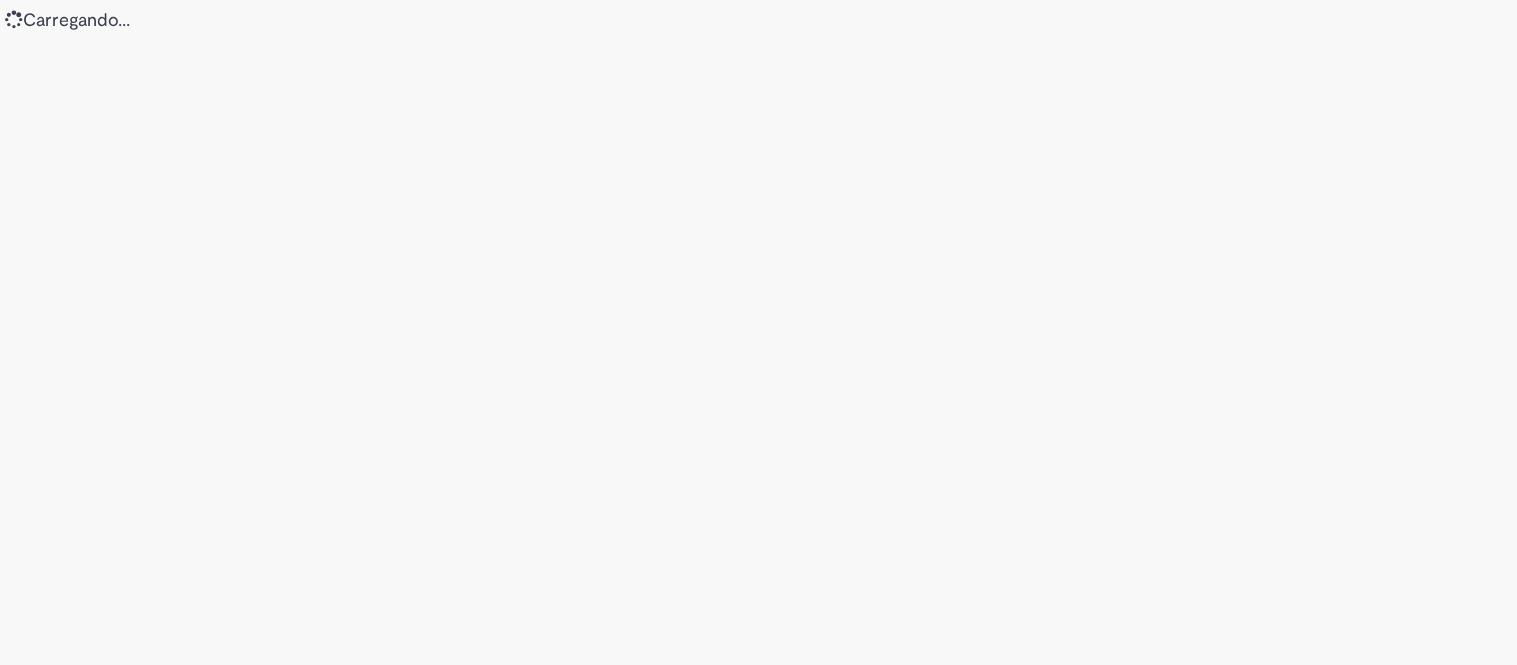 scroll, scrollTop: 0, scrollLeft: 0, axis: both 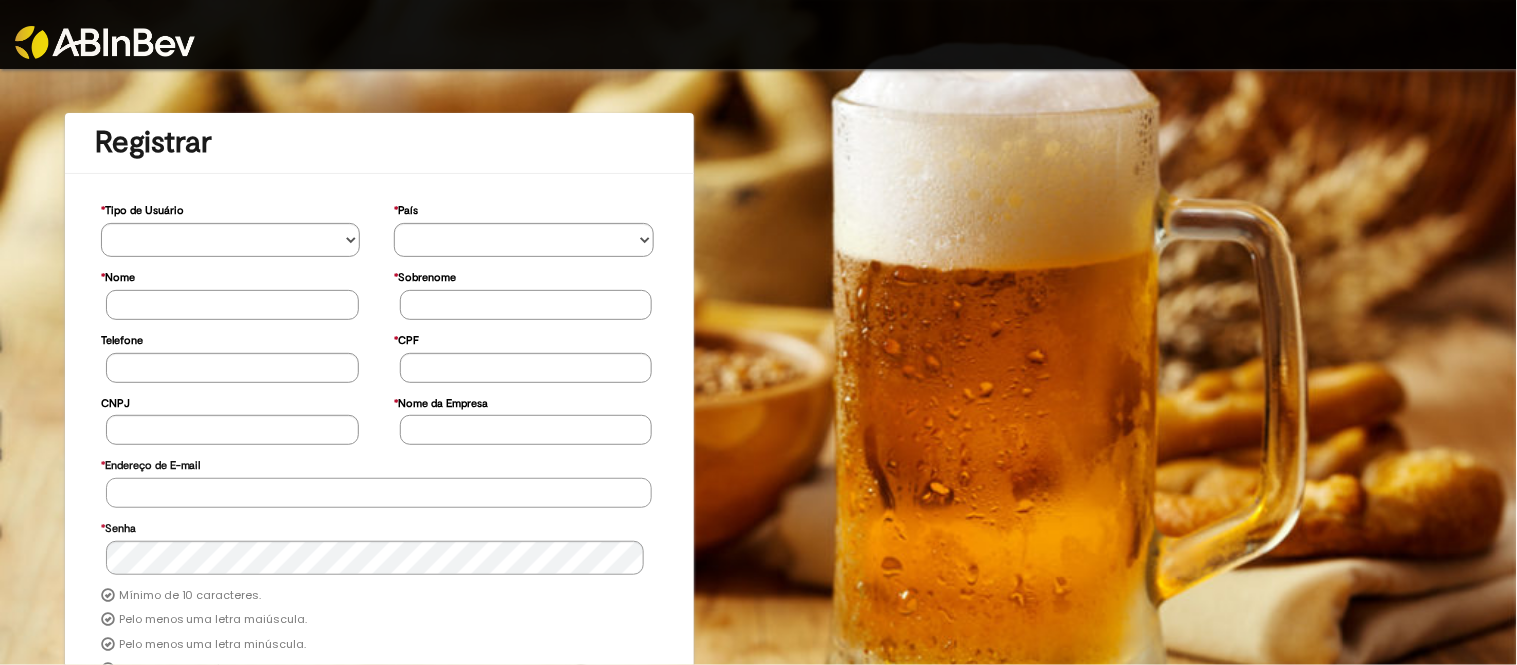 type on "**********" 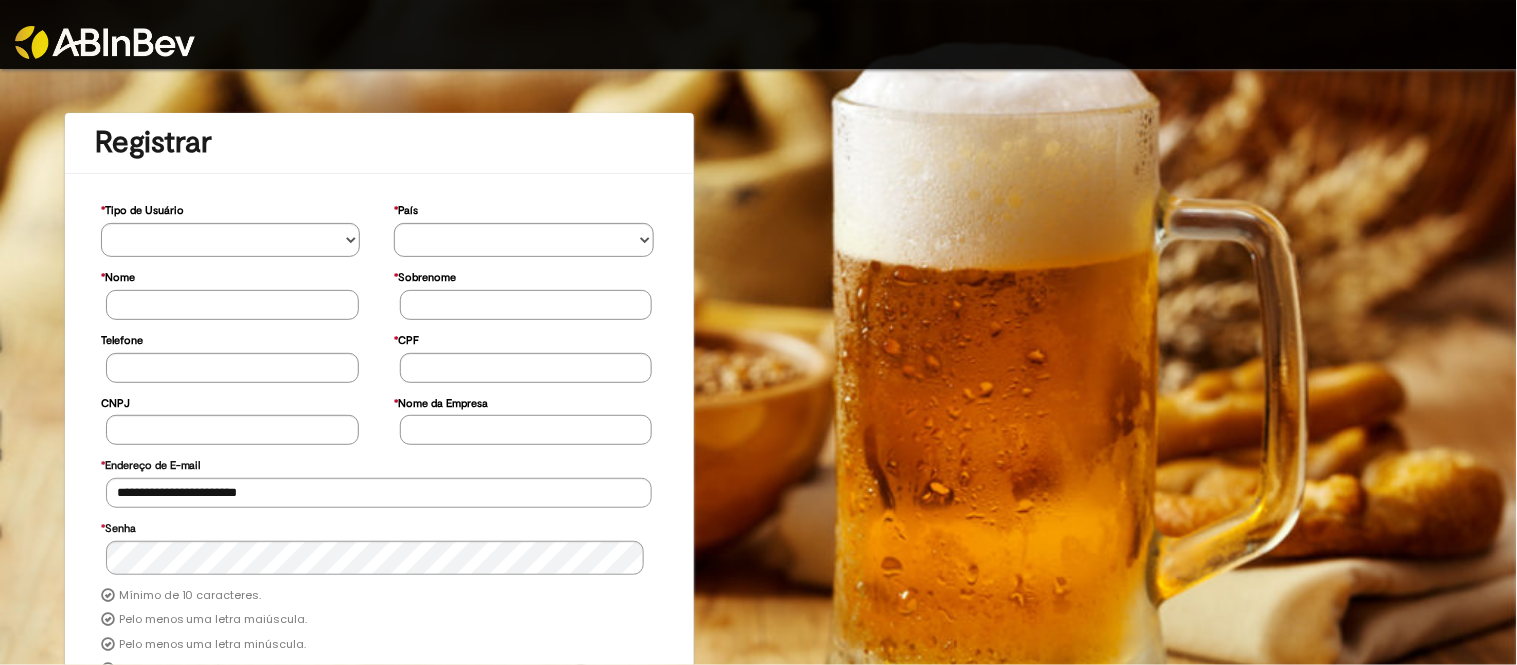 click at bounding box center (105, 42) 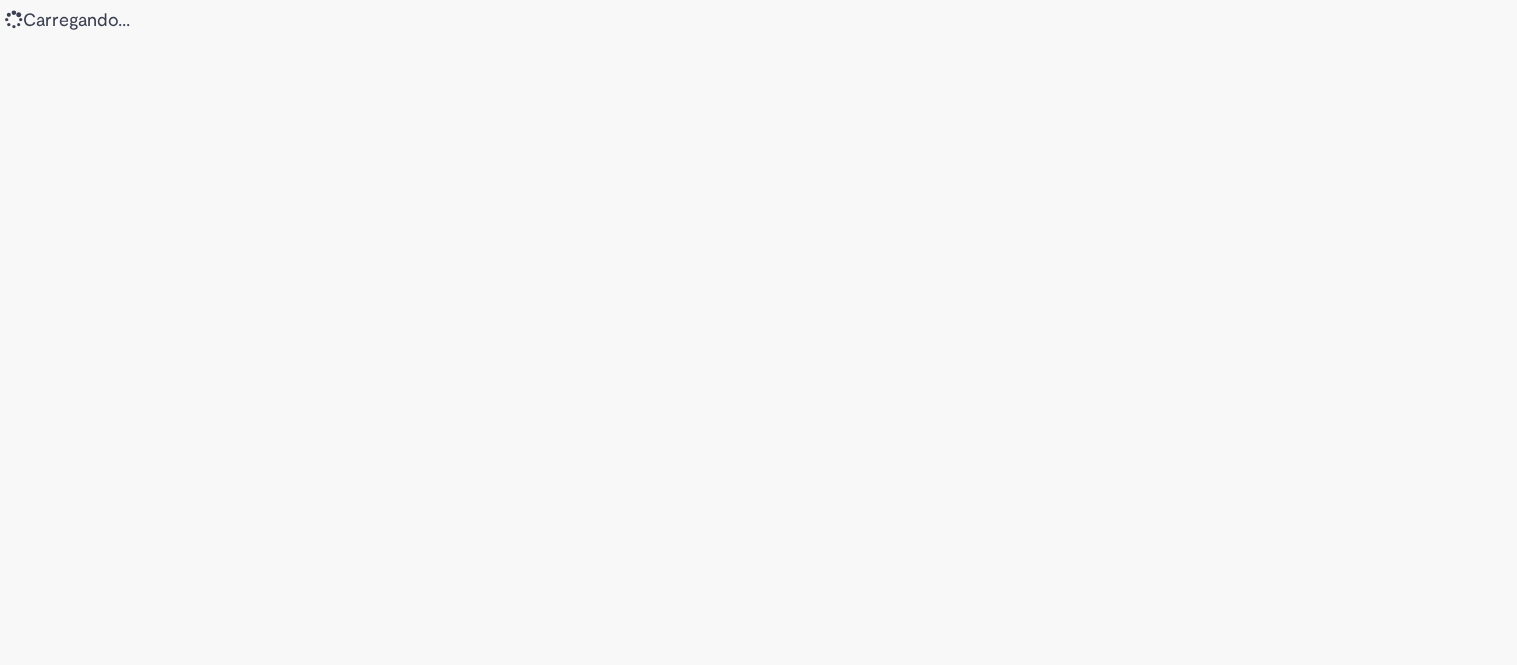 scroll, scrollTop: 0, scrollLeft: 0, axis: both 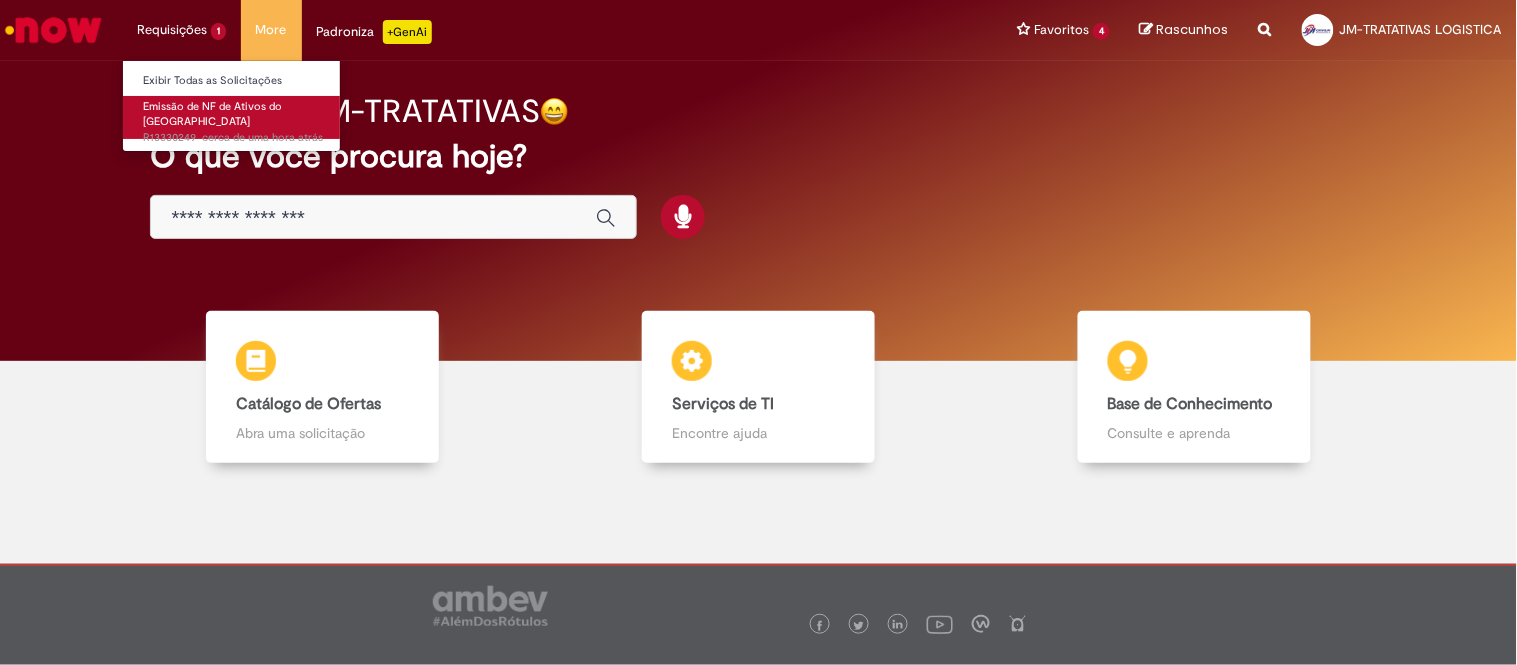 click on "cerca de uma hora atrás cerca de uma hora atrás  R13330249" at bounding box center (233, 138) 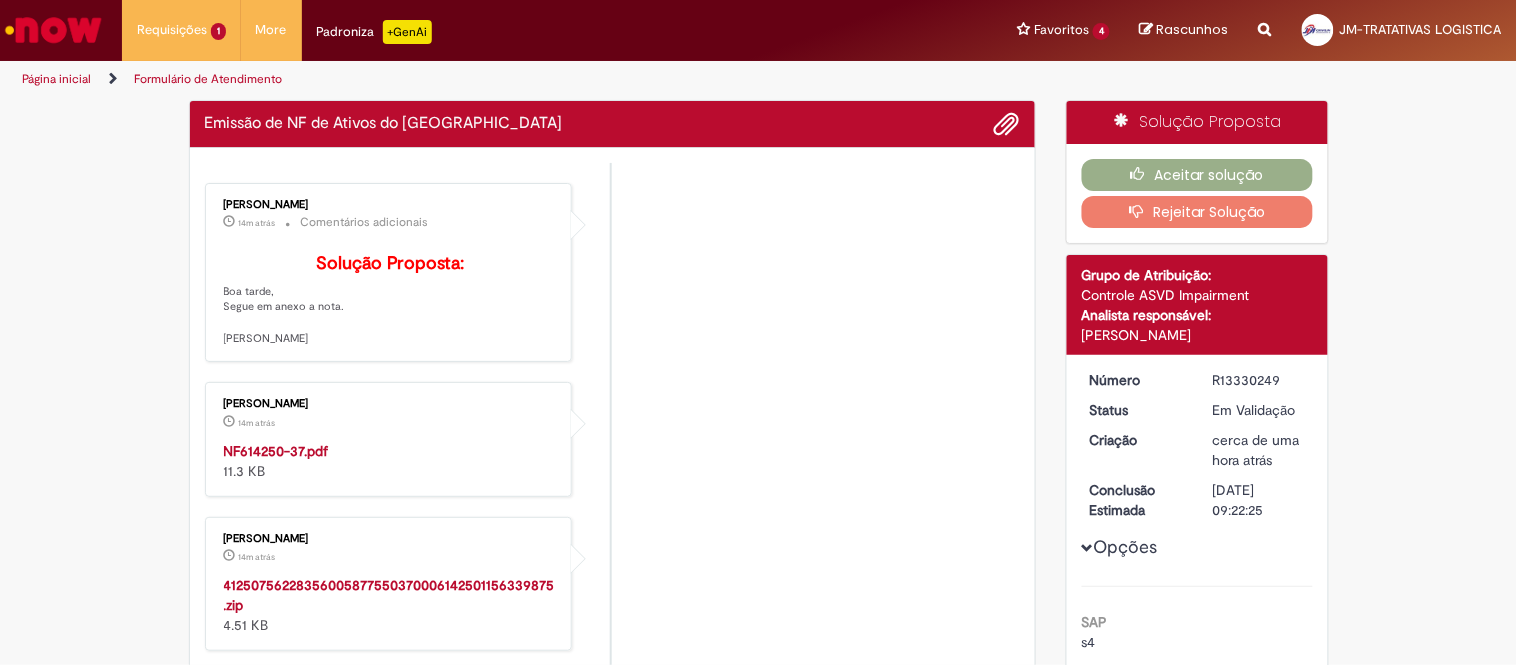 click on "NF614250-37.pdf" at bounding box center (276, 451) 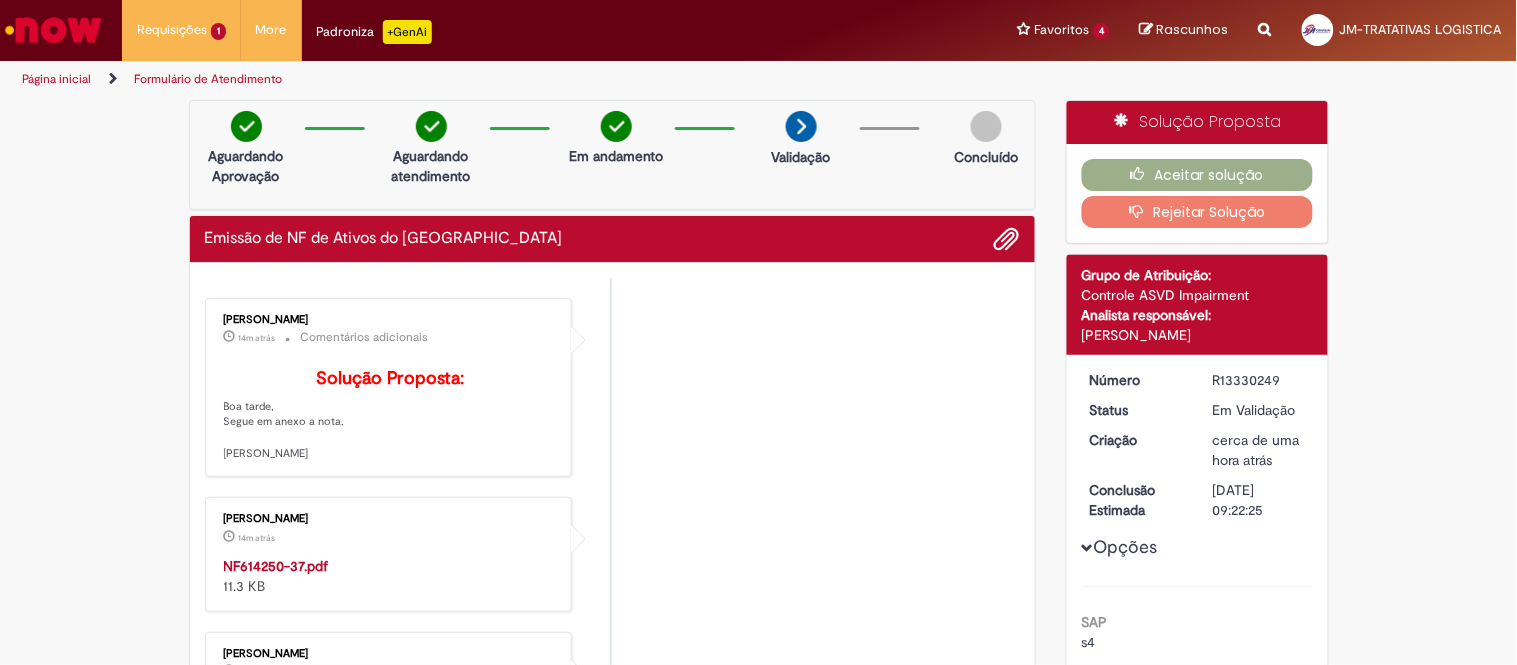 click on "R13330249" at bounding box center (1259, 380) 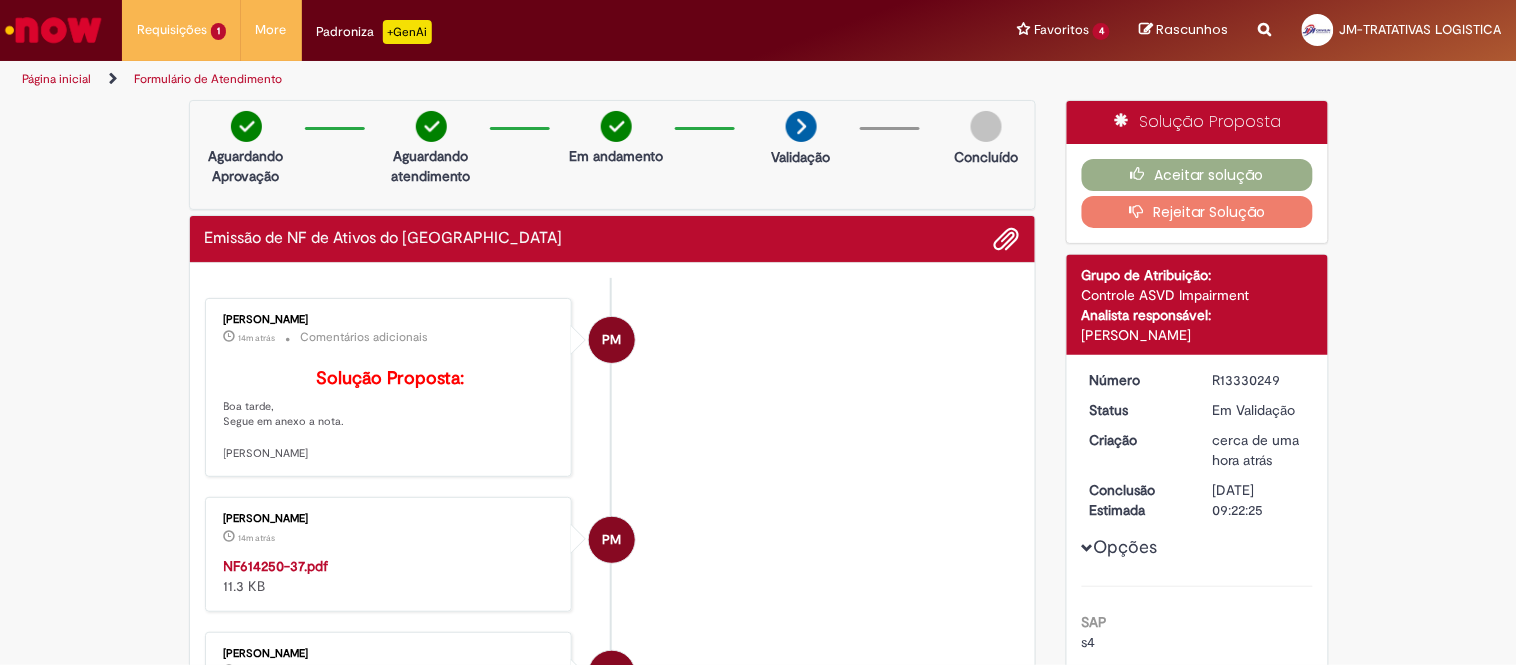 click on "R13330249" at bounding box center [1259, 380] 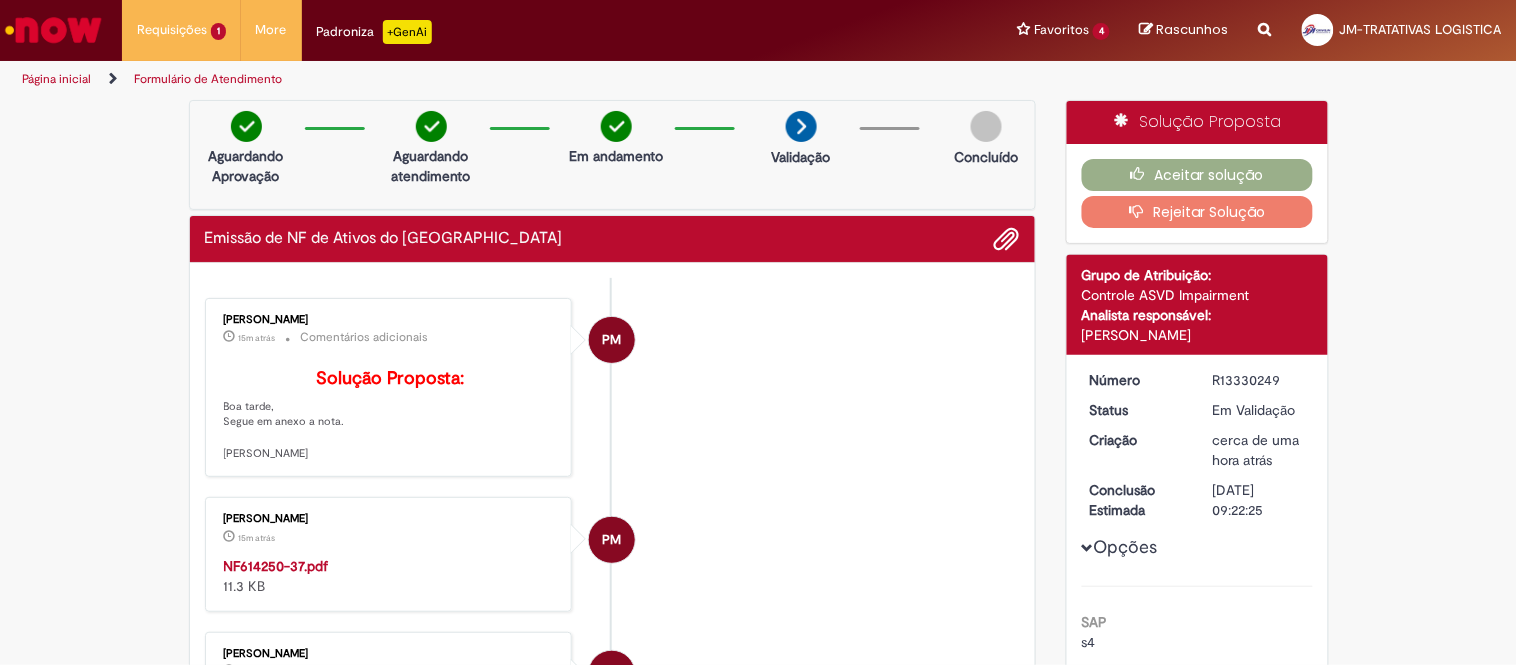 click on "Aceitar solução   Rejeitar Solução" at bounding box center [1197, 193] 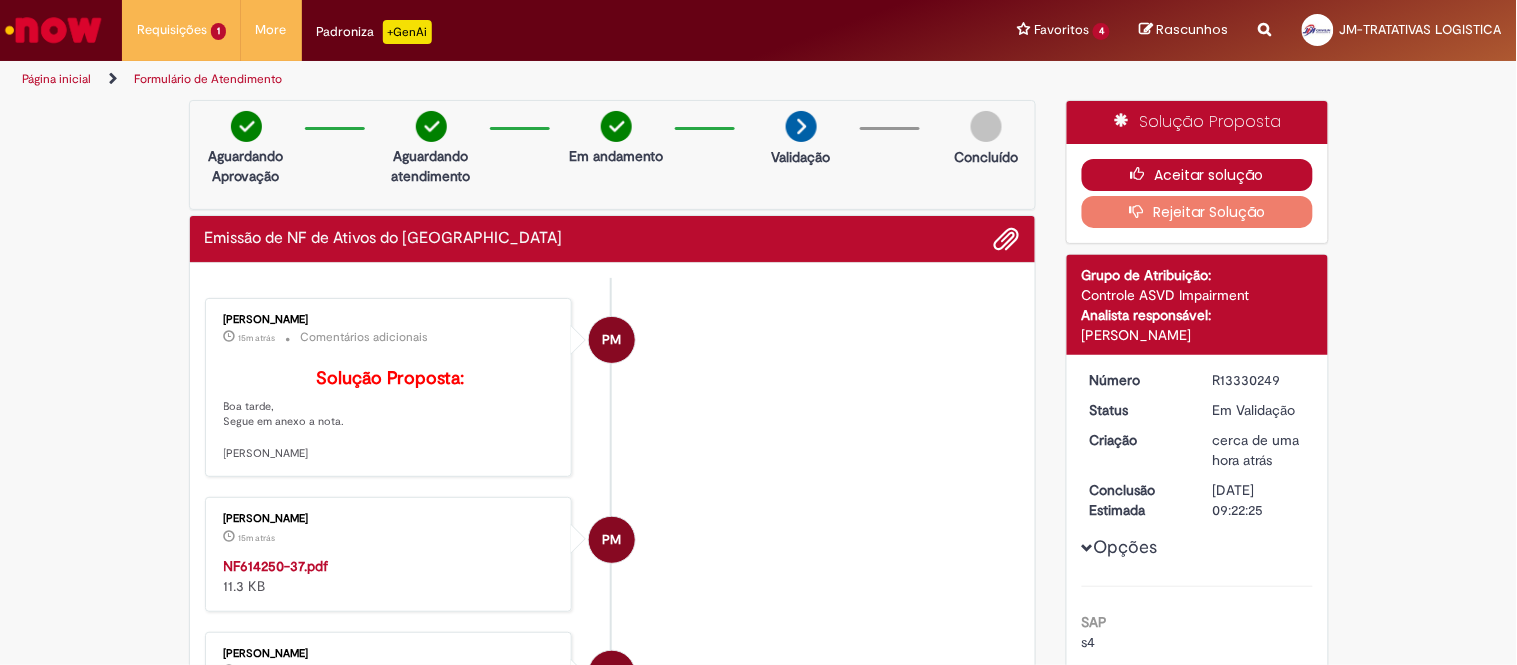 click at bounding box center [1143, 174] 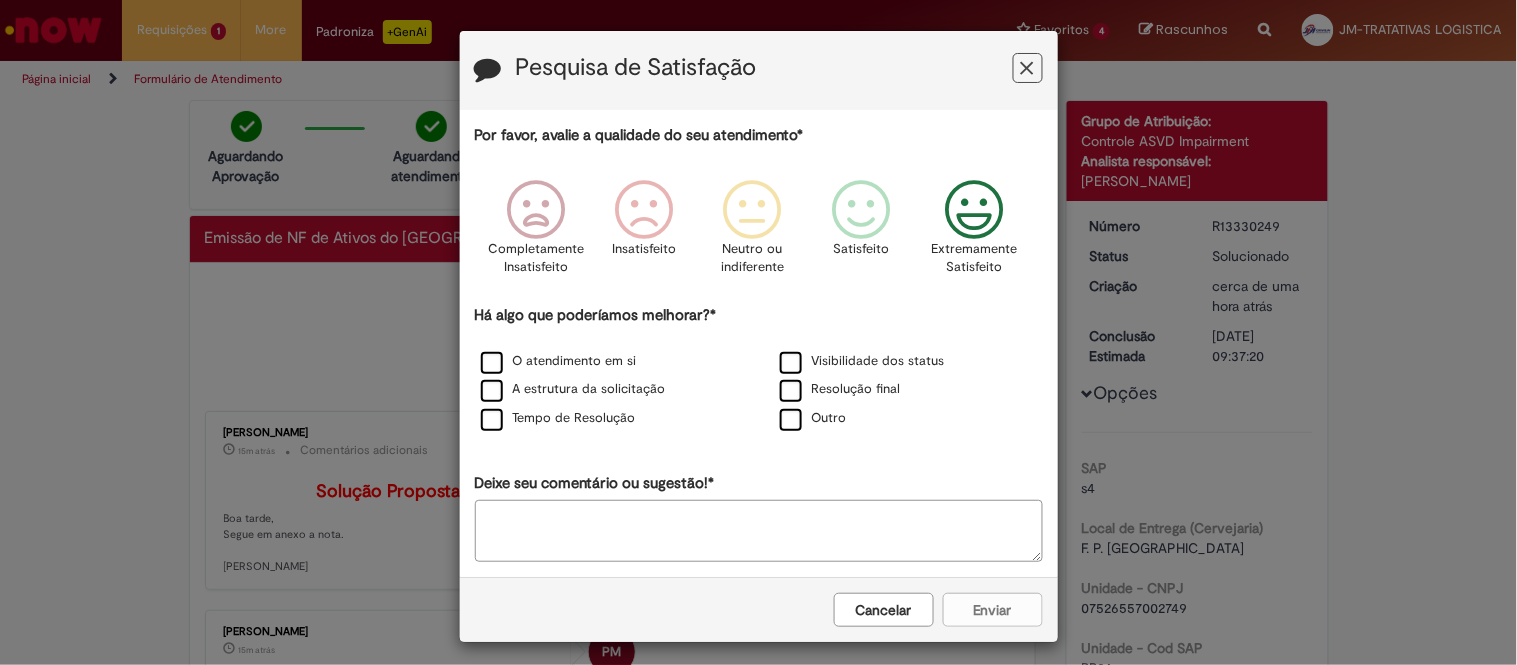 click on "Extremamente Satisfeito" at bounding box center [975, 258] 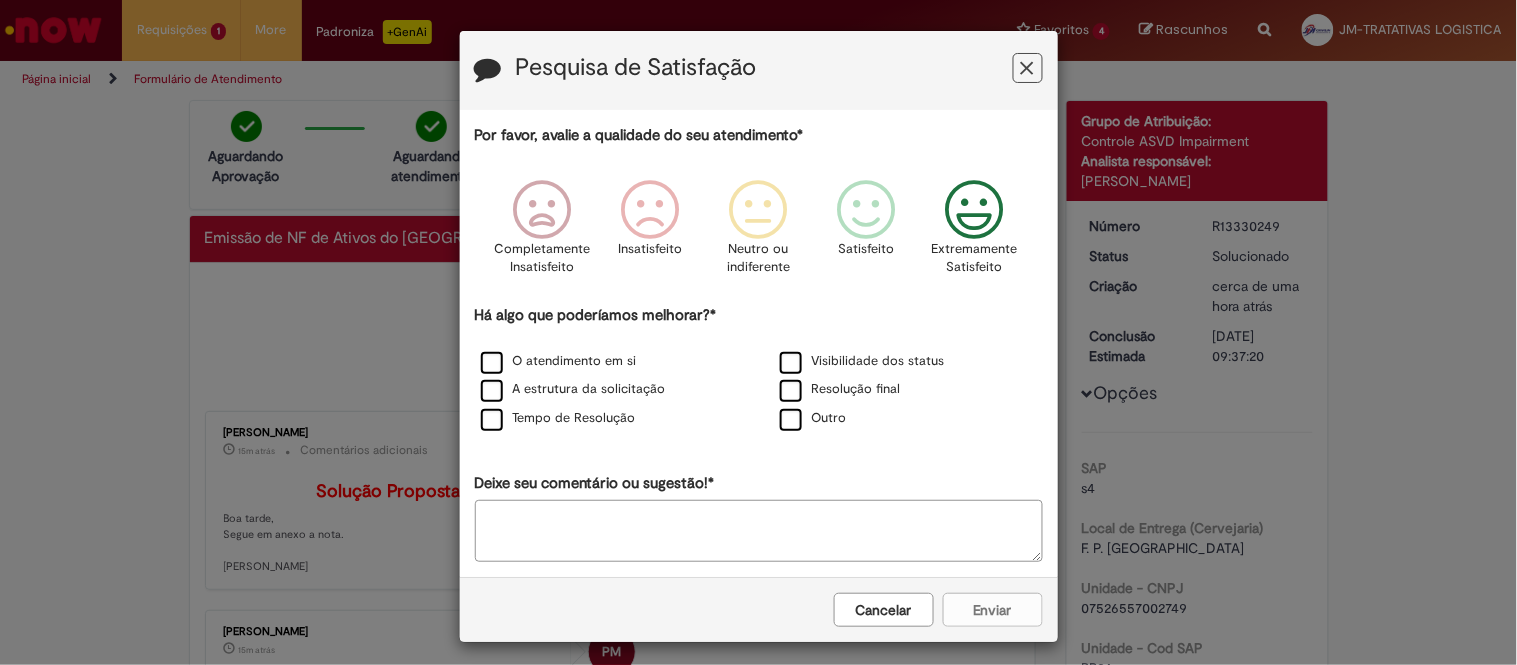 click on "Visibilidade dos status" at bounding box center [908, 362] 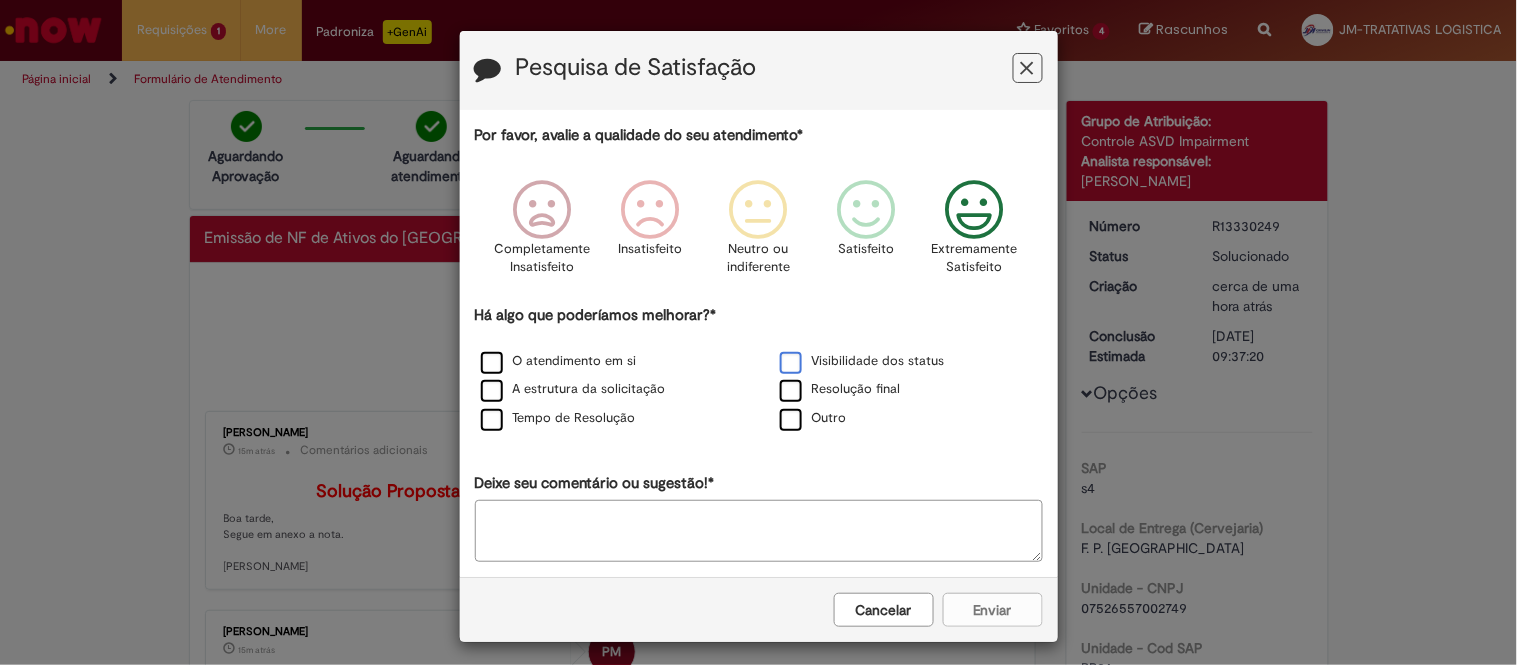 click on "Visibilidade dos status" at bounding box center (862, 361) 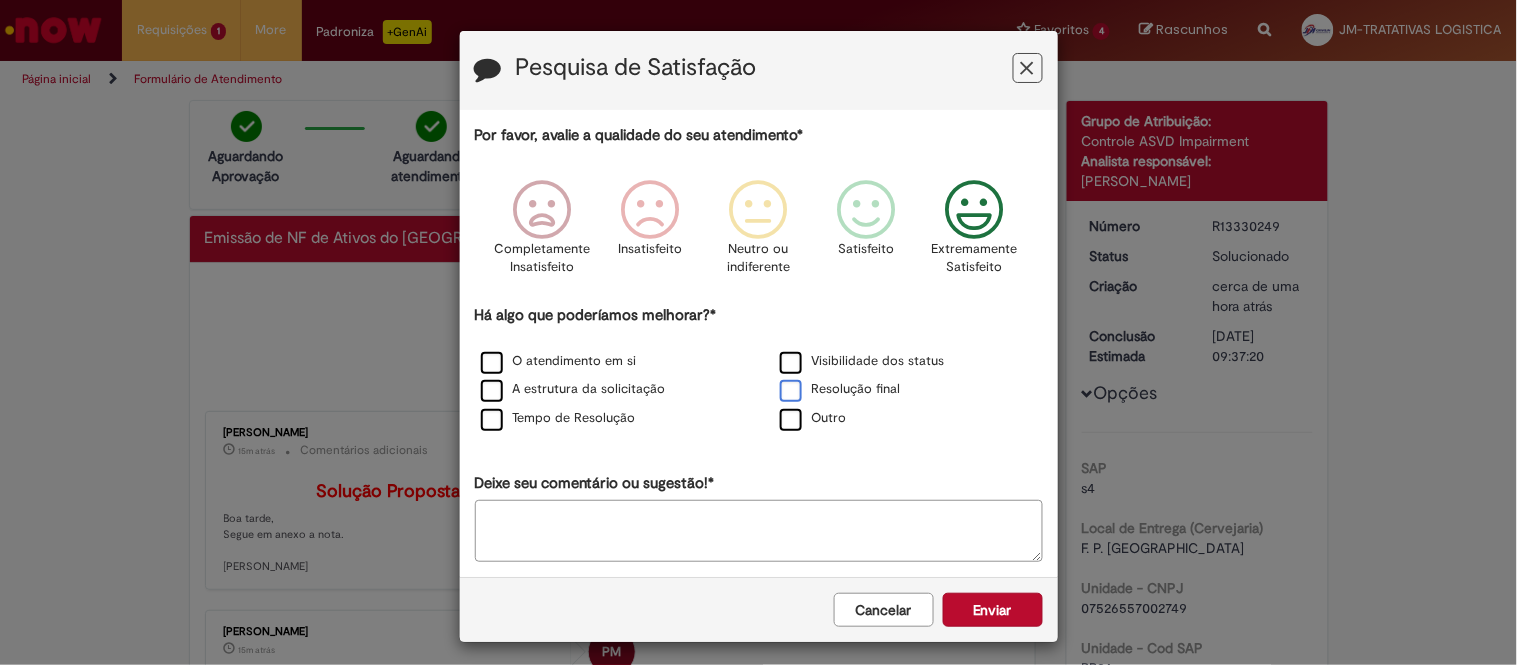 click on "Resolução final" at bounding box center (908, 390) 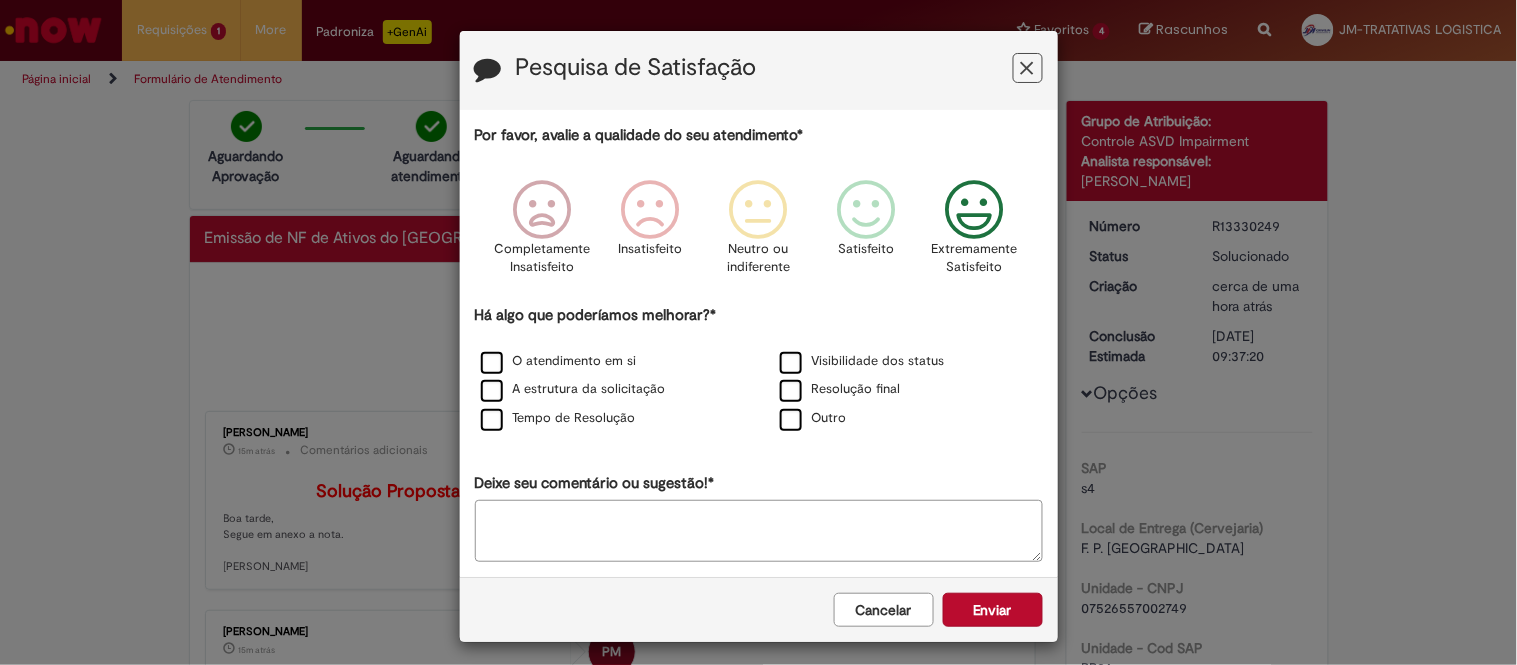 click on "Tempo de Resolução" at bounding box center [609, 419] 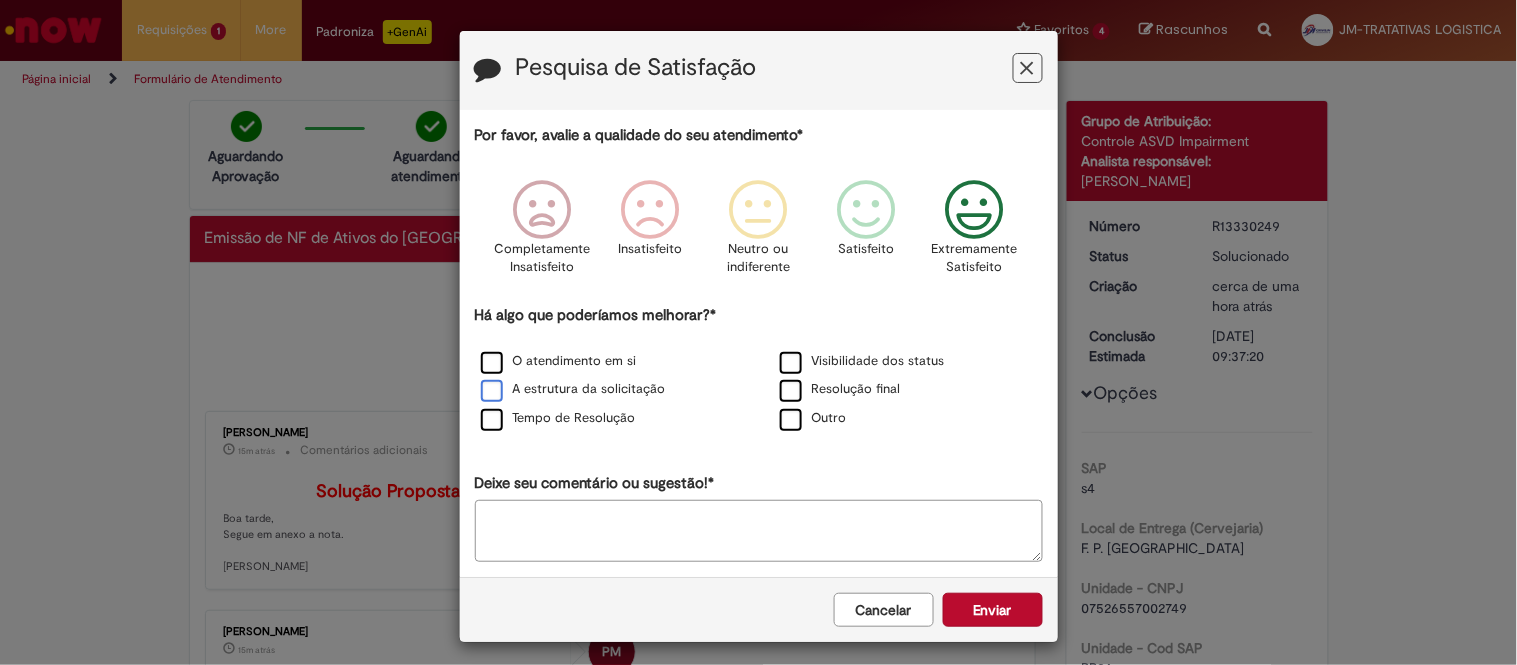 click on "A estrutura da solicitação" at bounding box center [573, 389] 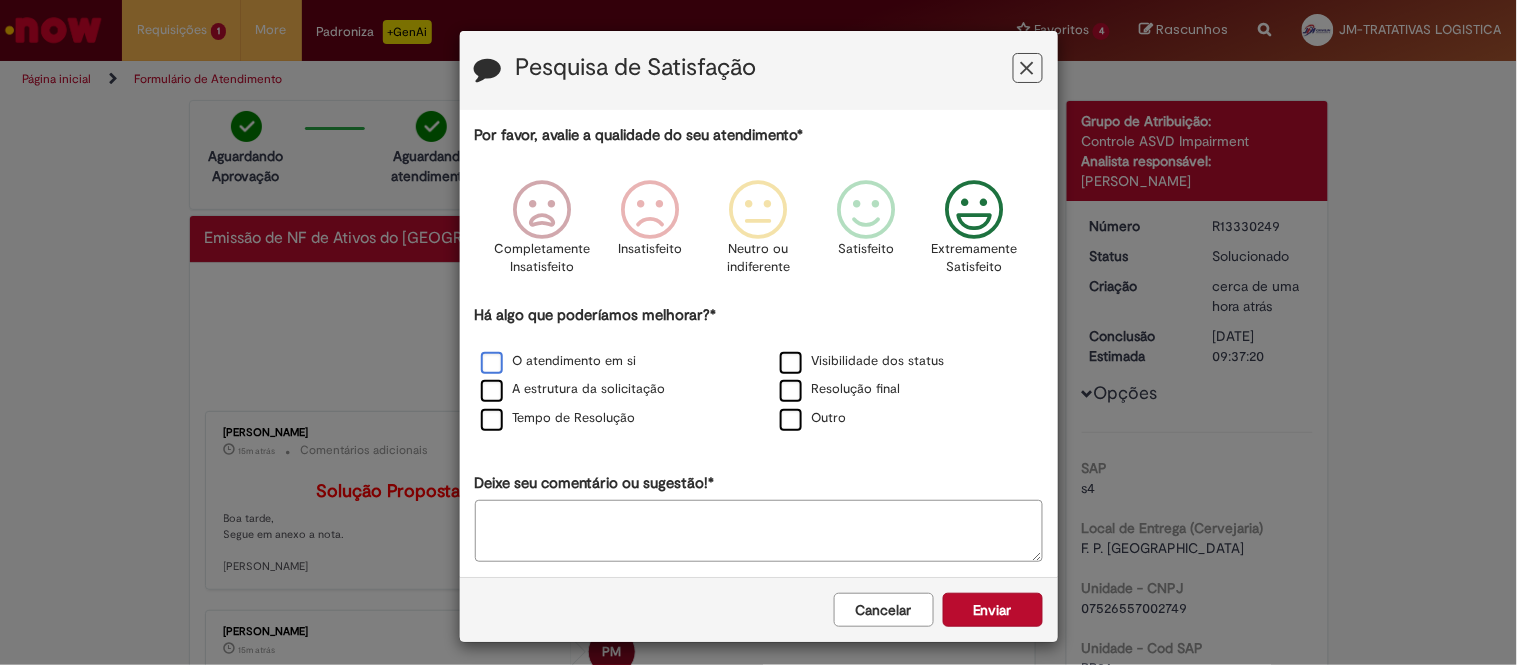 click on "O atendimento em si" at bounding box center [559, 361] 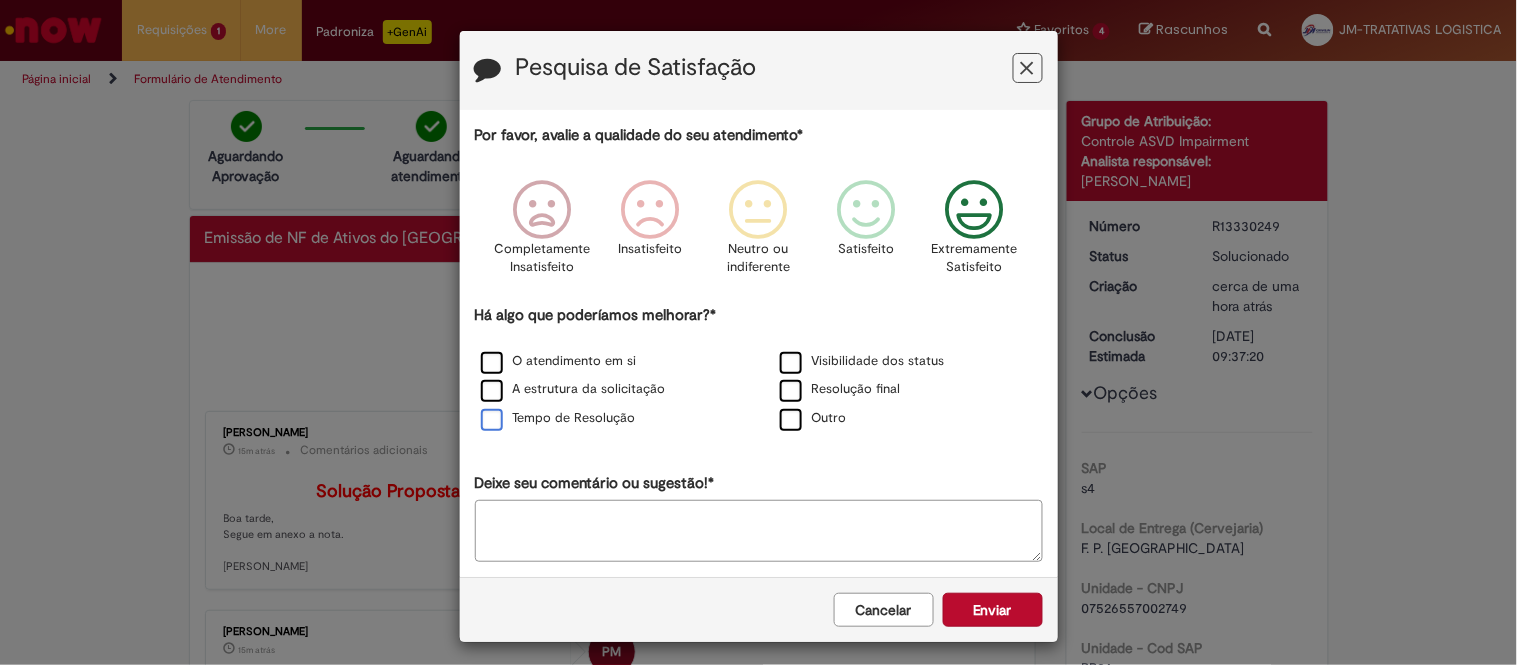 click on "Tempo de Resolução" at bounding box center (558, 418) 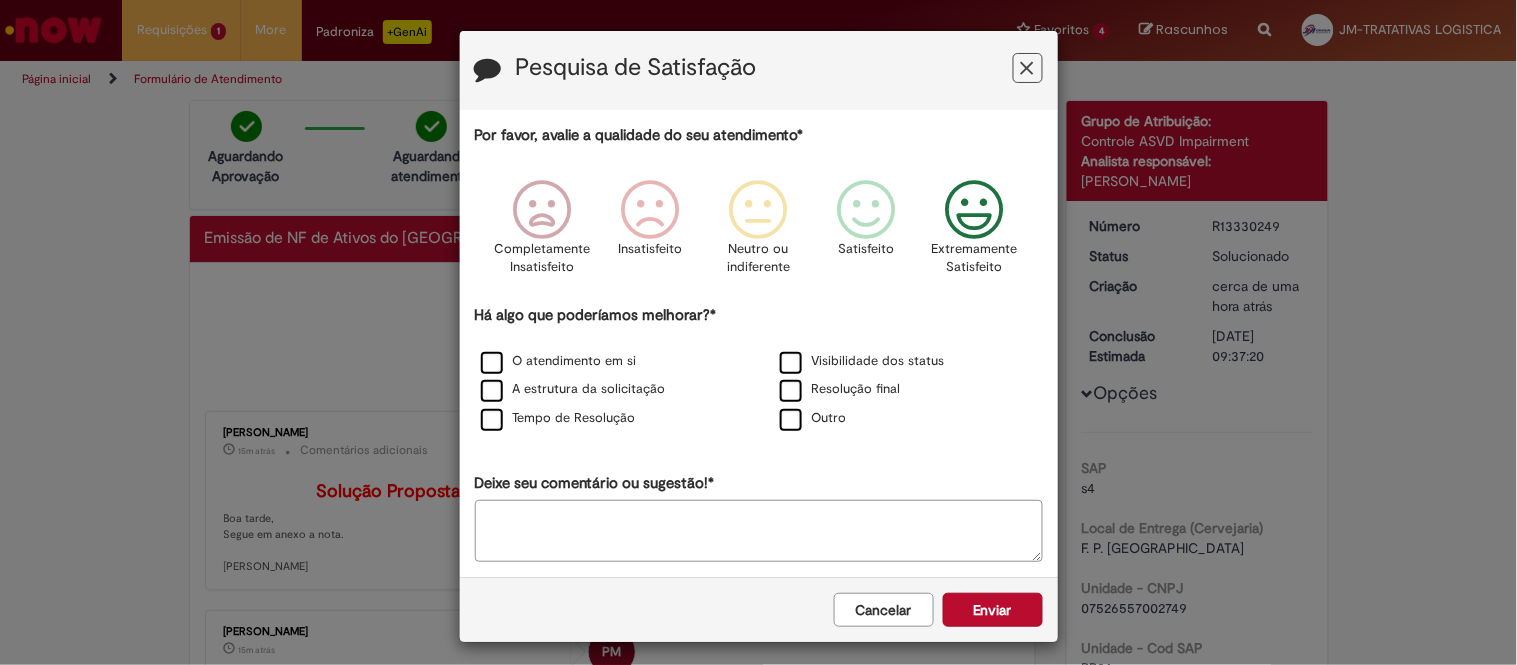 click on "Resolução final" at bounding box center (908, 390) 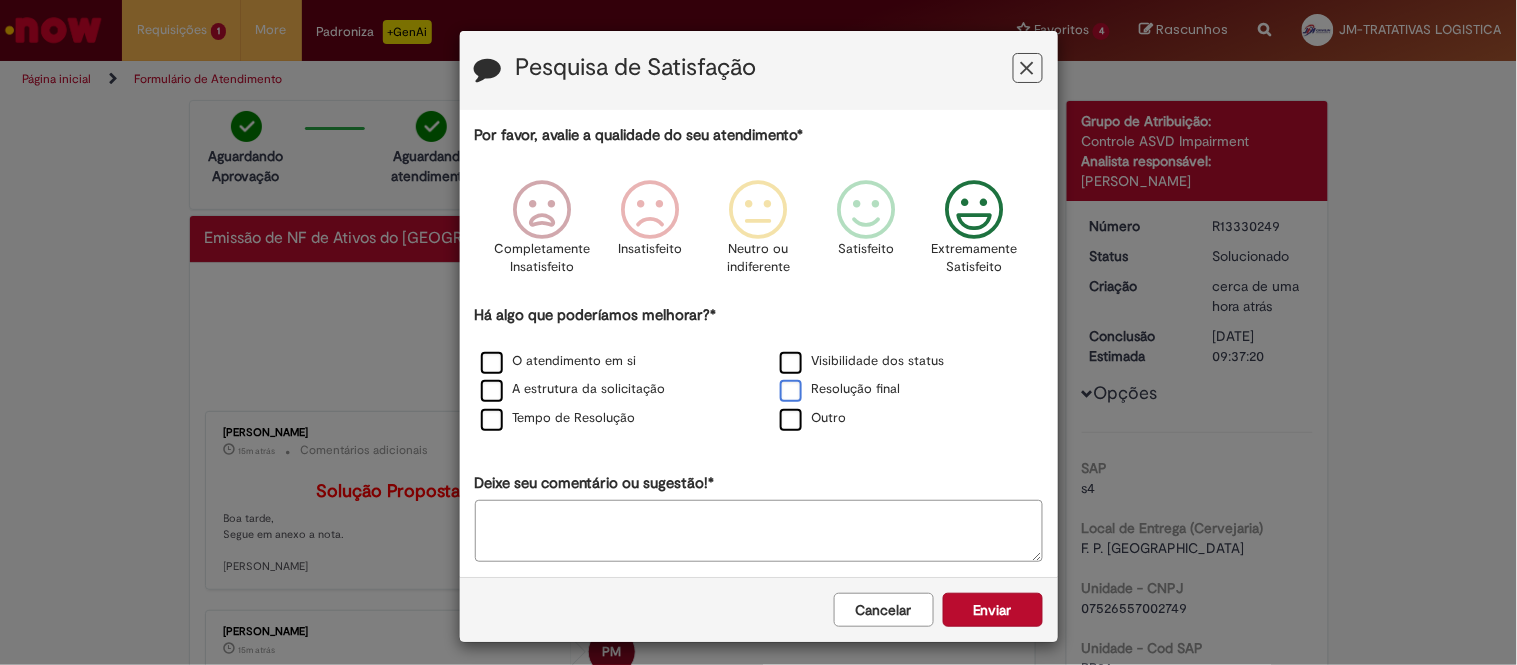 click on "Resolução final" at bounding box center (840, 389) 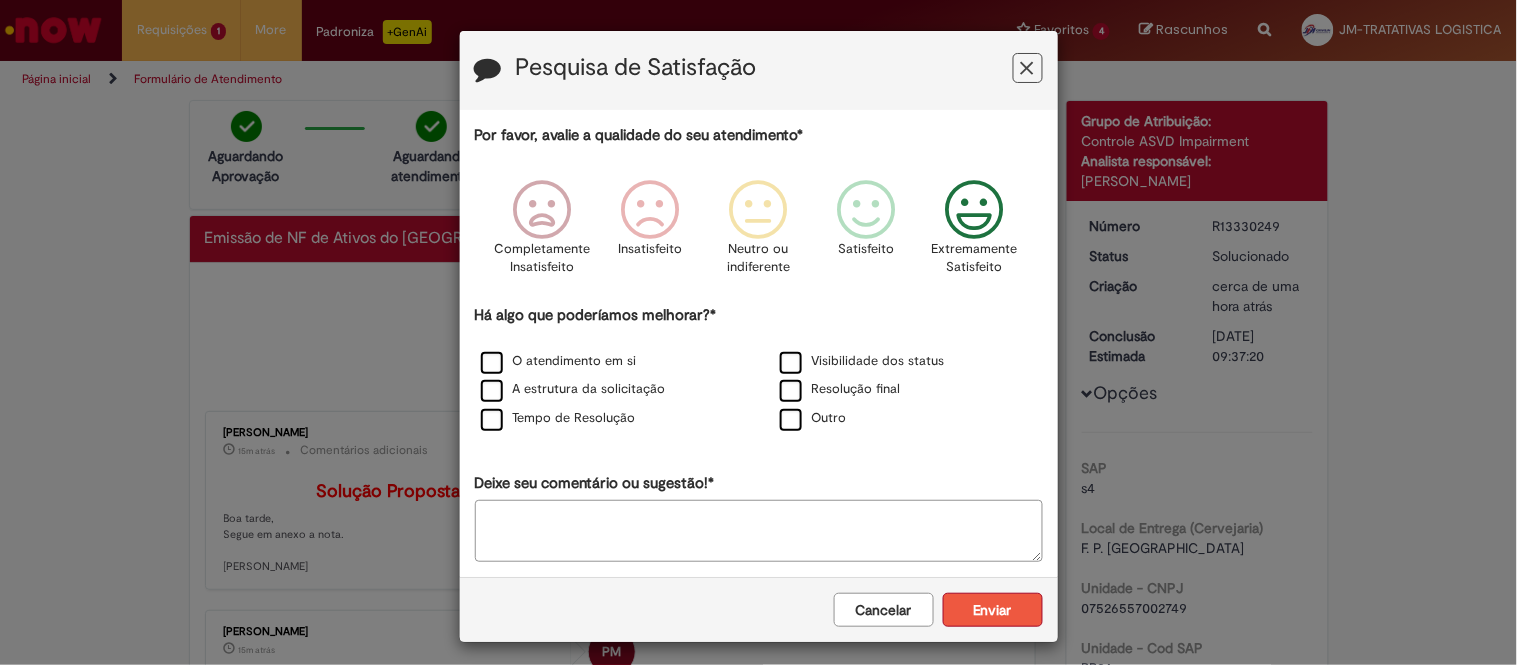 click on "Enviar" at bounding box center [993, 610] 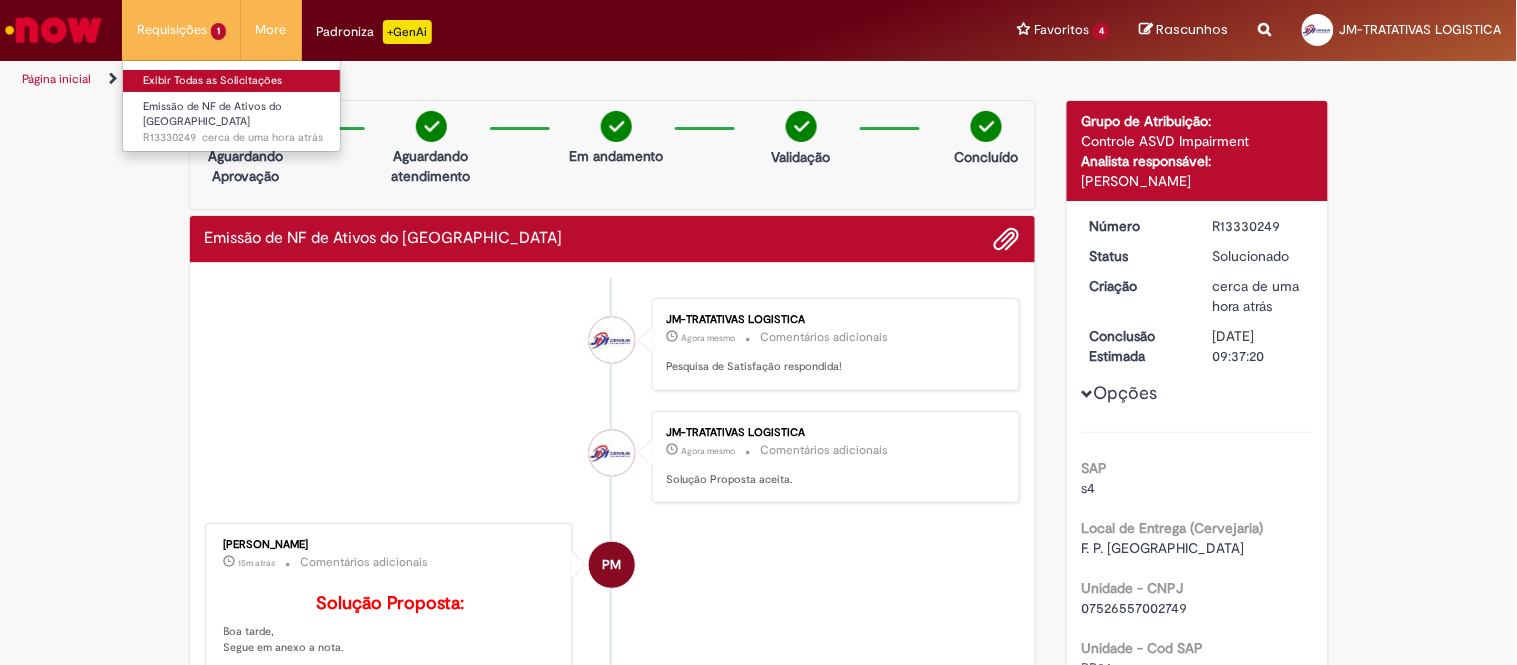click on "Exibir Todas as Solicitações" at bounding box center [233, 81] 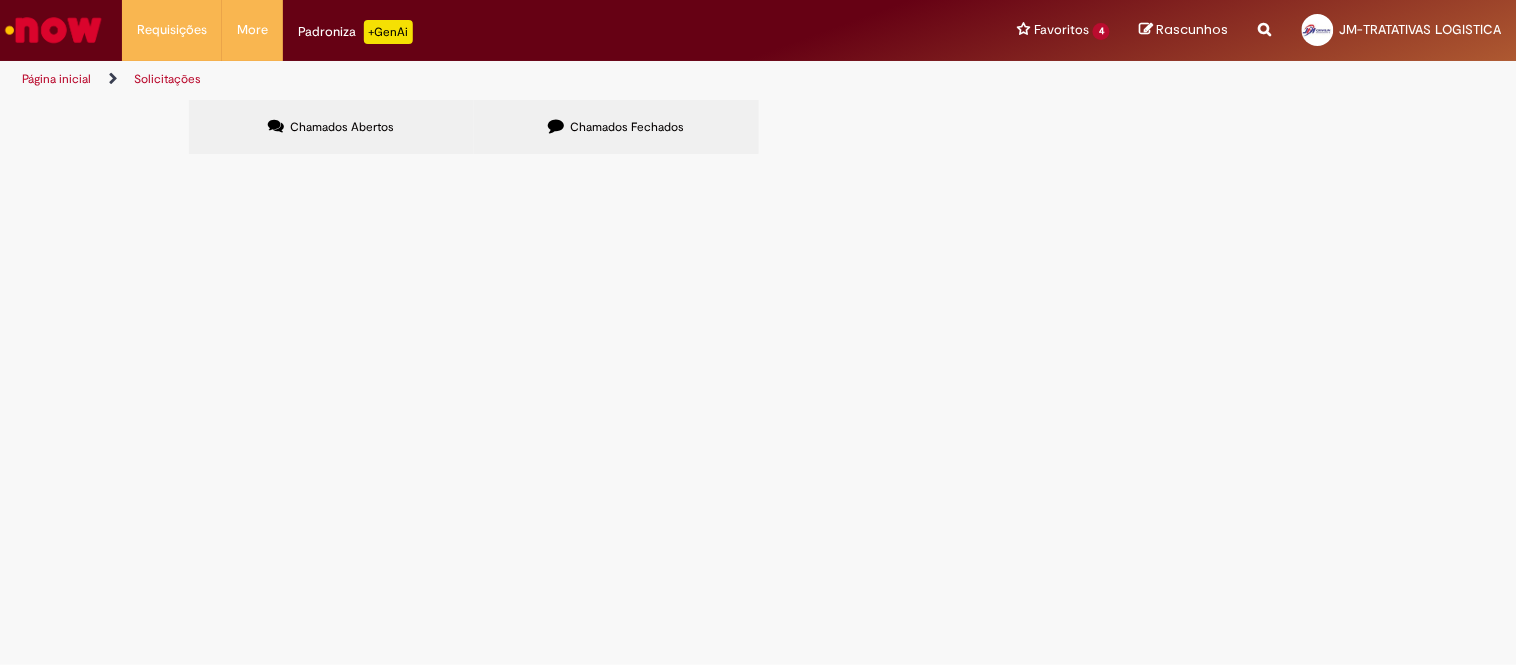 click on "Chamados Fechados" at bounding box center (616, 127) 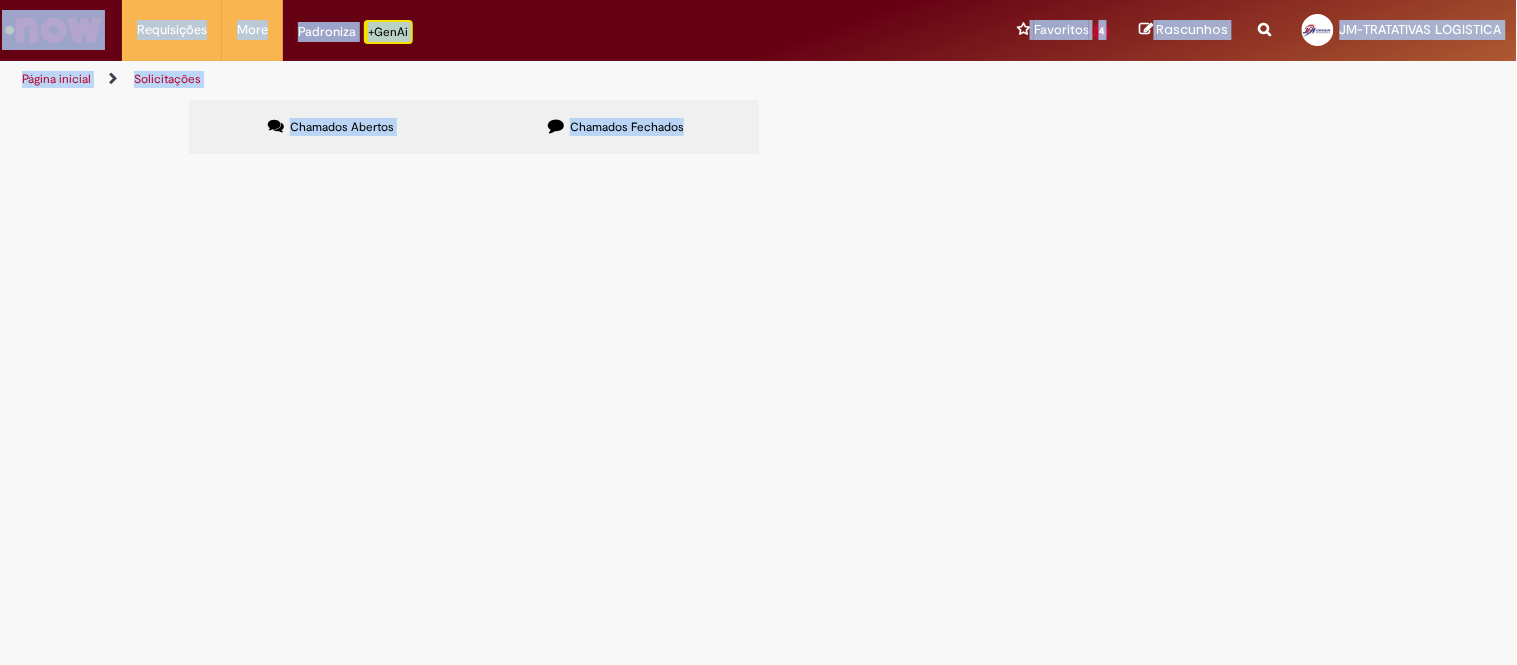 click on "Chamados Abertos     Chamados Fechados
Itens solicitados
Exportar como PDF Exportar como Excel Exportar como CSV
Itens solicitados
Não há registros em Item solicitado  usando este filtro
Itens solicitados
Exportar como PDF Exportar como Excel Exportar como CSV
Itens solicitados
Número
Oferta
Descrição
Fase
Status
Pesquisa Satisfação
Encerrado" at bounding box center (759, 100) 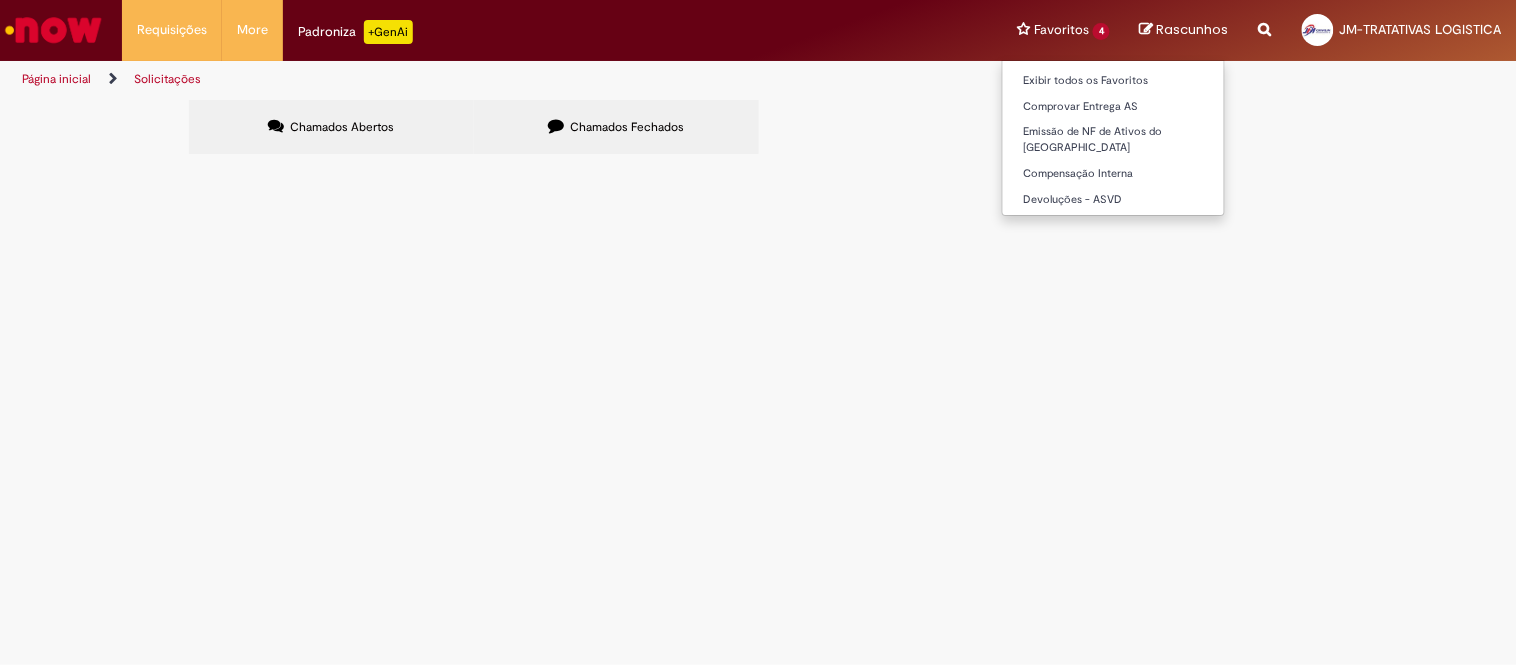 click on "Favoritos   4
Exibir todos os Favoritos
Comprovar Entrega AS
Emissão de NF de Ativos do ASVD
Compensação Interna
Devoluções - ASVD" at bounding box center [1063, 30] 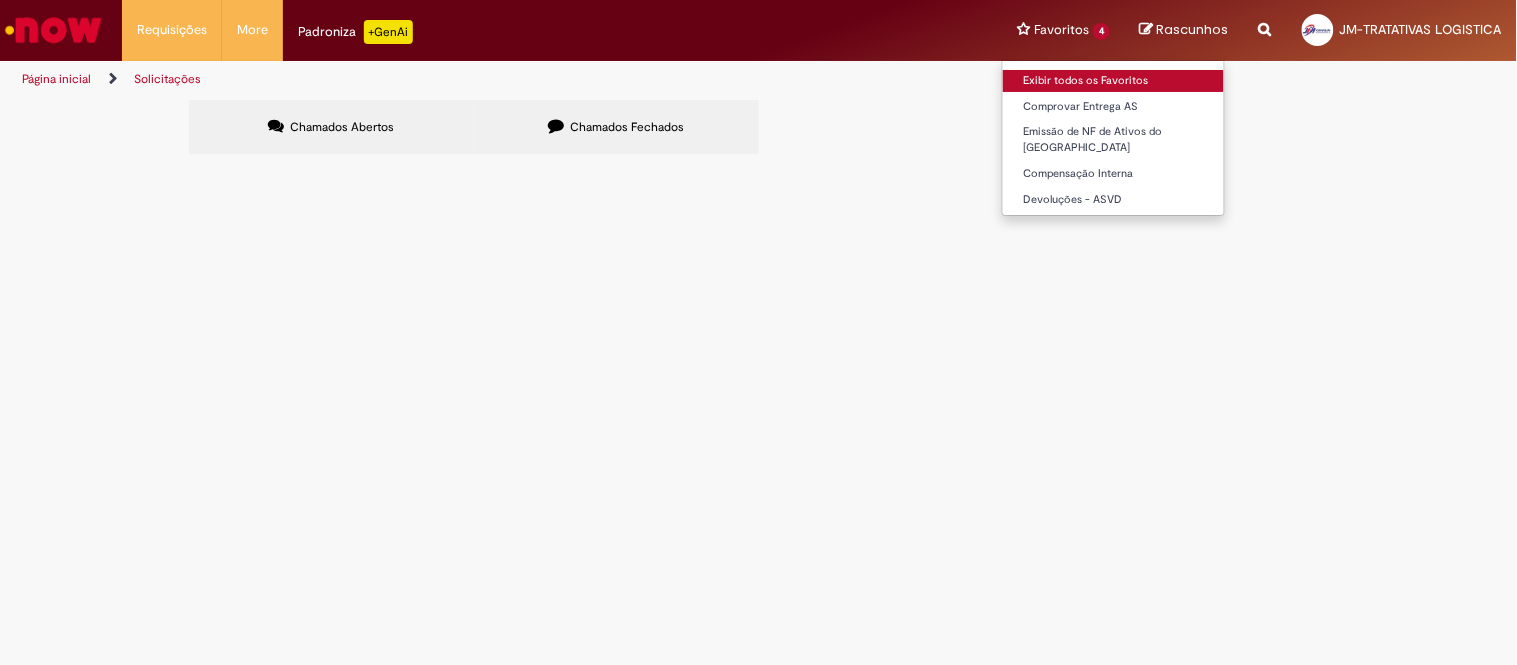 click on "Exibir todos os Favoritos" at bounding box center (1113, 81) 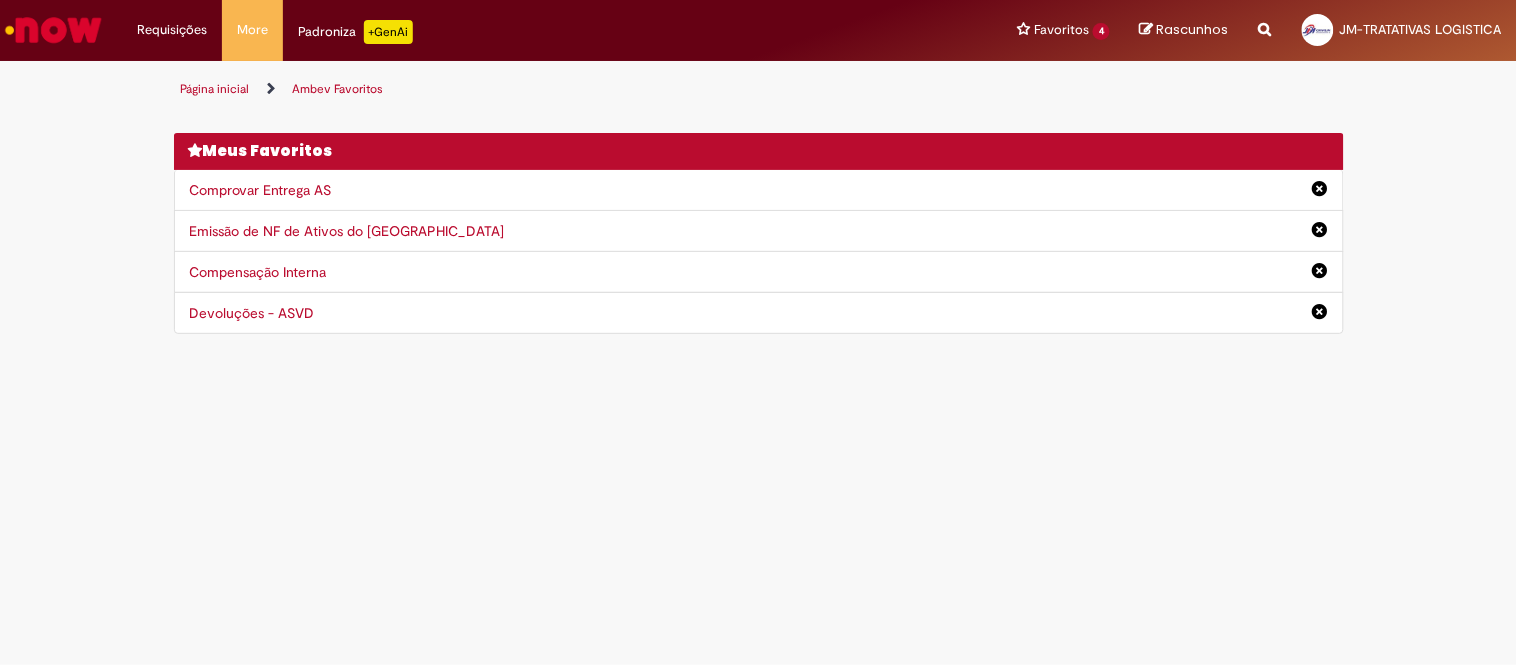 click at bounding box center (53, 30) 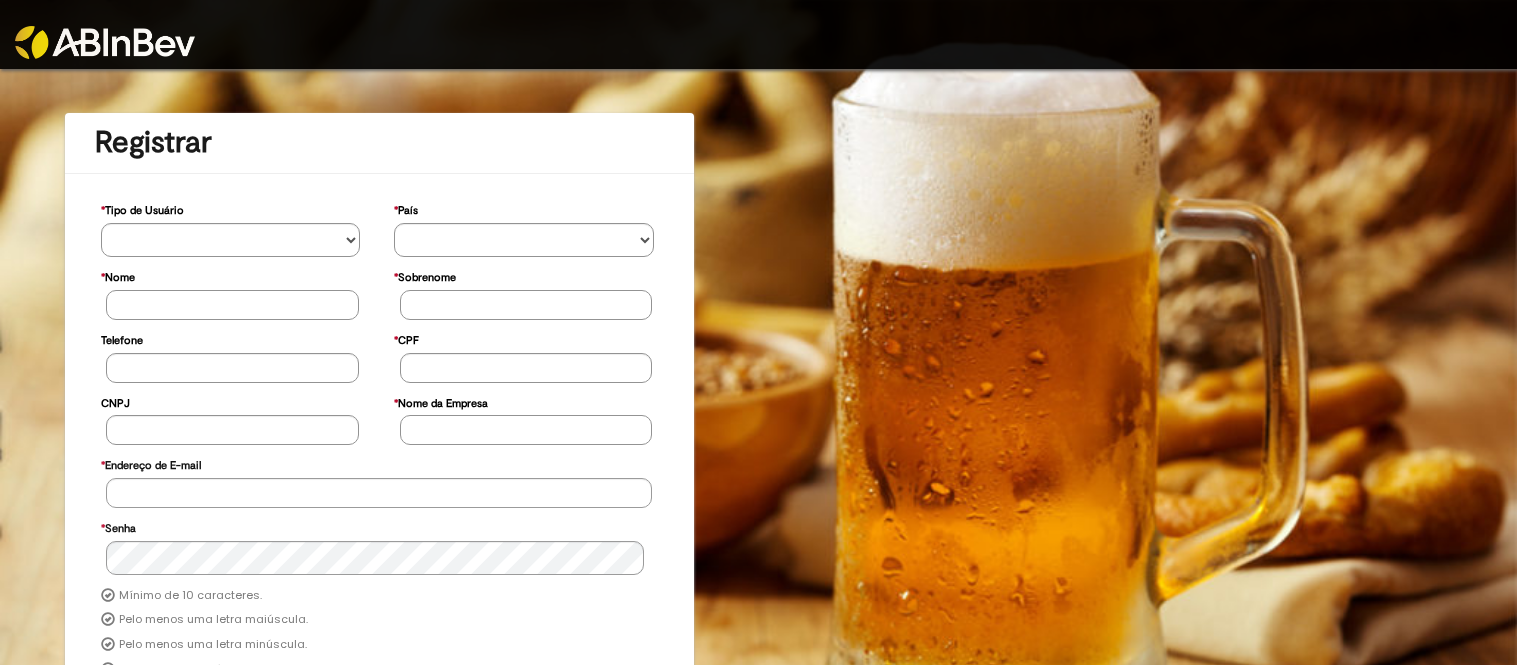 scroll, scrollTop: 0, scrollLeft: 0, axis: both 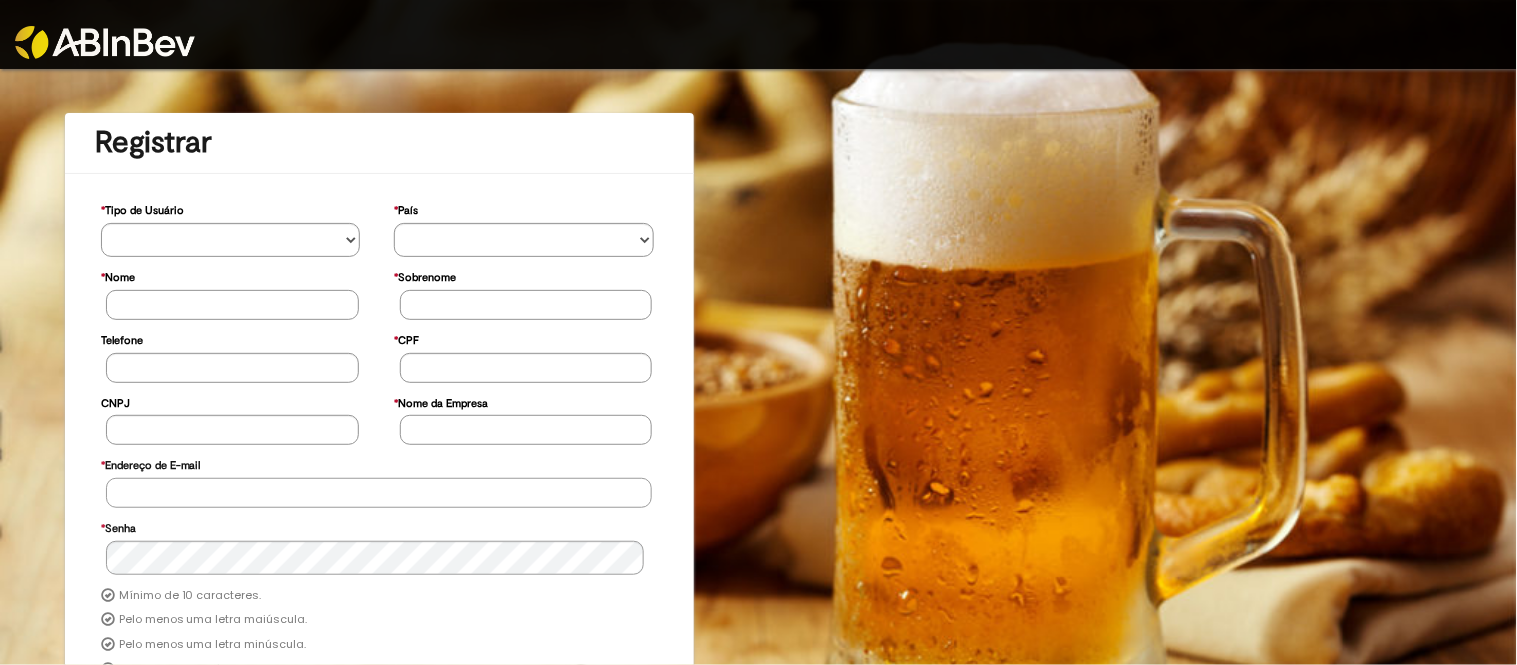 type on "**********" 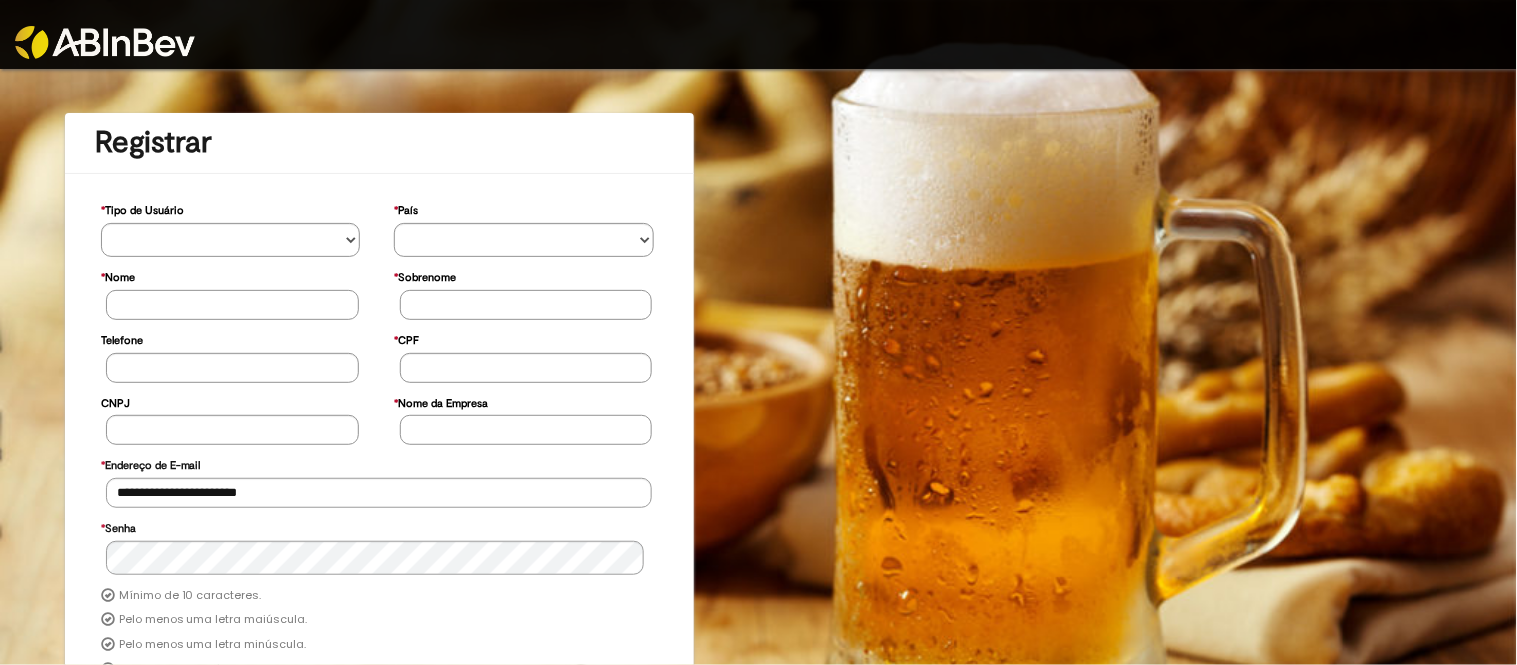 click at bounding box center (189, 29) 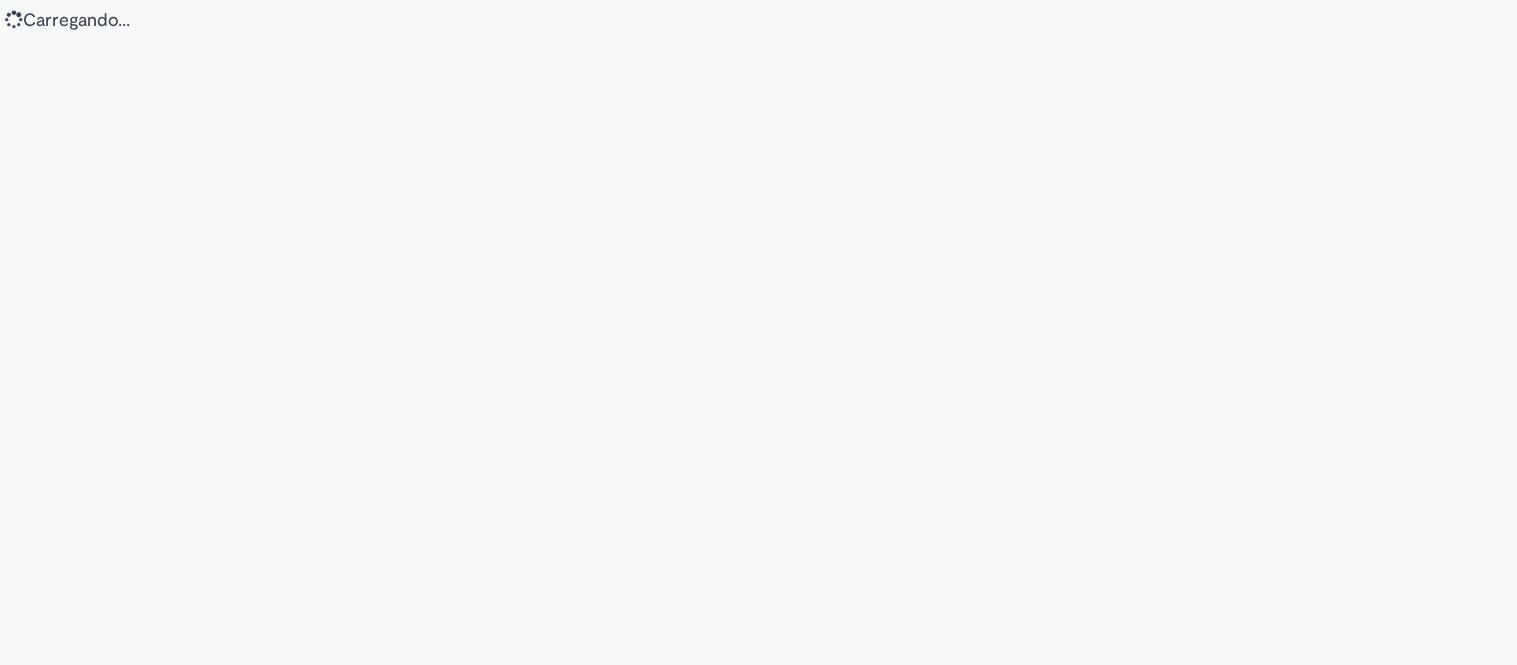 scroll, scrollTop: 0, scrollLeft: 0, axis: both 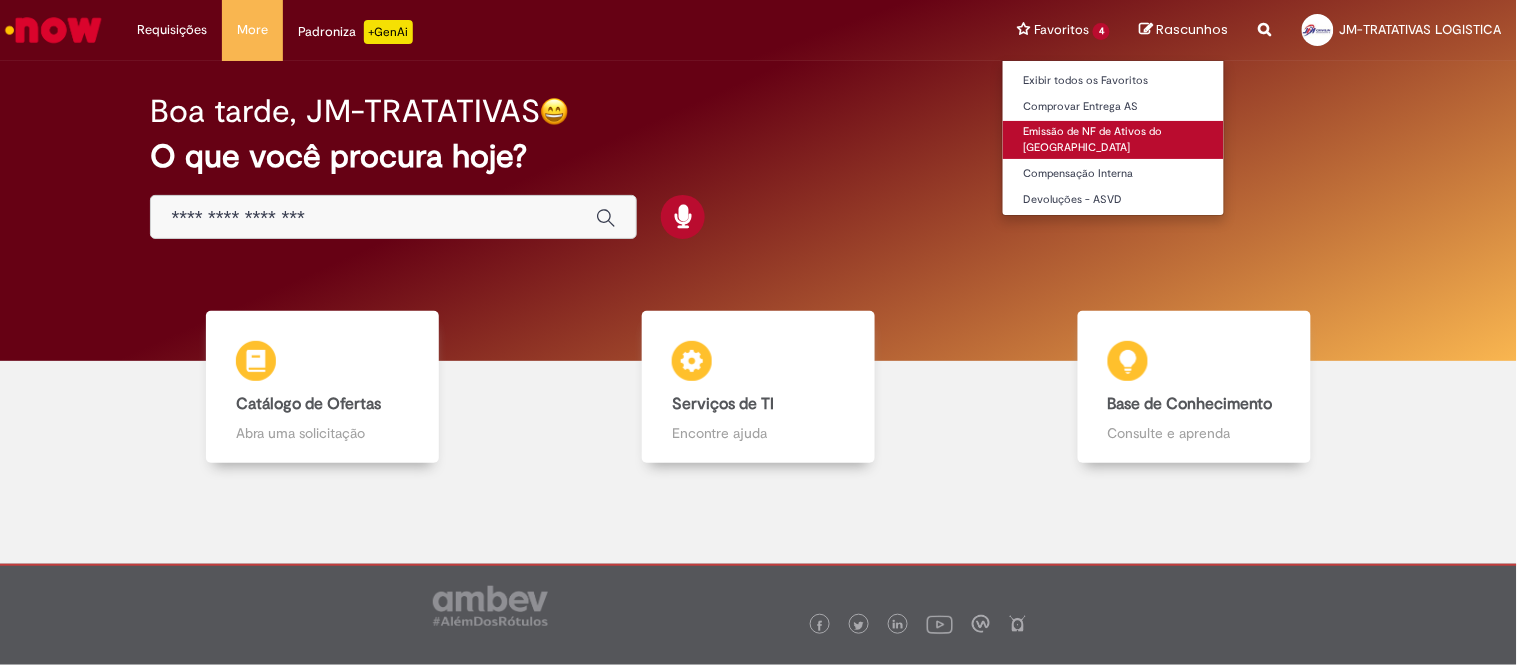 click on "Emissão de NF de Ativos do [GEOGRAPHIC_DATA]" at bounding box center (1113, 139) 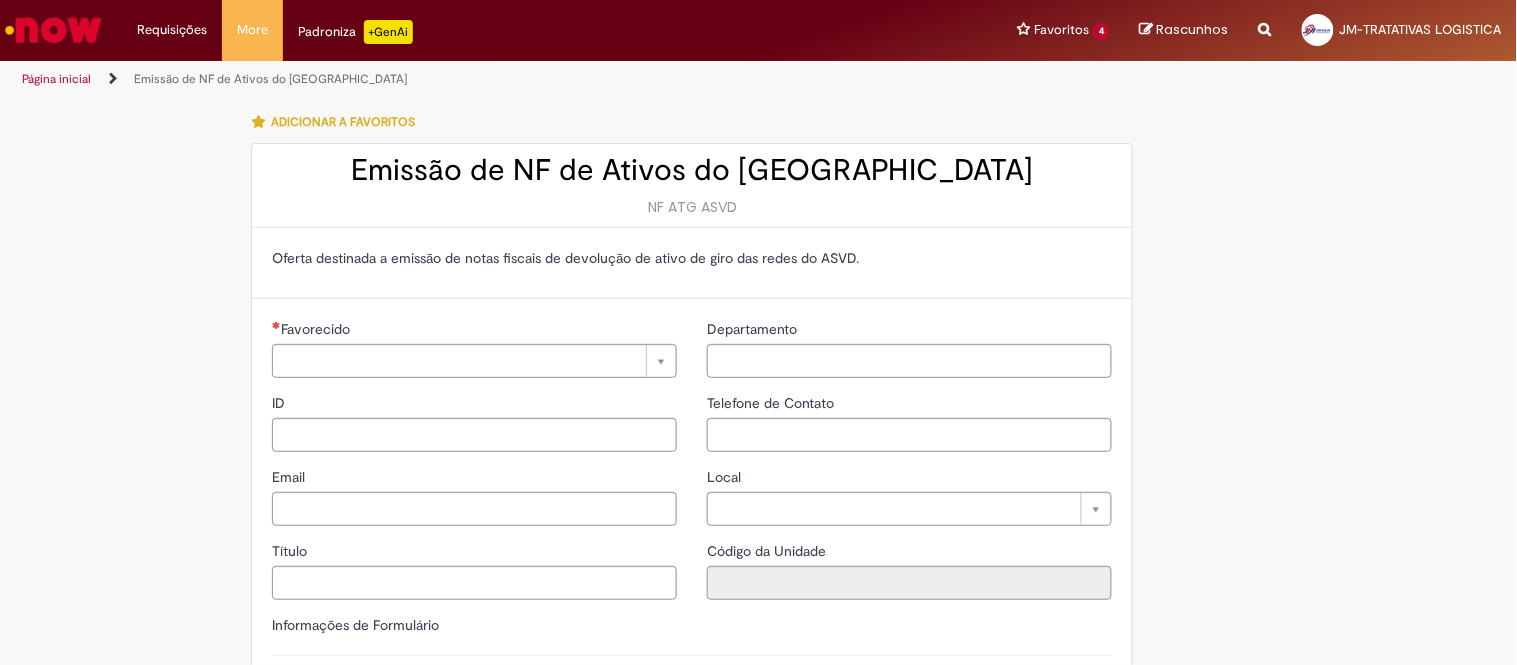 type on "**********" 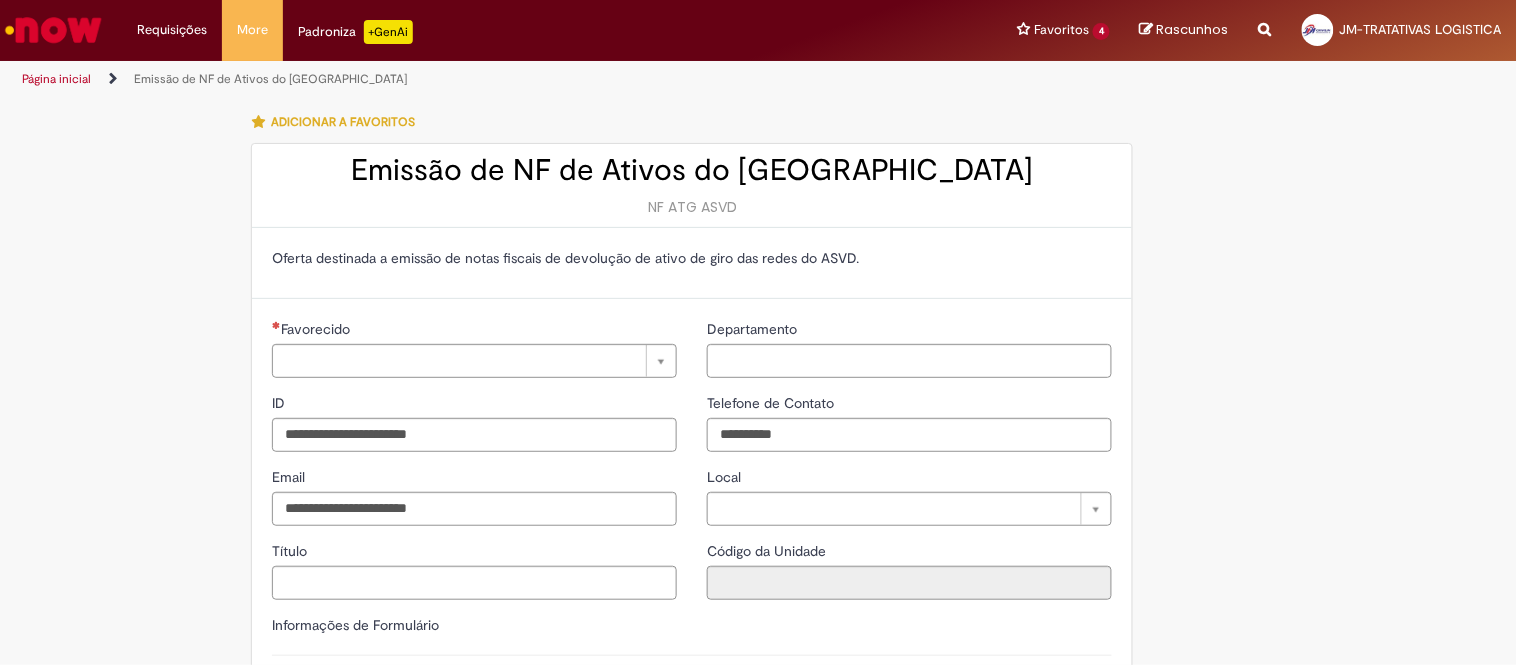 type on "**********" 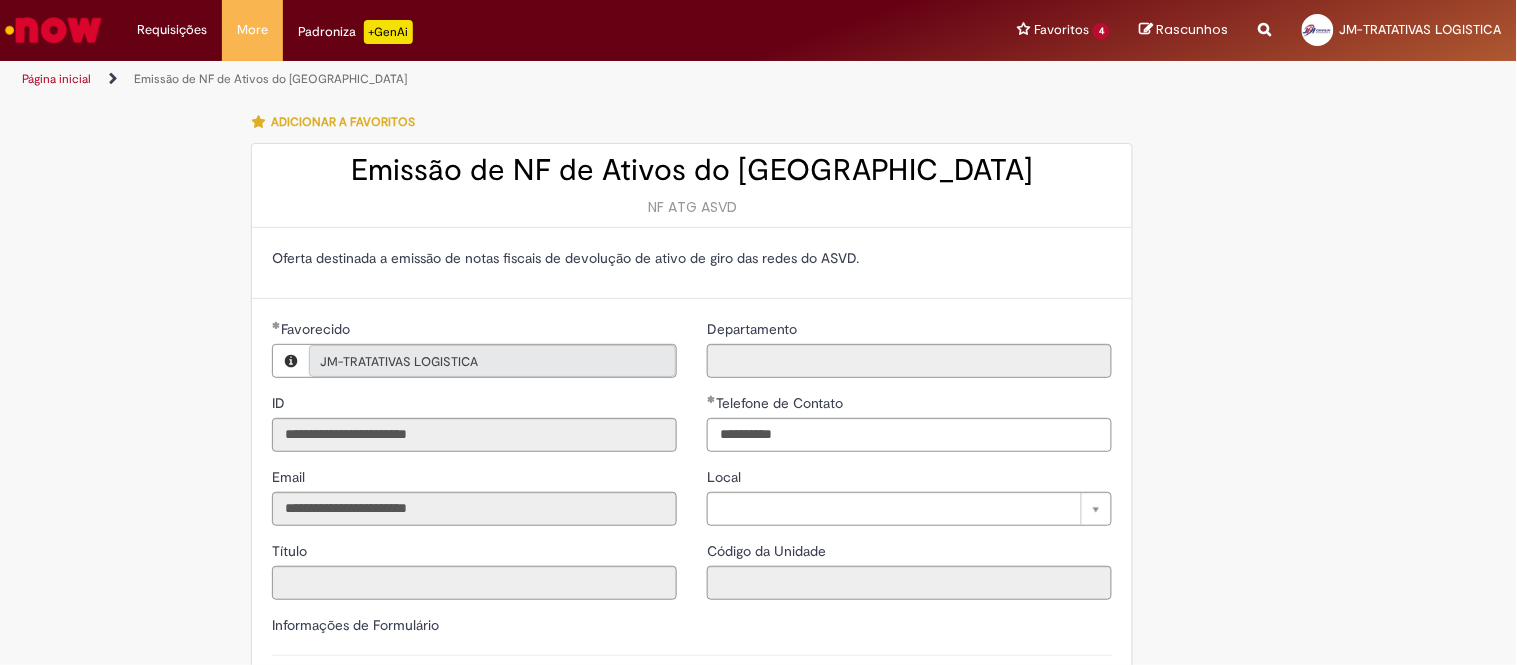 type on "**********" 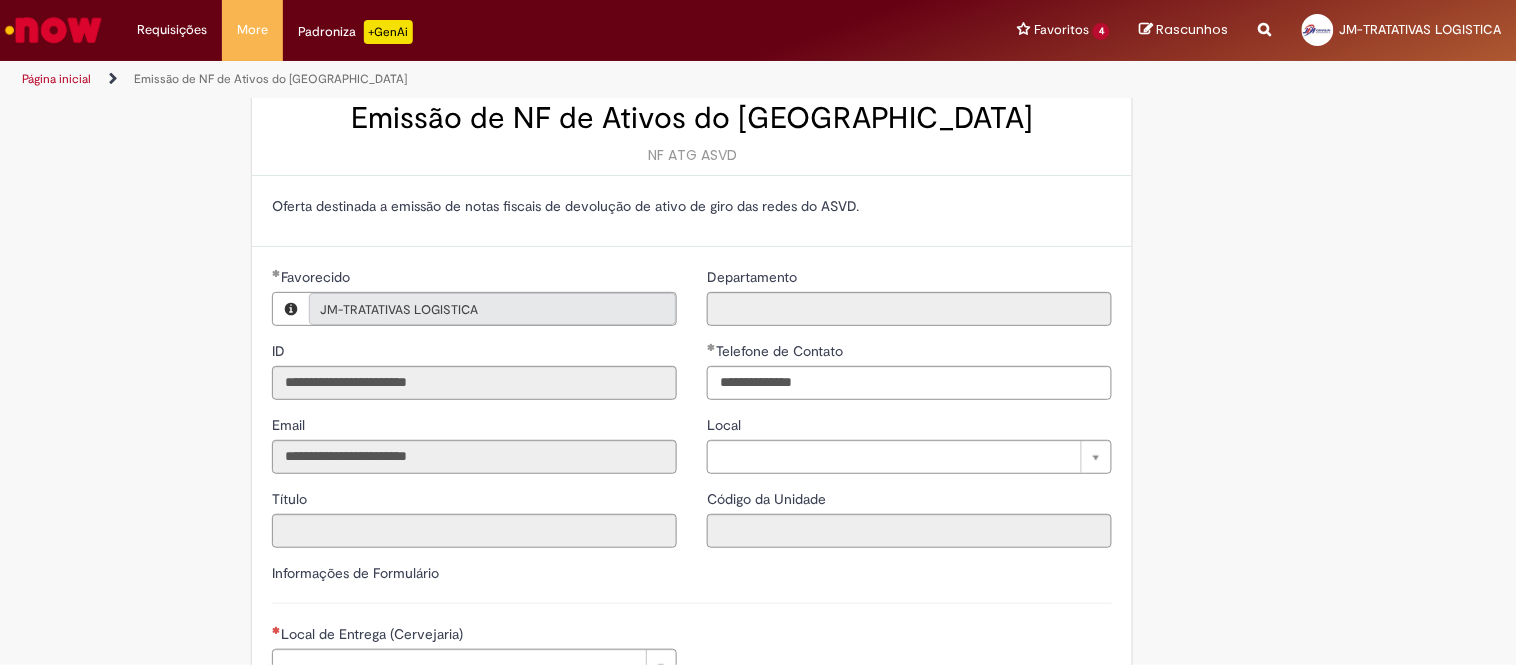 scroll, scrollTop: 222, scrollLeft: 0, axis: vertical 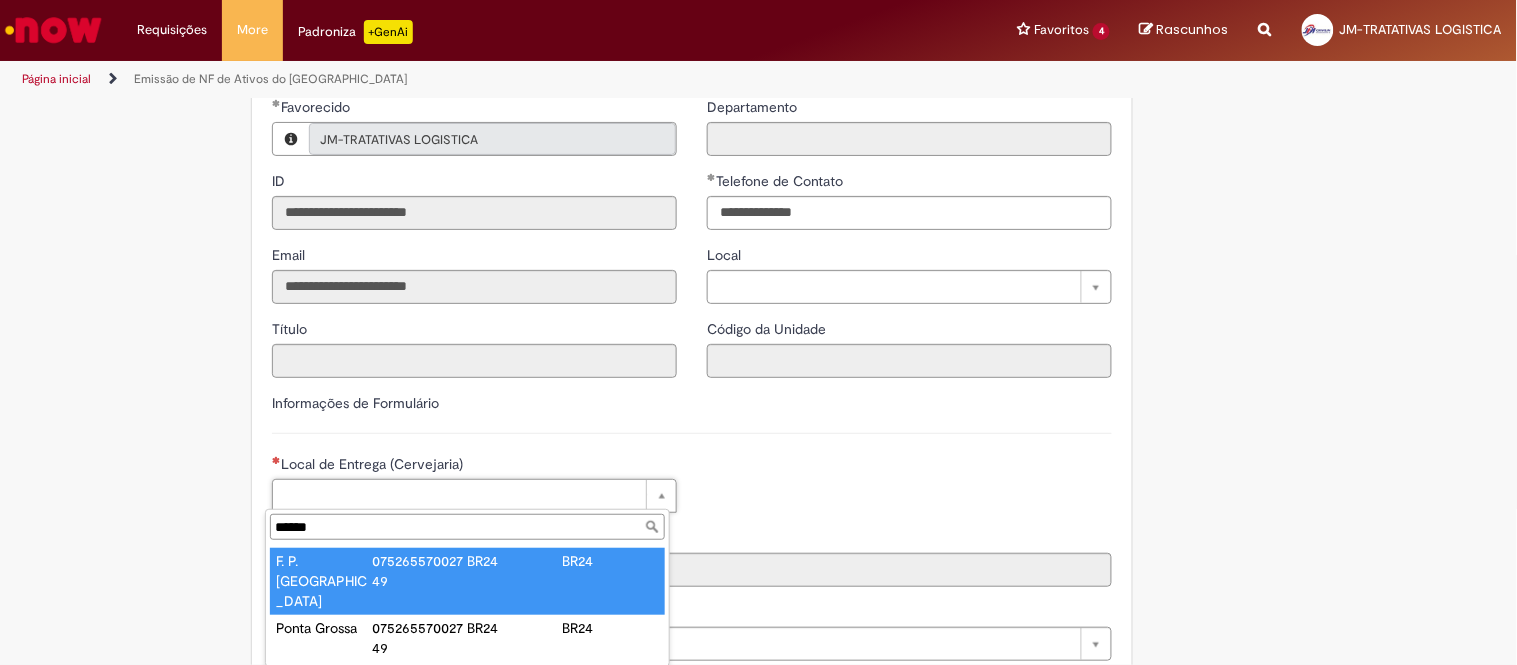 type on "******" 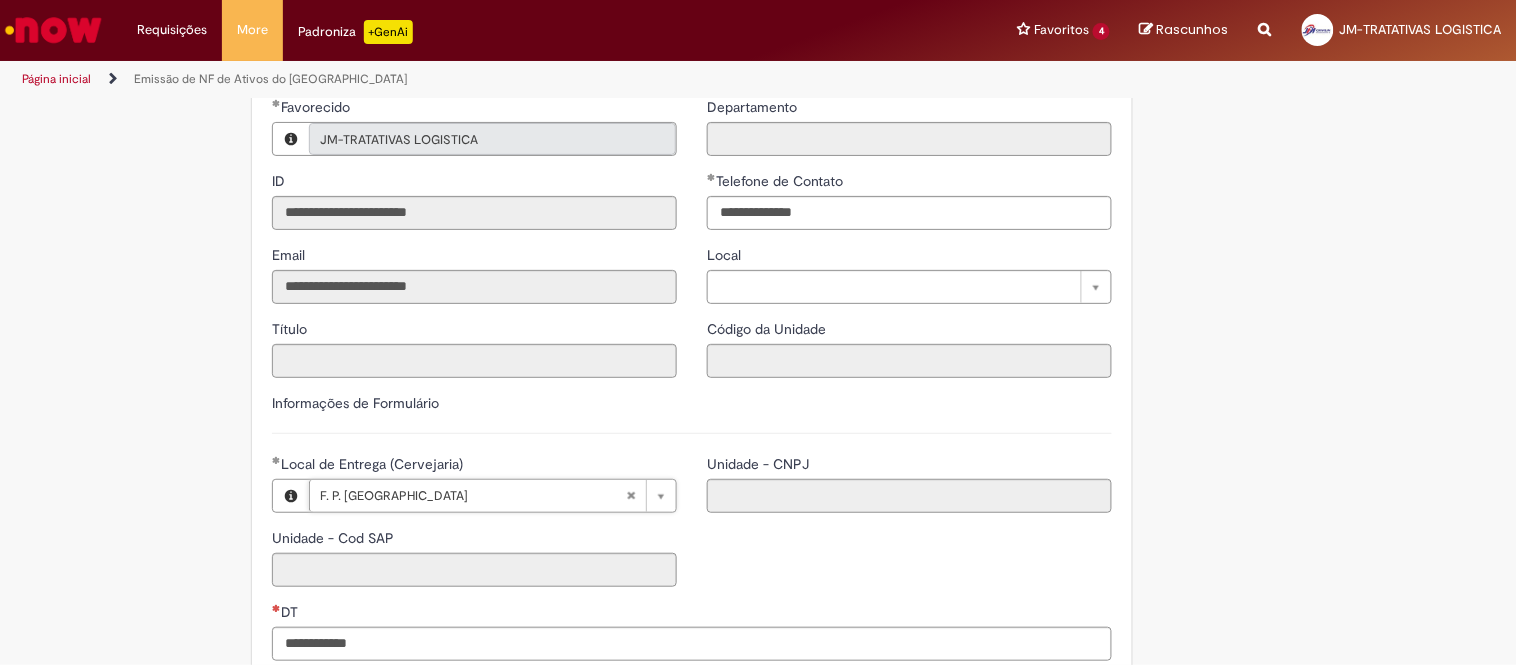 type on "****" 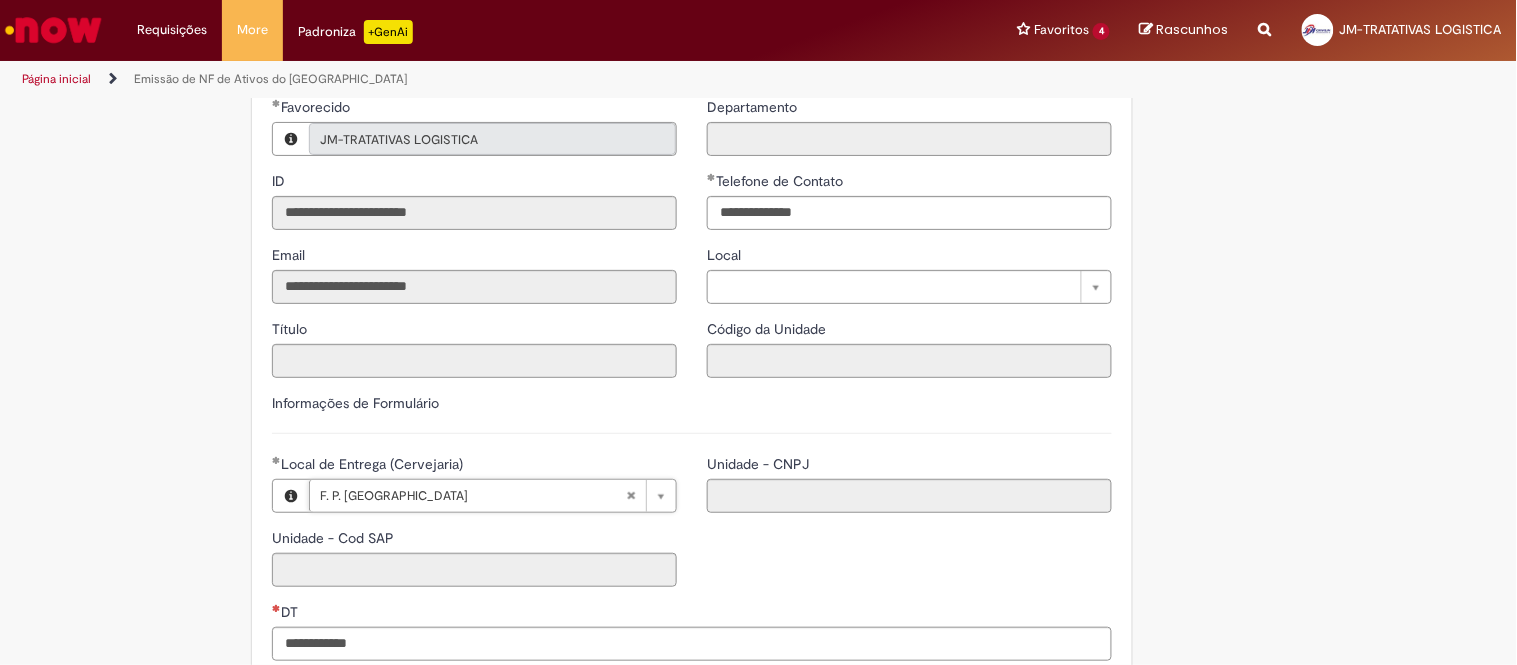 type on "**********" 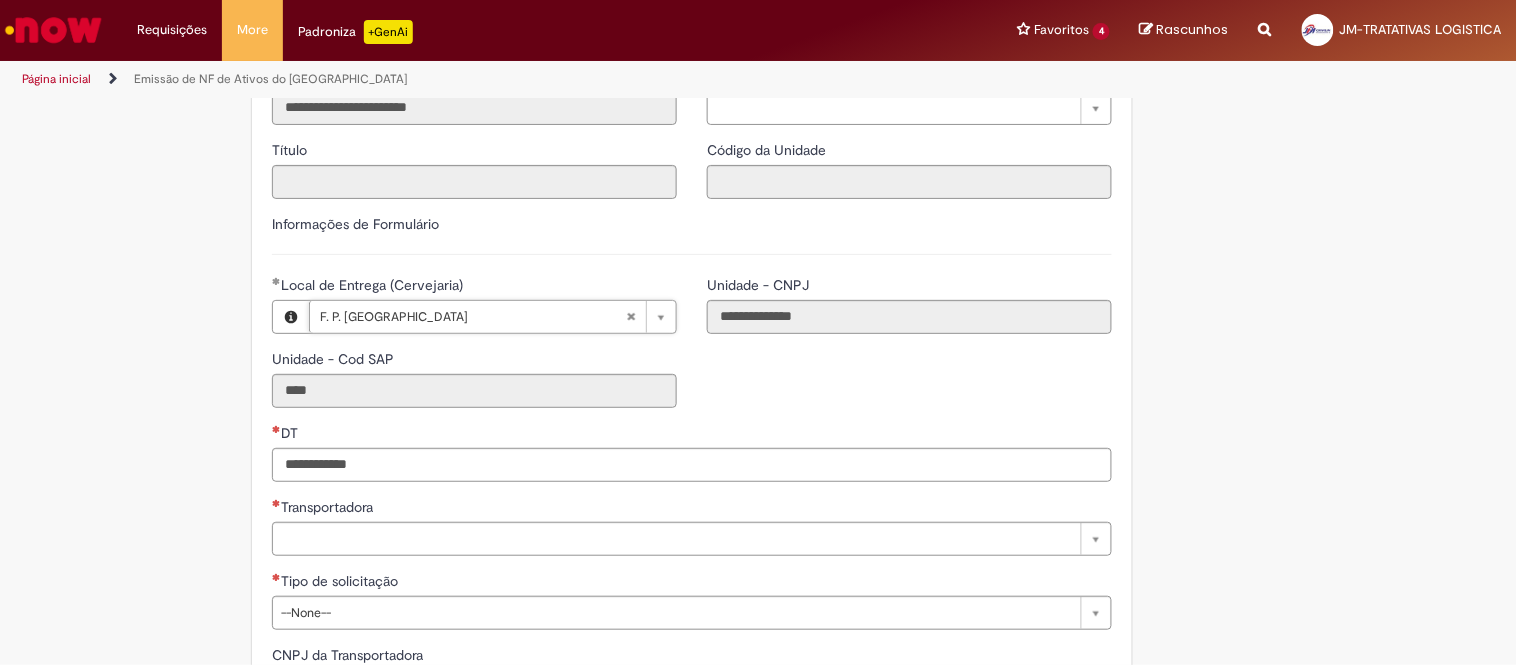 scroll, scrollTop: 444, scrollLeft: 0, axis: vertical 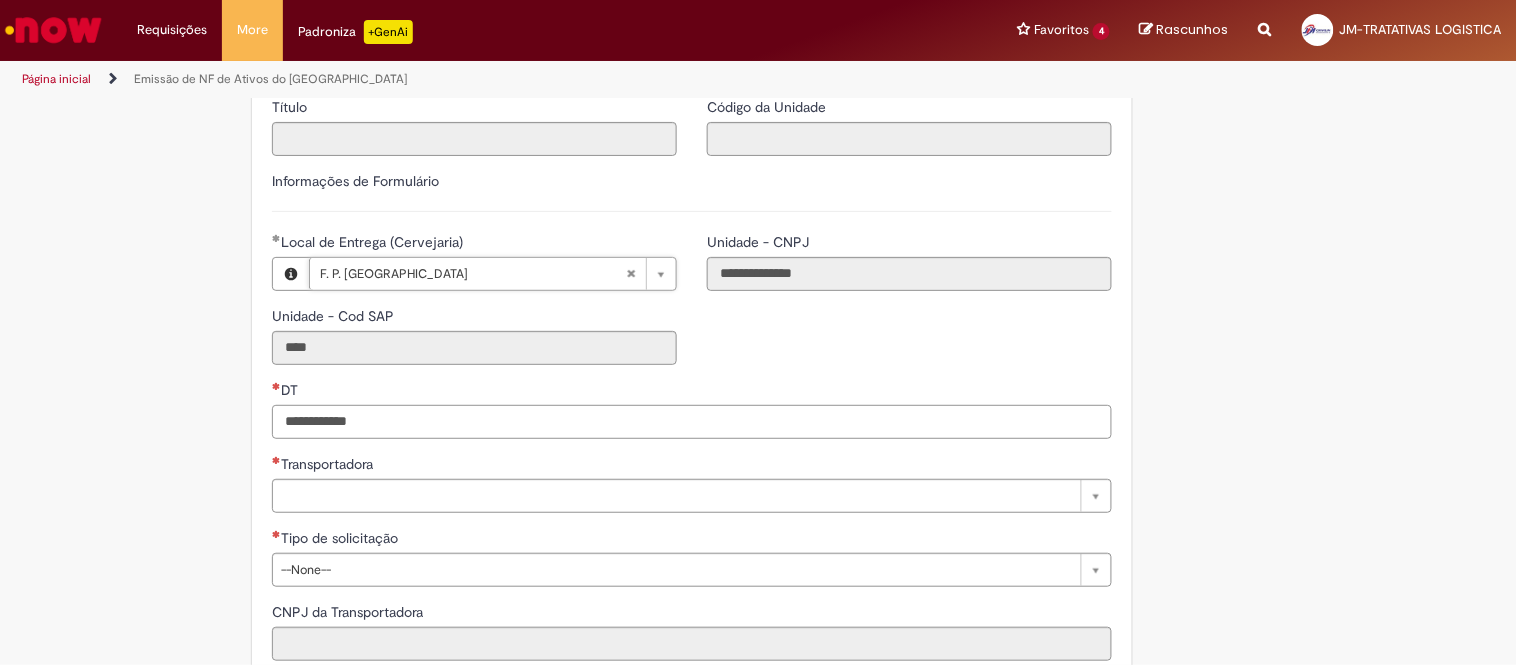 click on "DT" at bounding box center (692, 422) 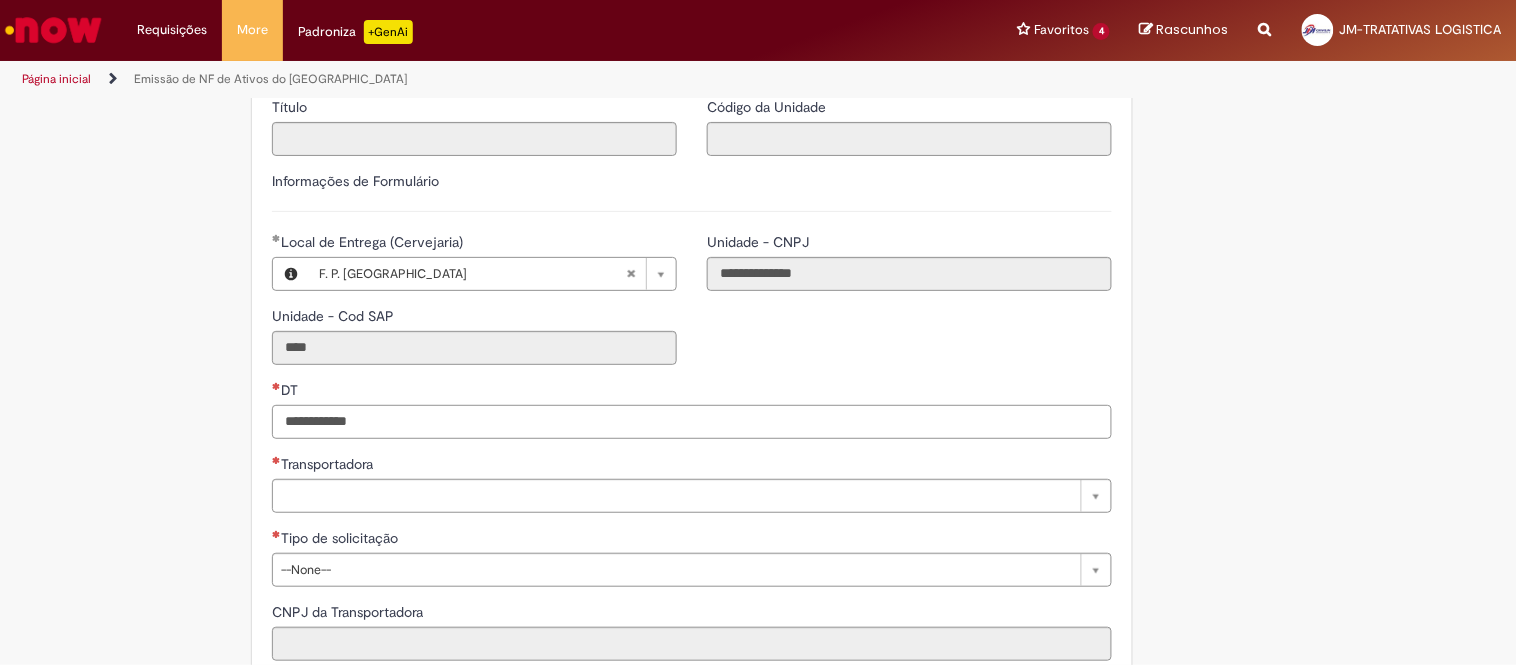 paste on "**********" 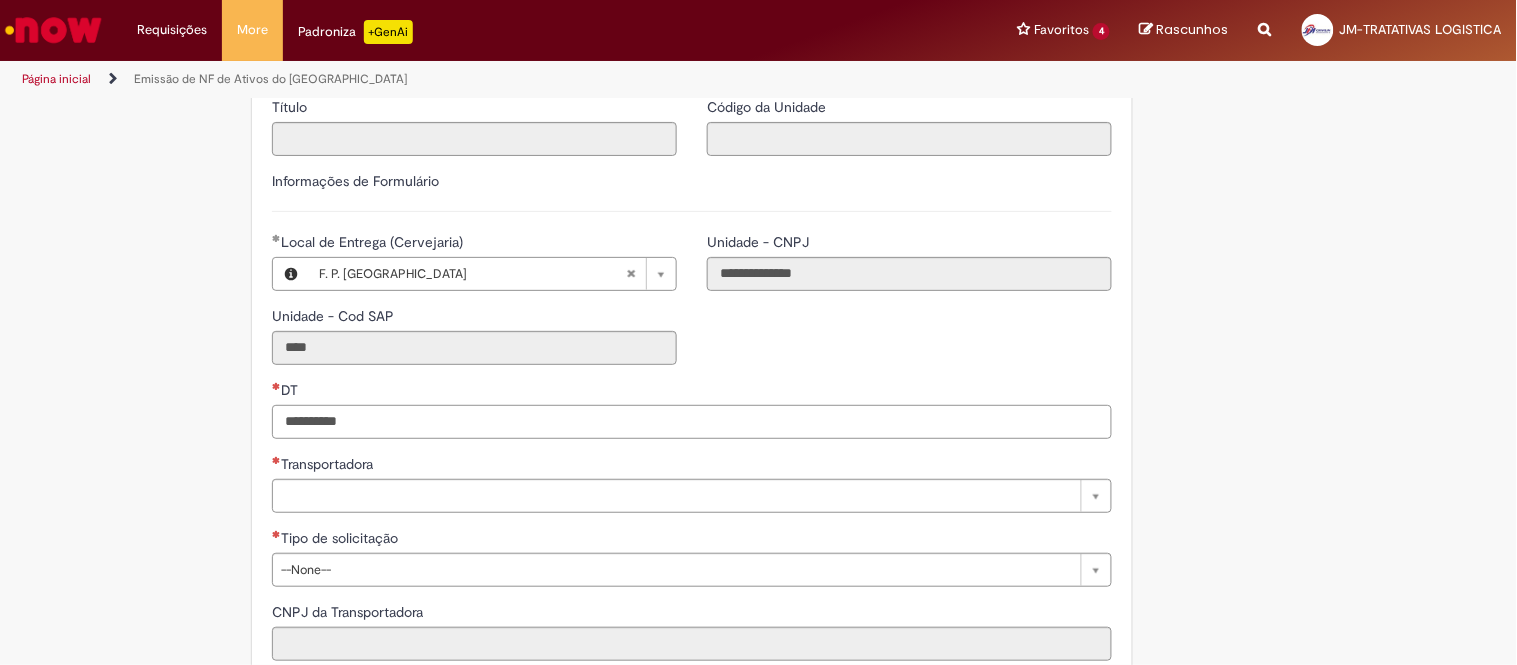 type on "**********" 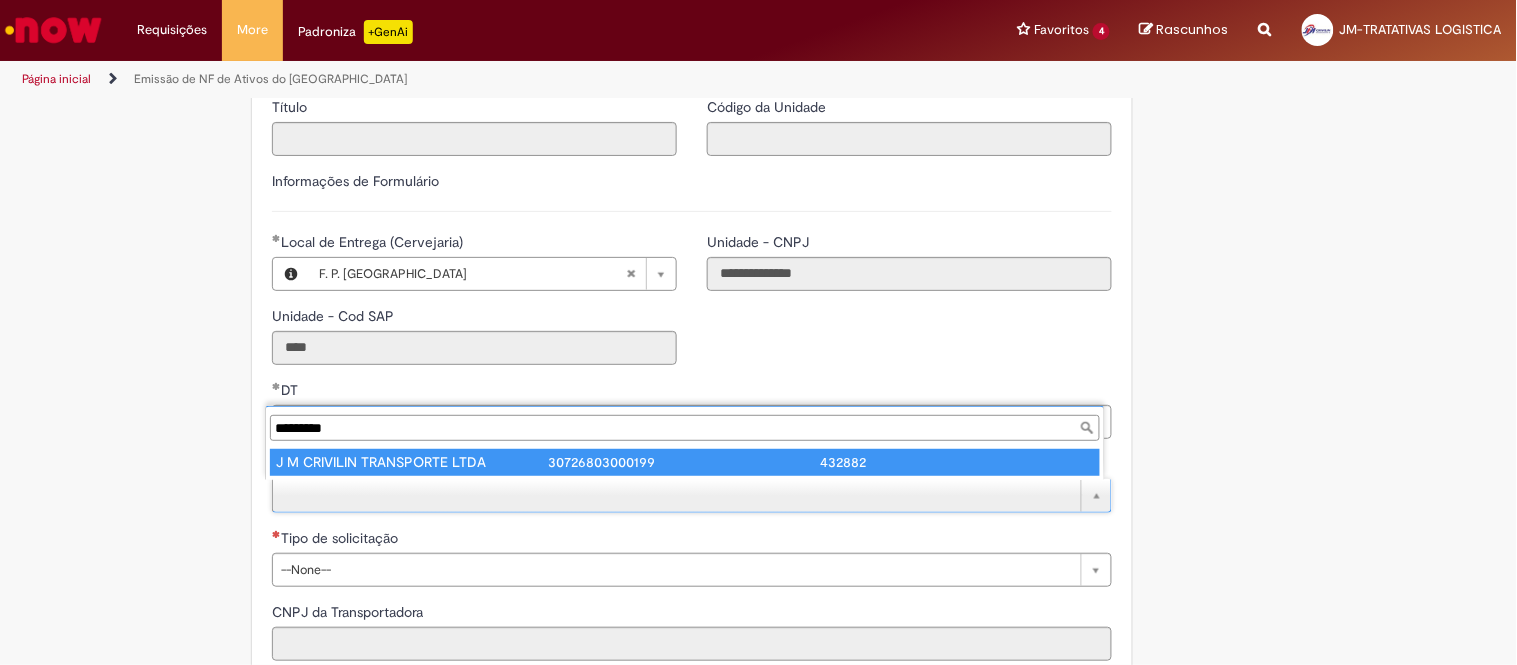 type on "*********" 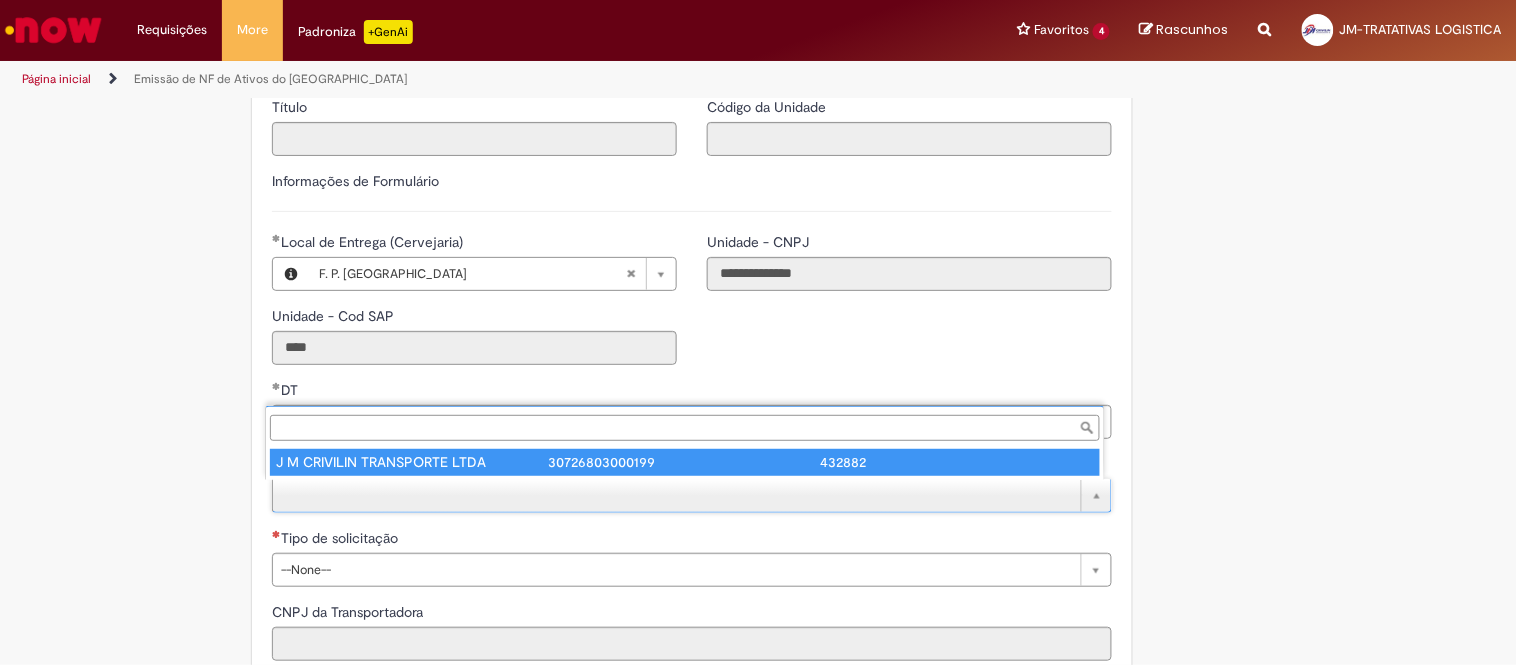 type on "**********" 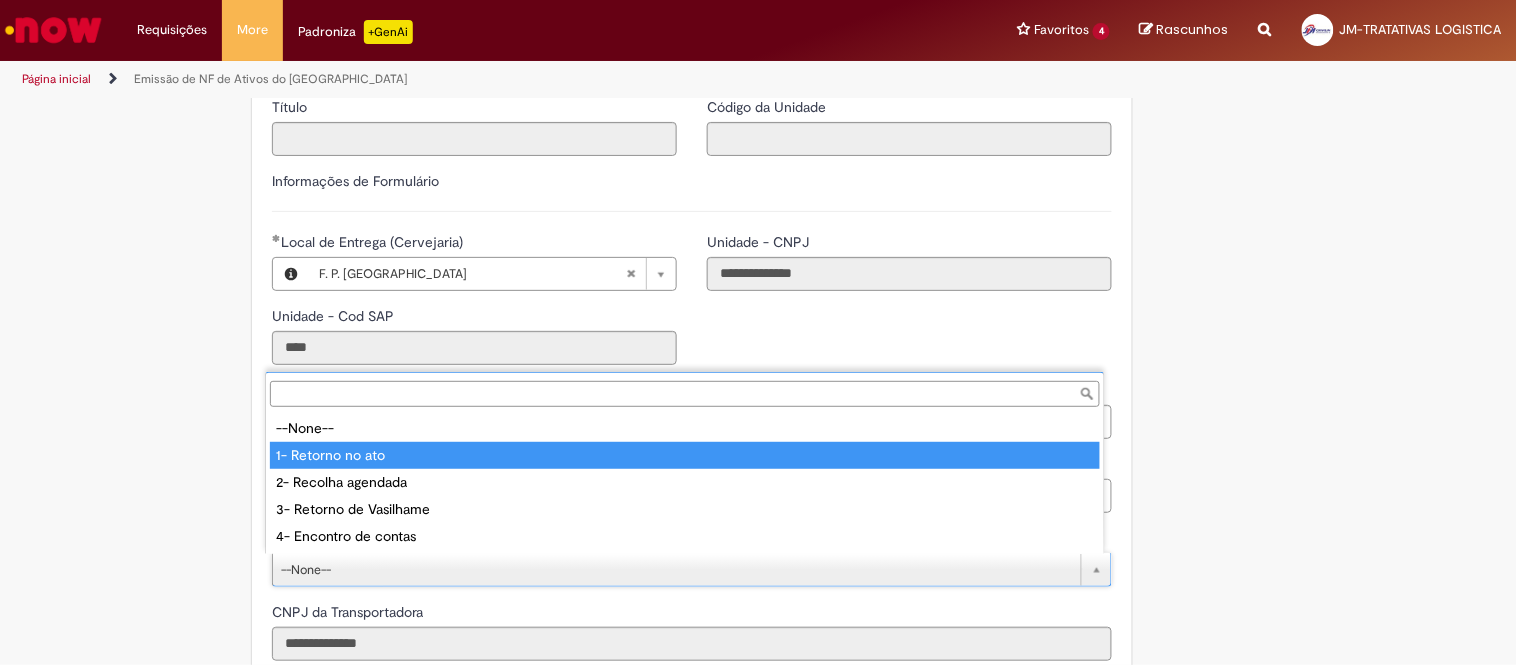 drag, startPoint x: 380, startPoint y: 446, endPoint x: 384, endPoint y: 393, distance: 53.15073 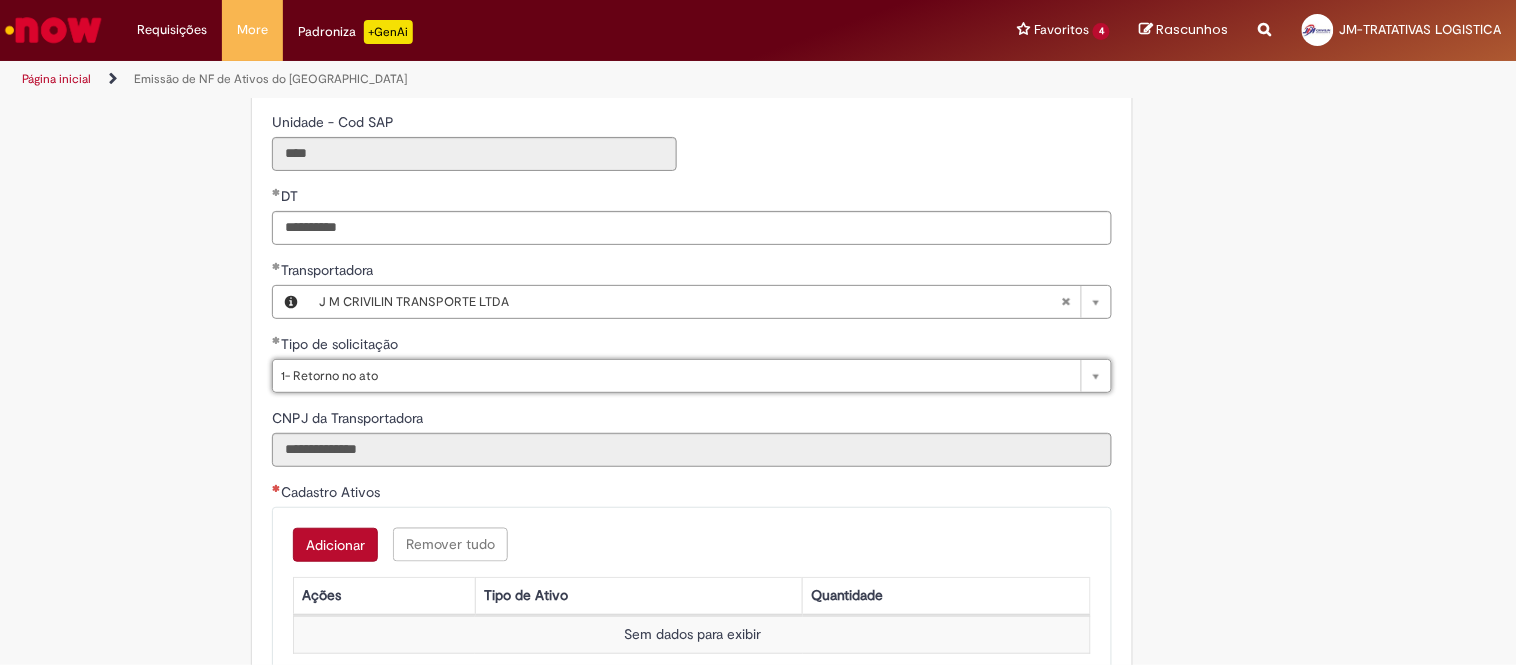 scroll, scrollTop: 666, scrollLeft: 0, axis: vertical 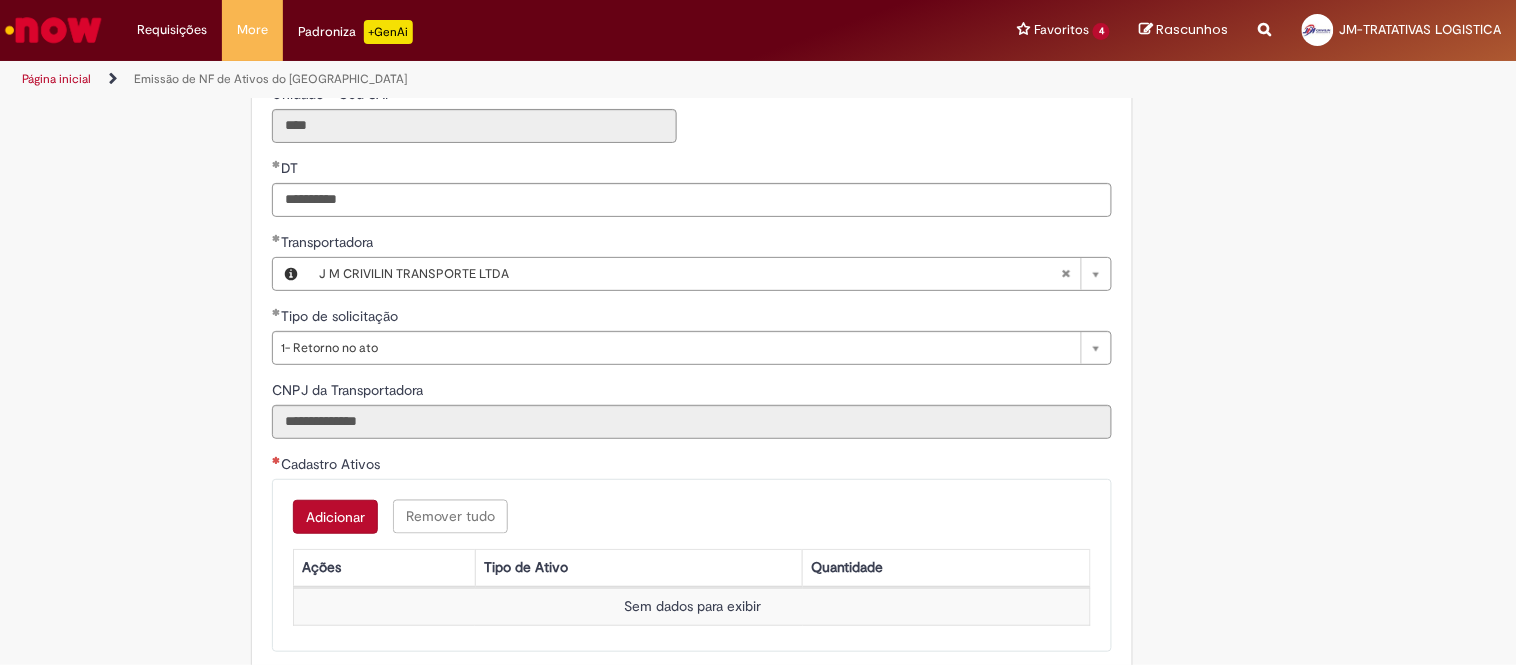 click on "Adicionar Remover tudo Cadastro Ativos Ações Tipo de Ativo Quantidade Sem dados para exibir" at bounding box center [692, 565] 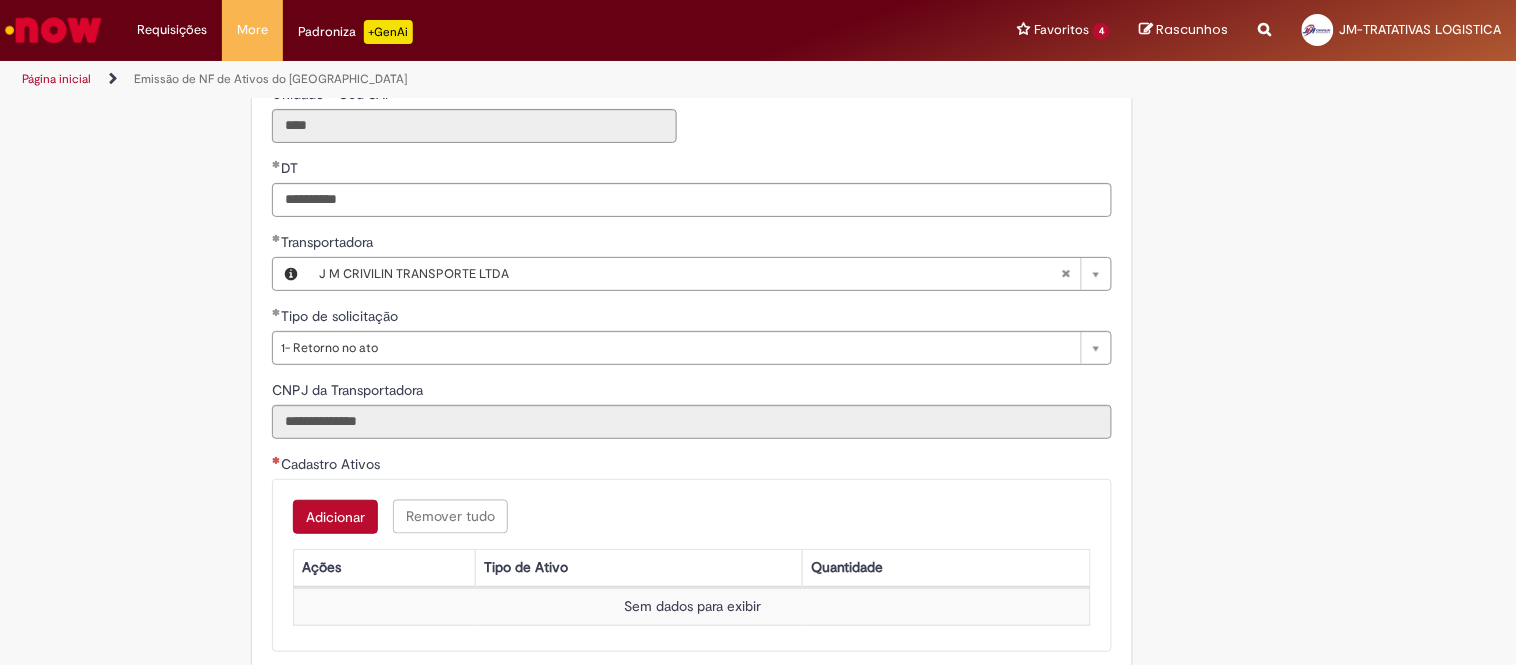 click on "Adicionar" at bounding box center (335, 517) 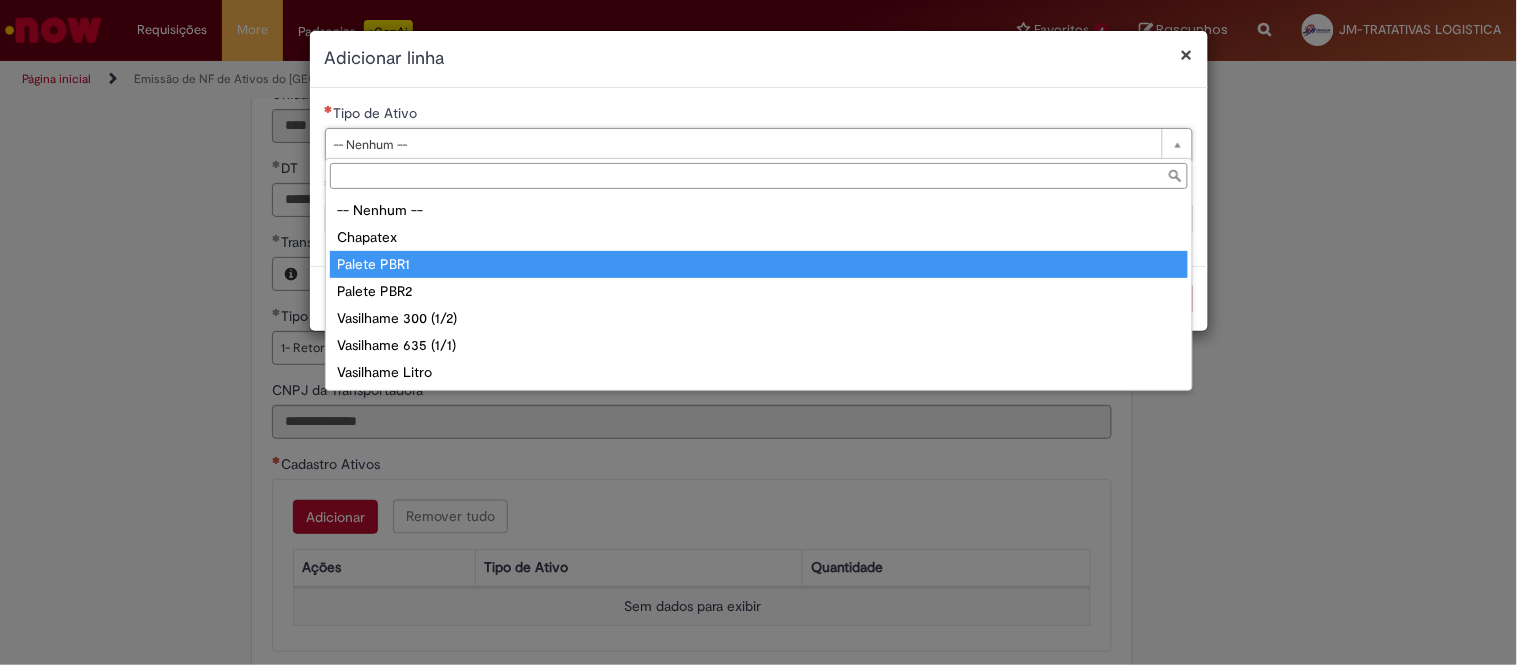 drag, startPoint x: 414, startPoint y: 267, endPoint x: 381, endPoint y: 218, distance: 59.07622 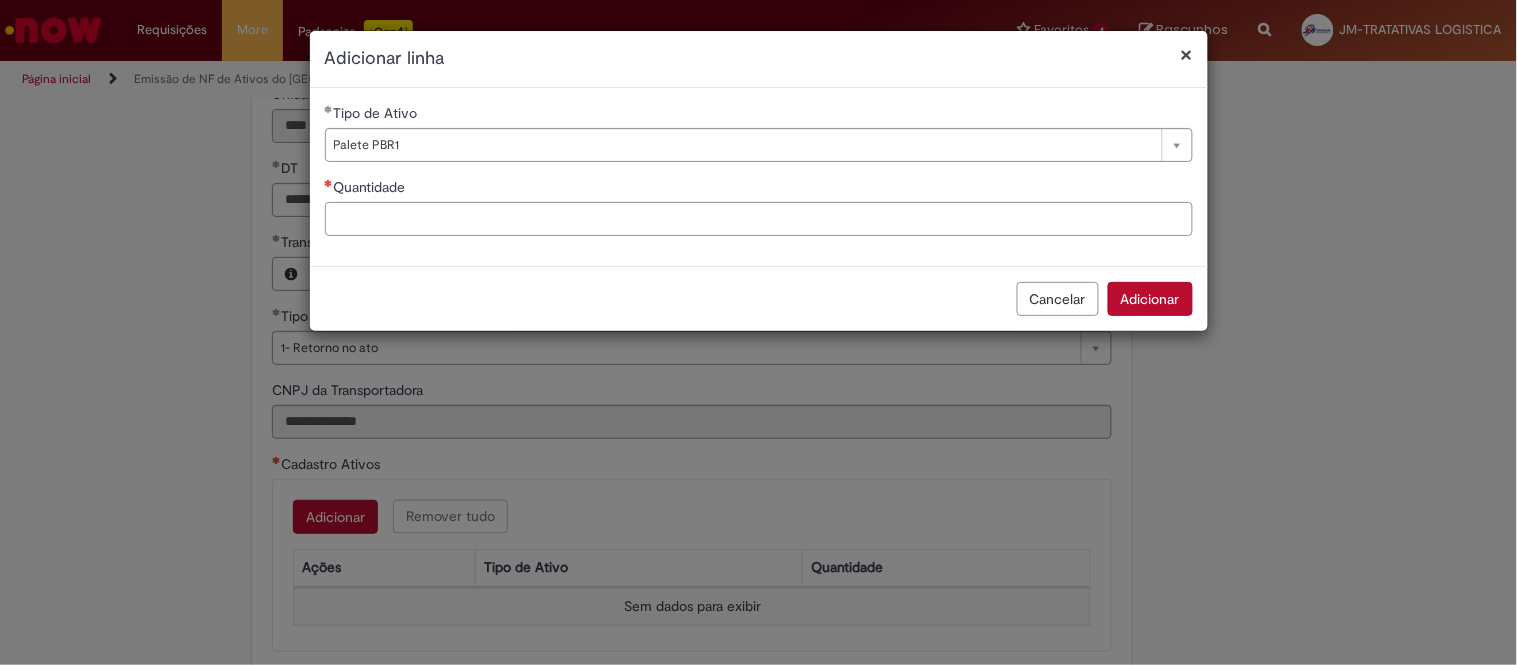 click on "Quantidade" at bounding box center (759, 219) 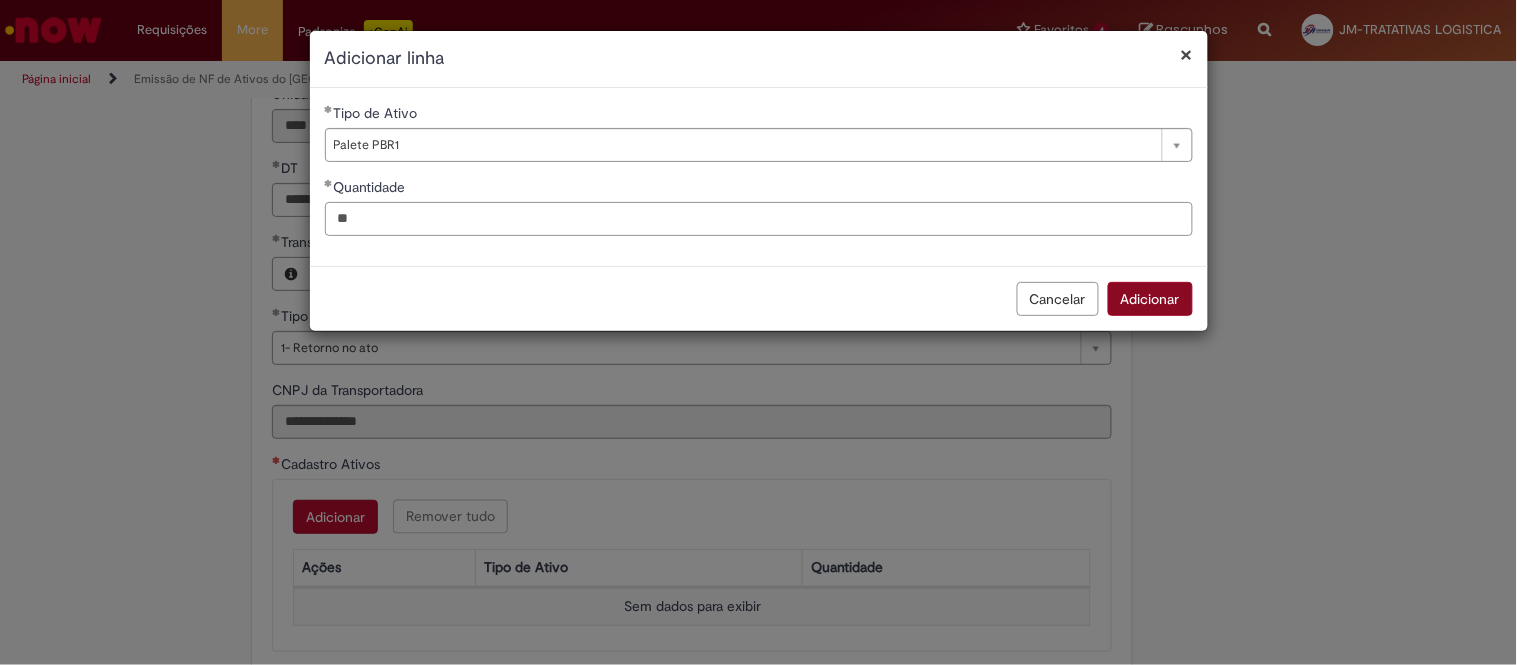 type on "**" 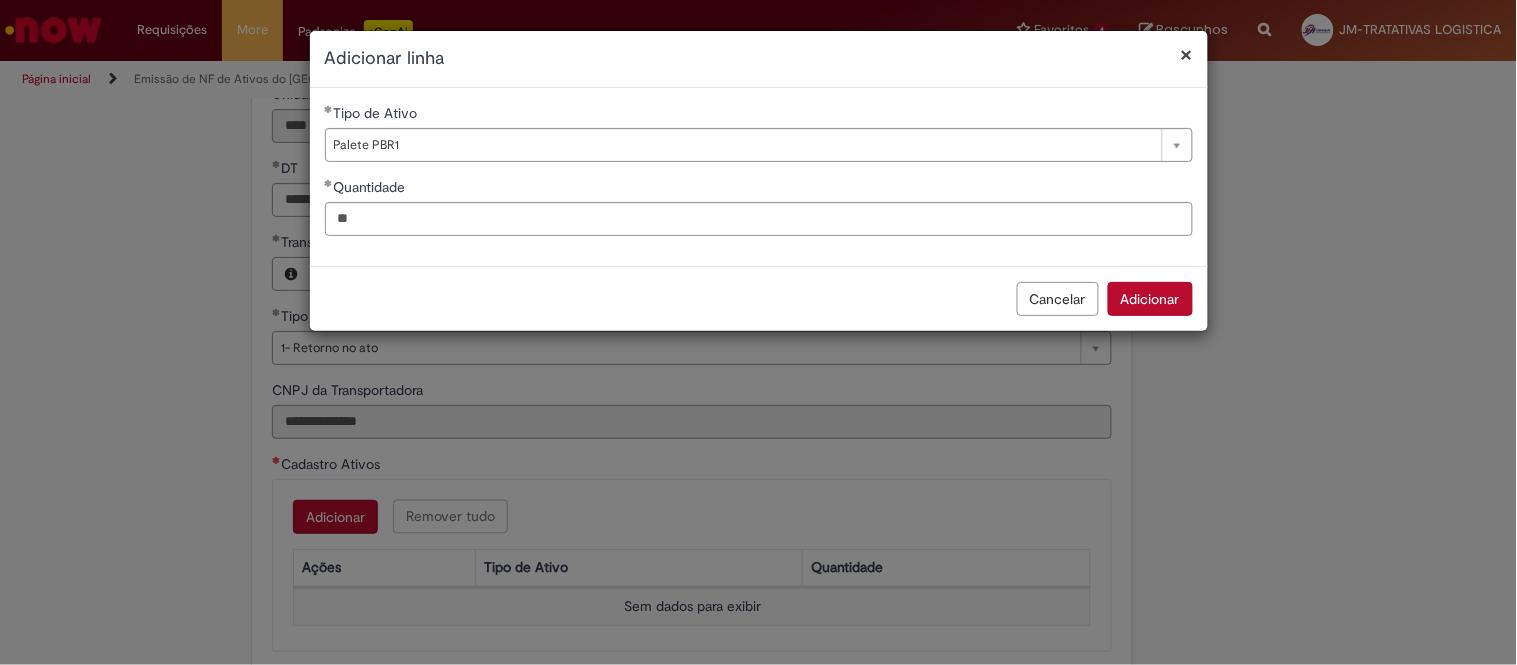 click on "Adicionar" at bounding box center [1150, 299] 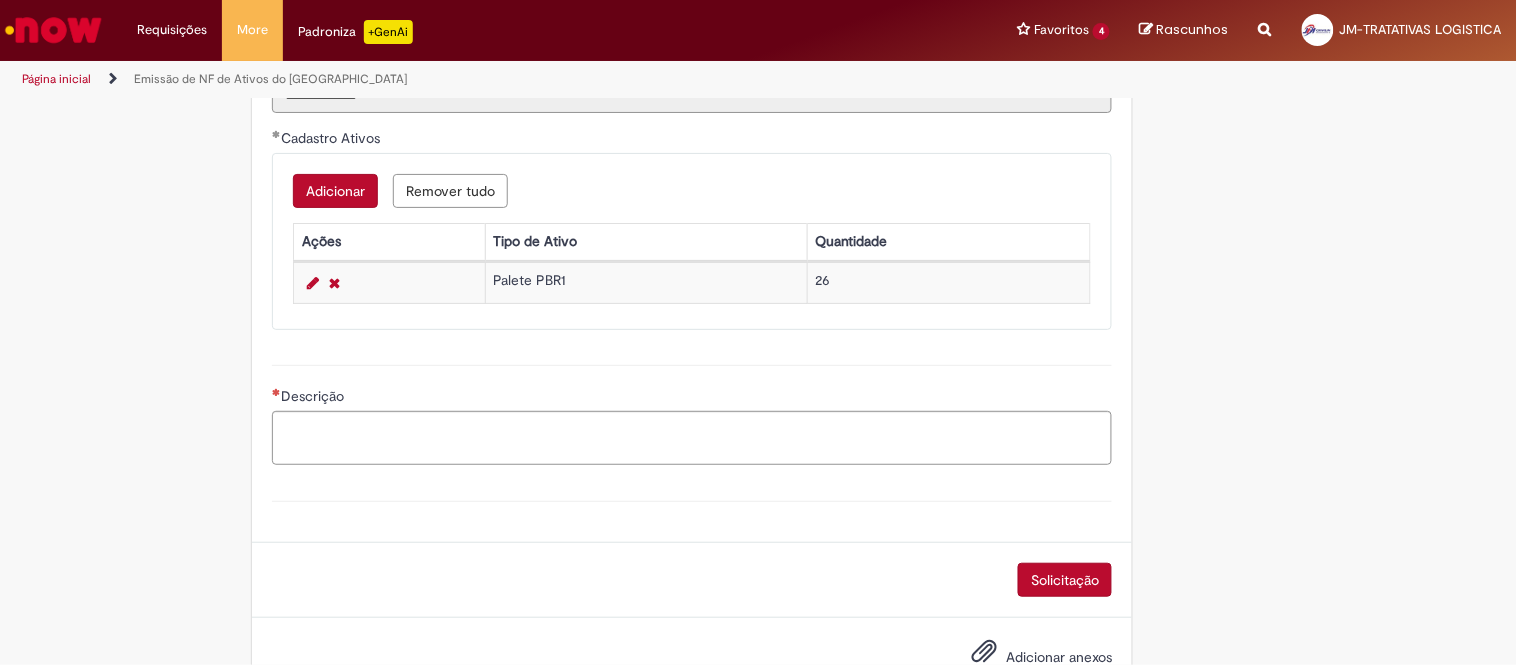 scroll, scrollTop: 1000, scrollLeft: 0, axis: vertical 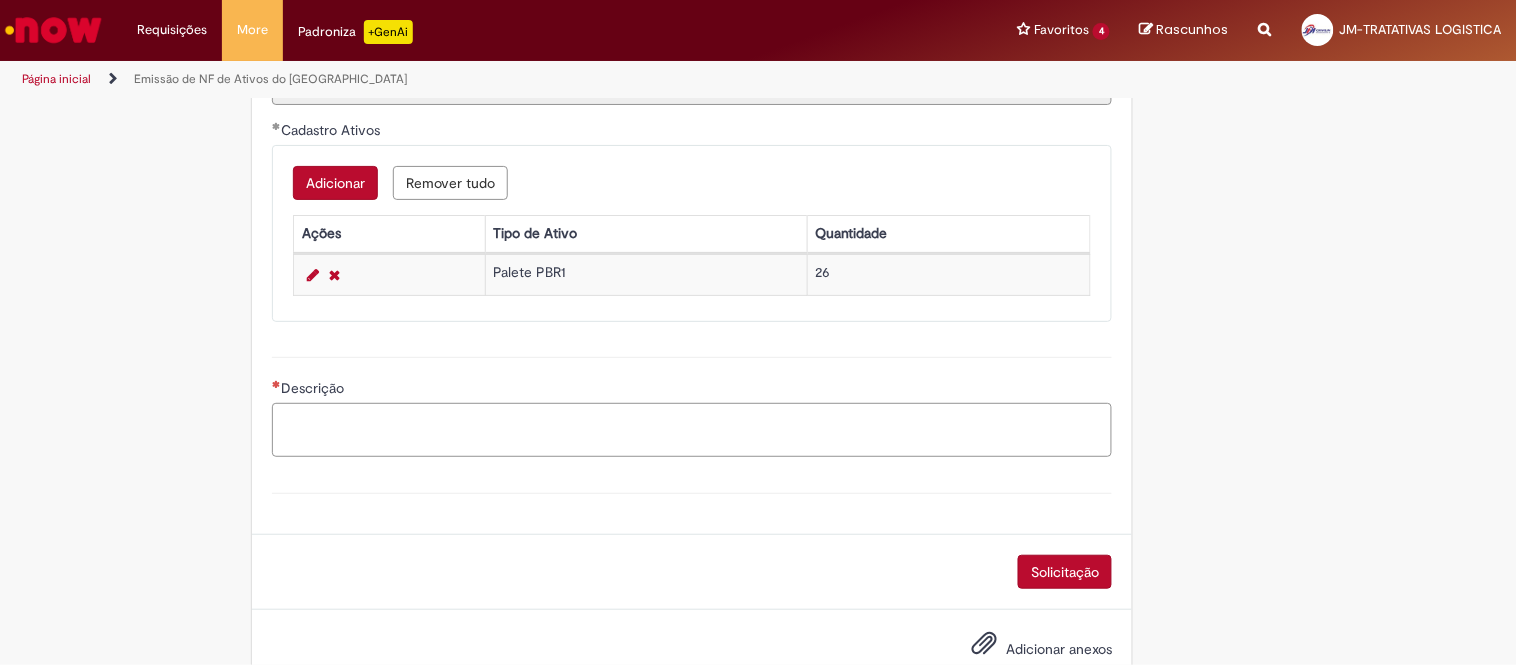 click on "Descrição" at bounding box center [692, 430] 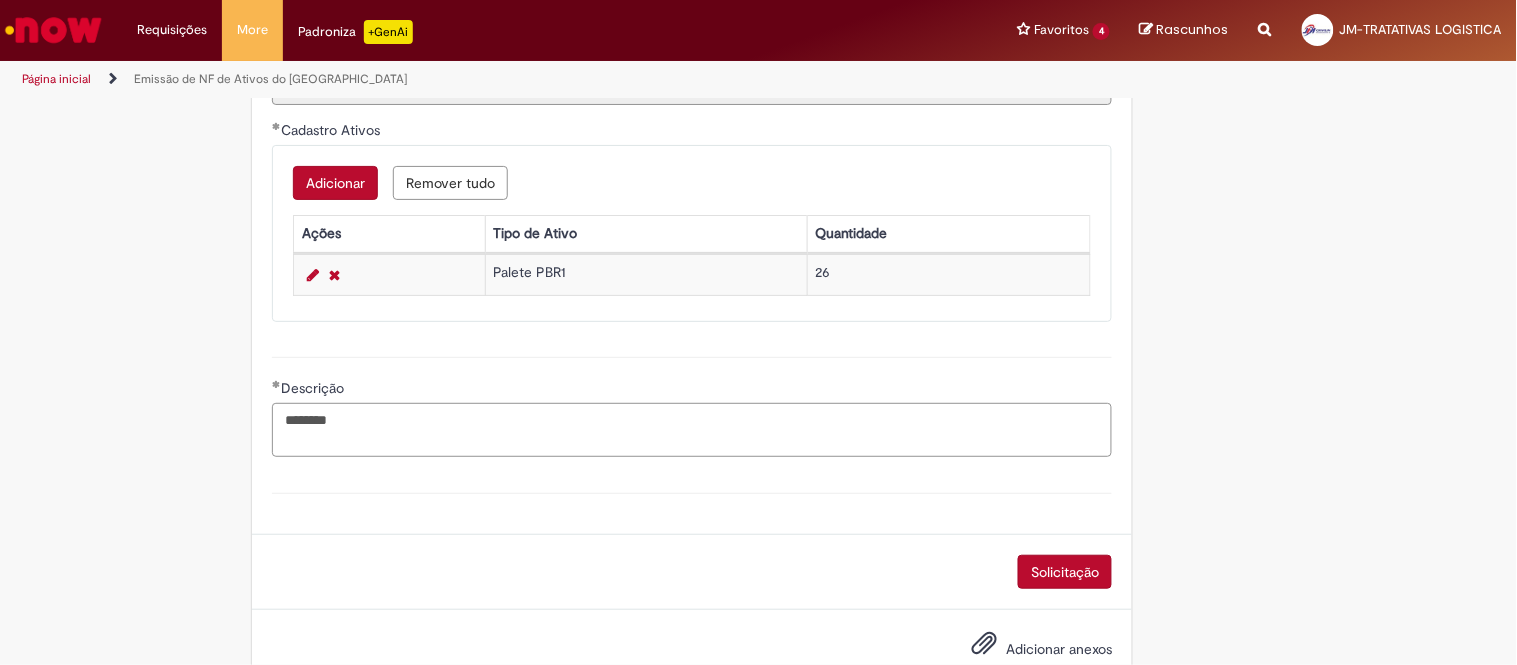 paste on "**********" 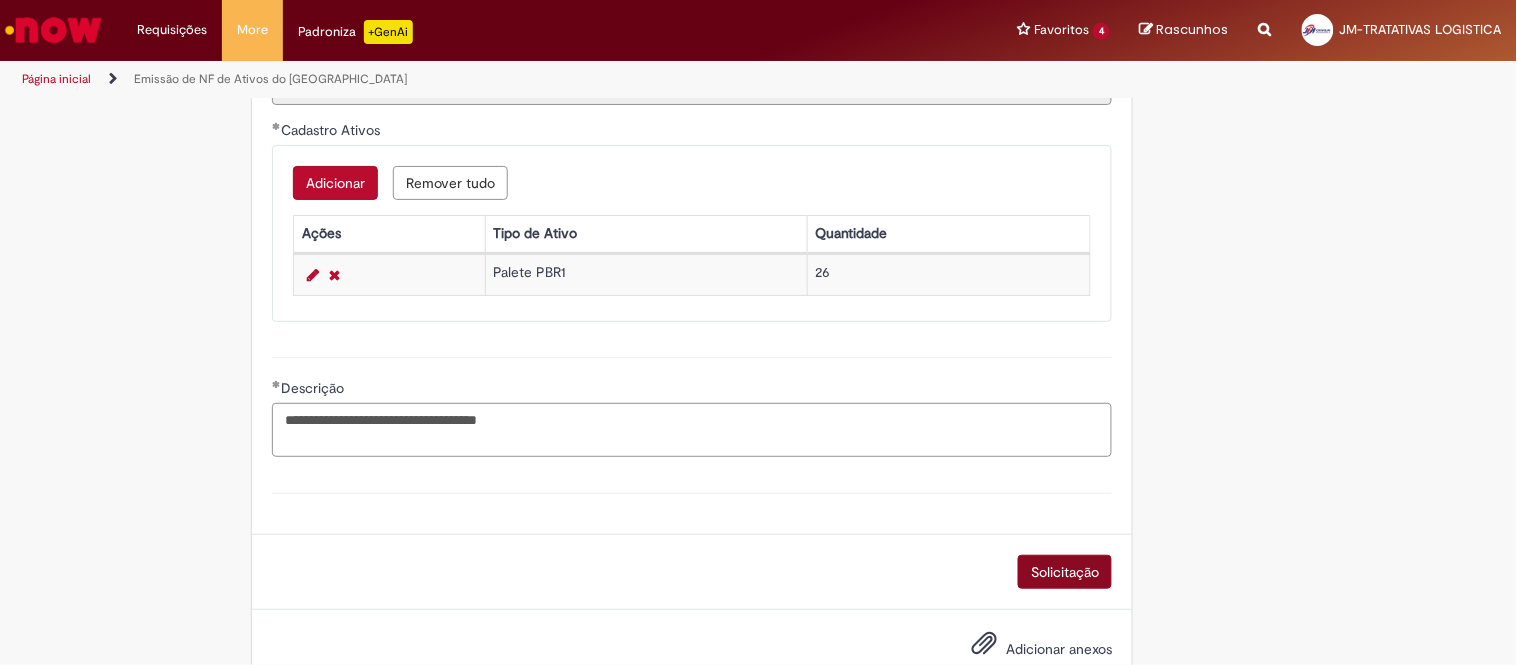 type on "**********" 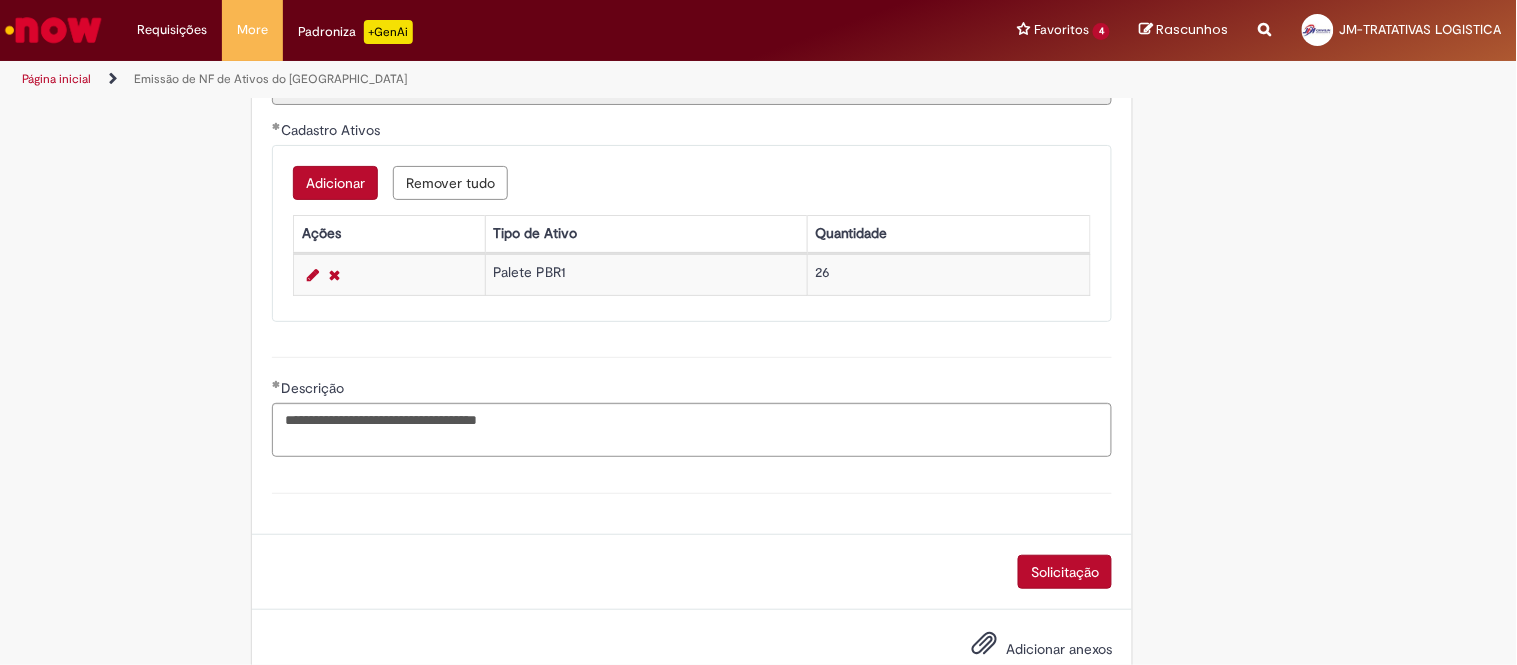 click on "Solicitação" at bounding box center (1065, 572) 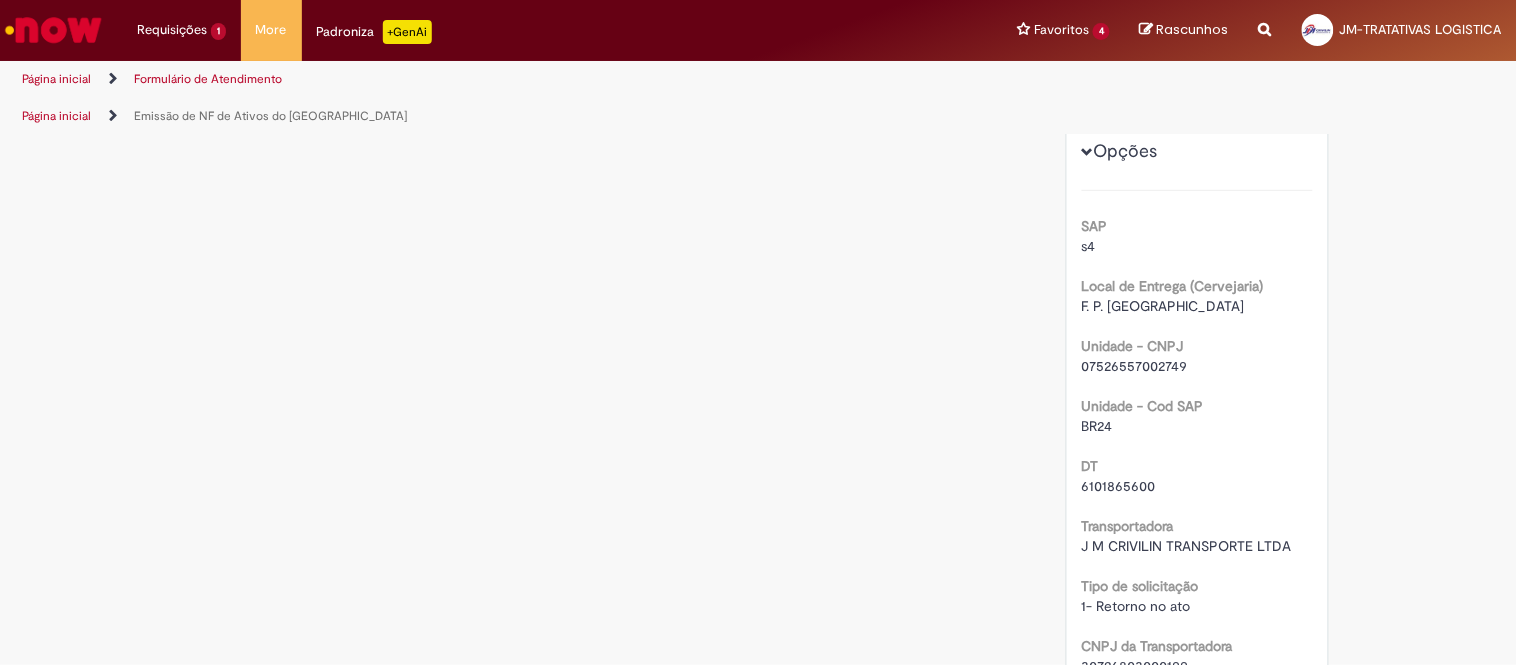 scroll, scrollTop: 0, scrollLeft: 0, axis: both 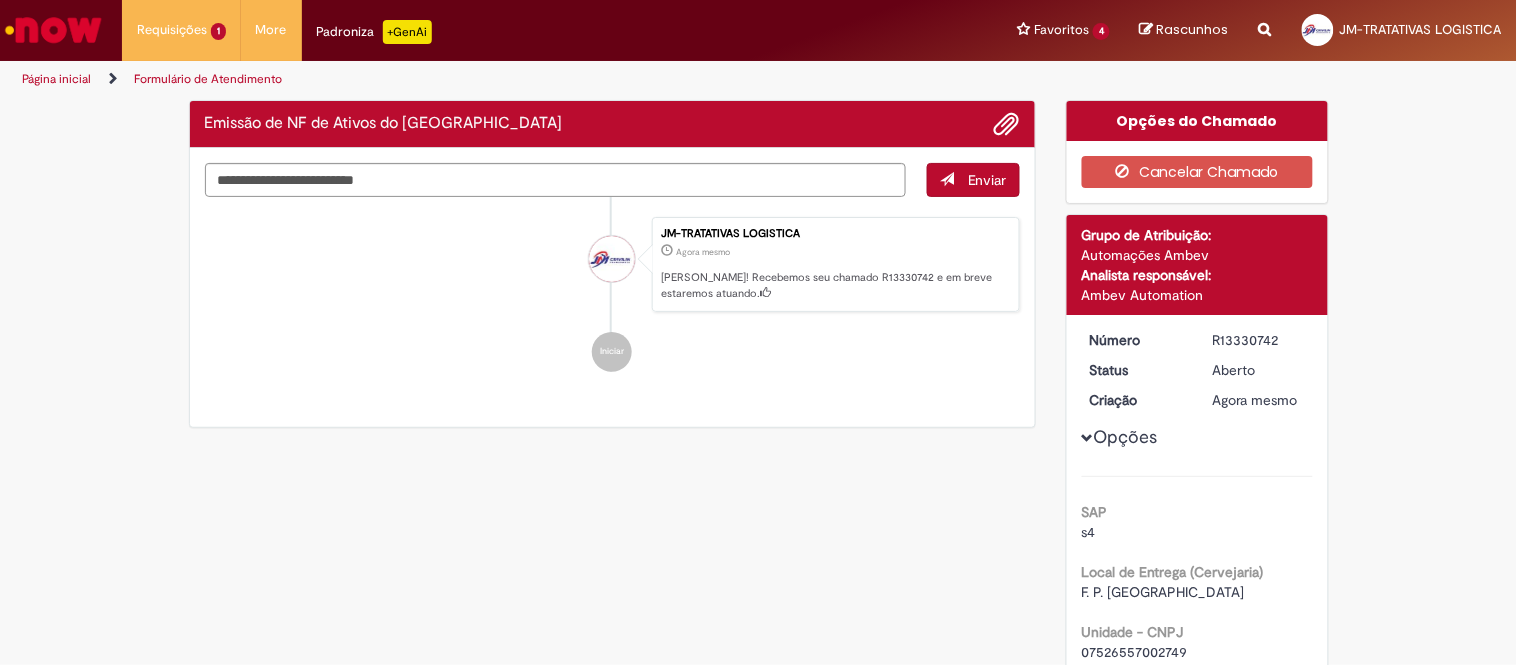 click on "R13330742" at bounding box center (1259, 340) 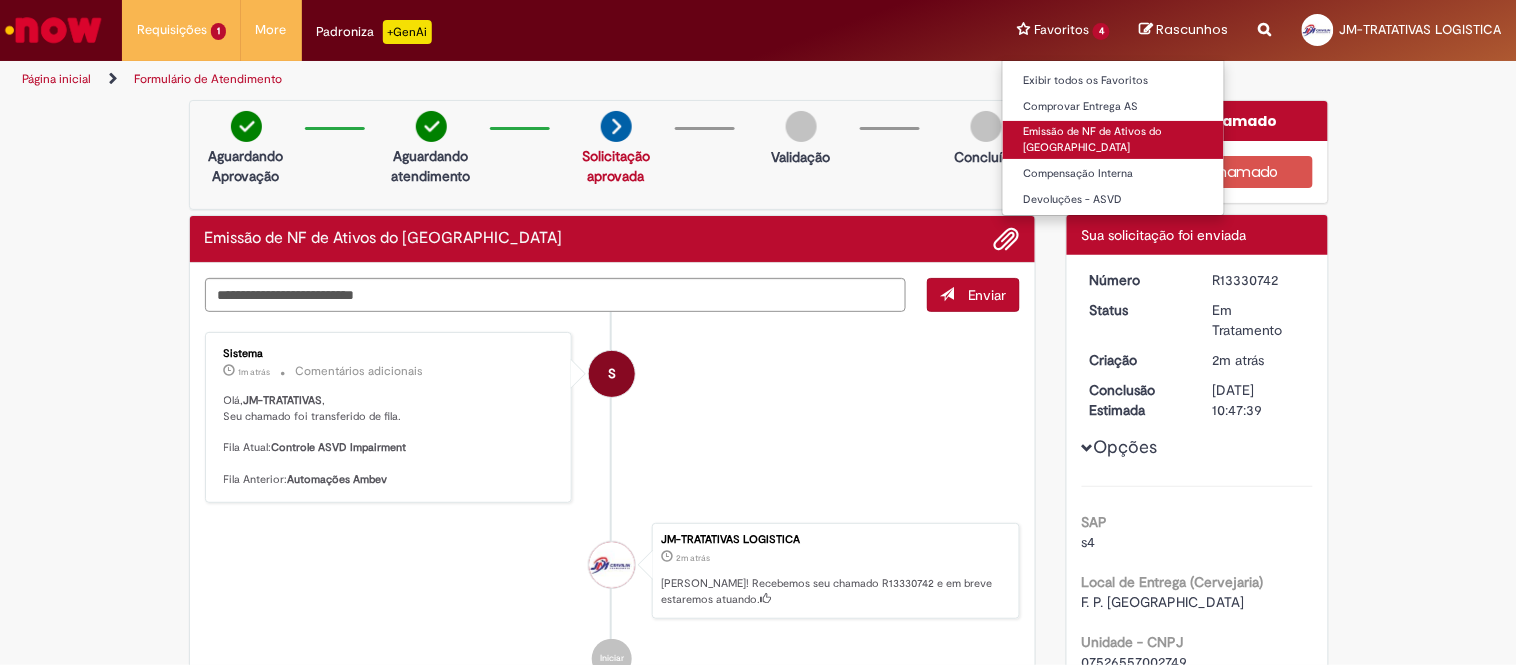 click on "Emissão de NF de Ativos do [GEOGRAPHIC_DATA]" at bounding box center [1113, 139] 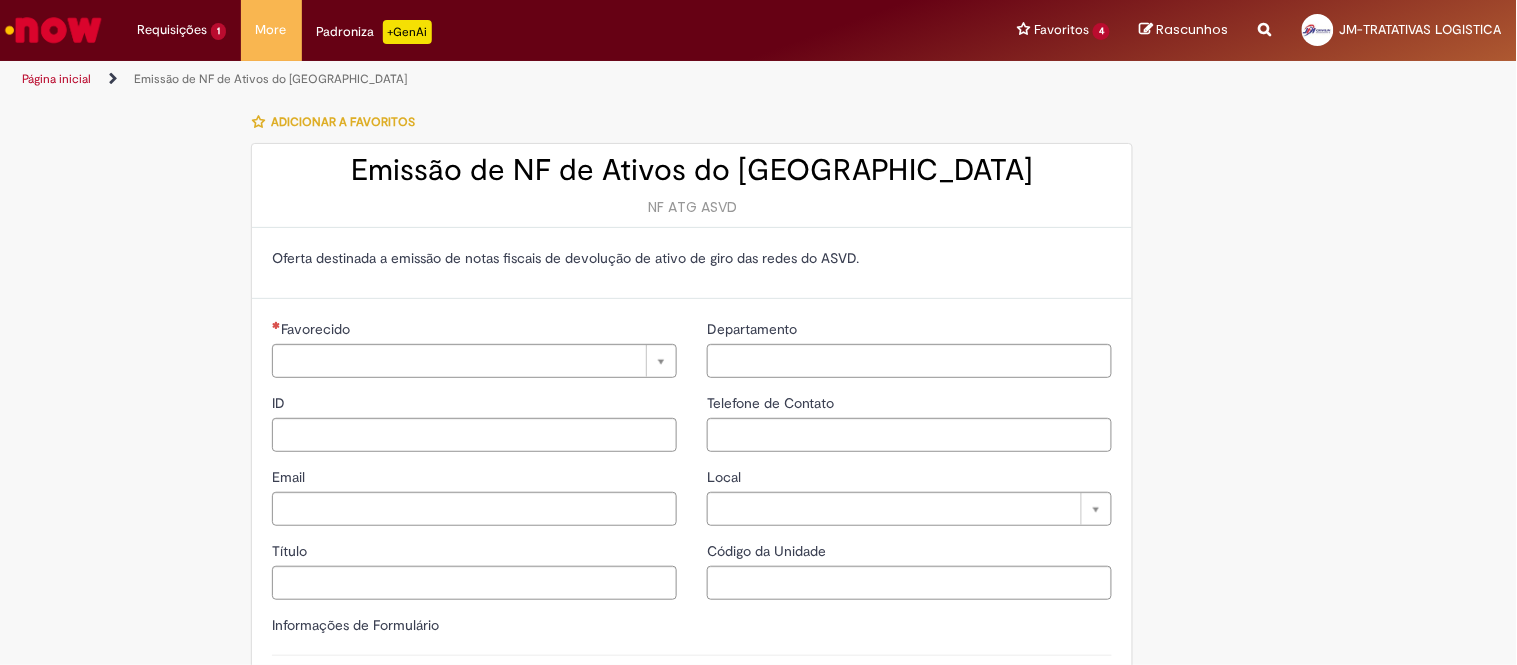 type on "**********" 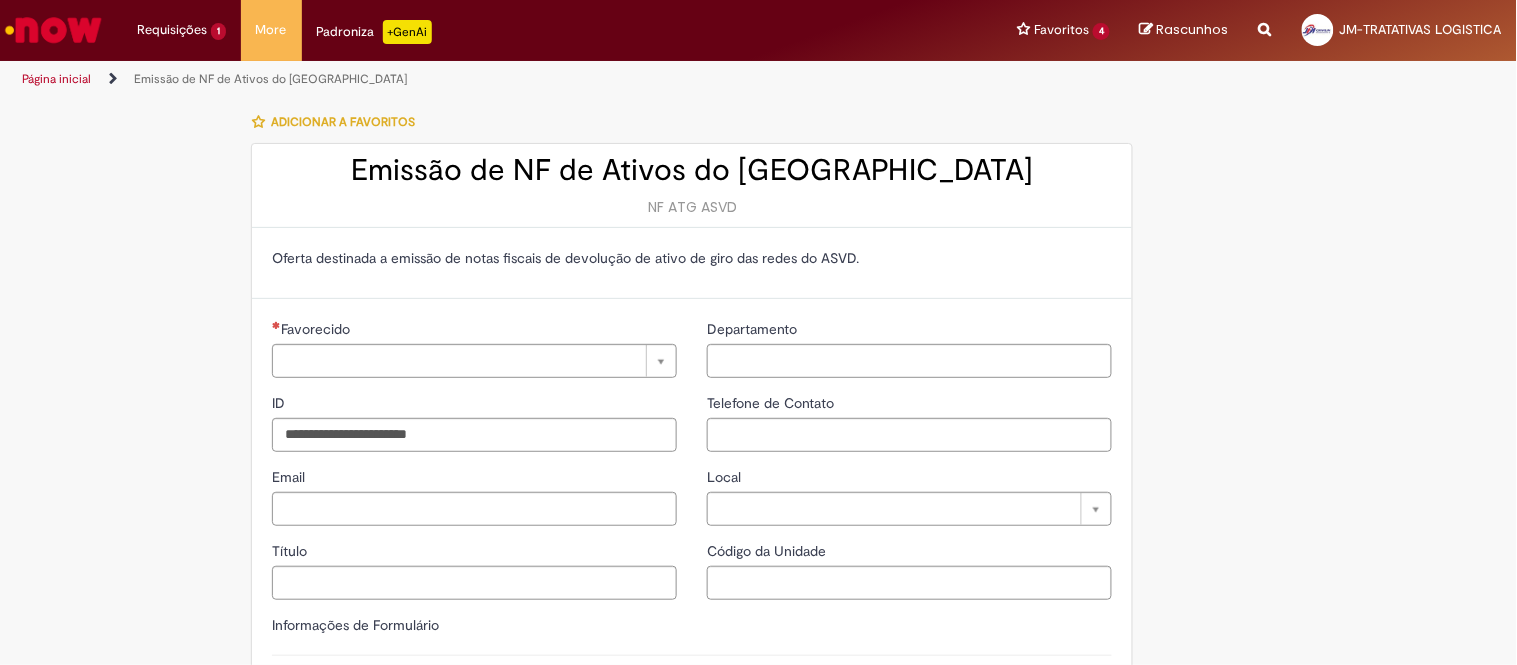 type on "**********" 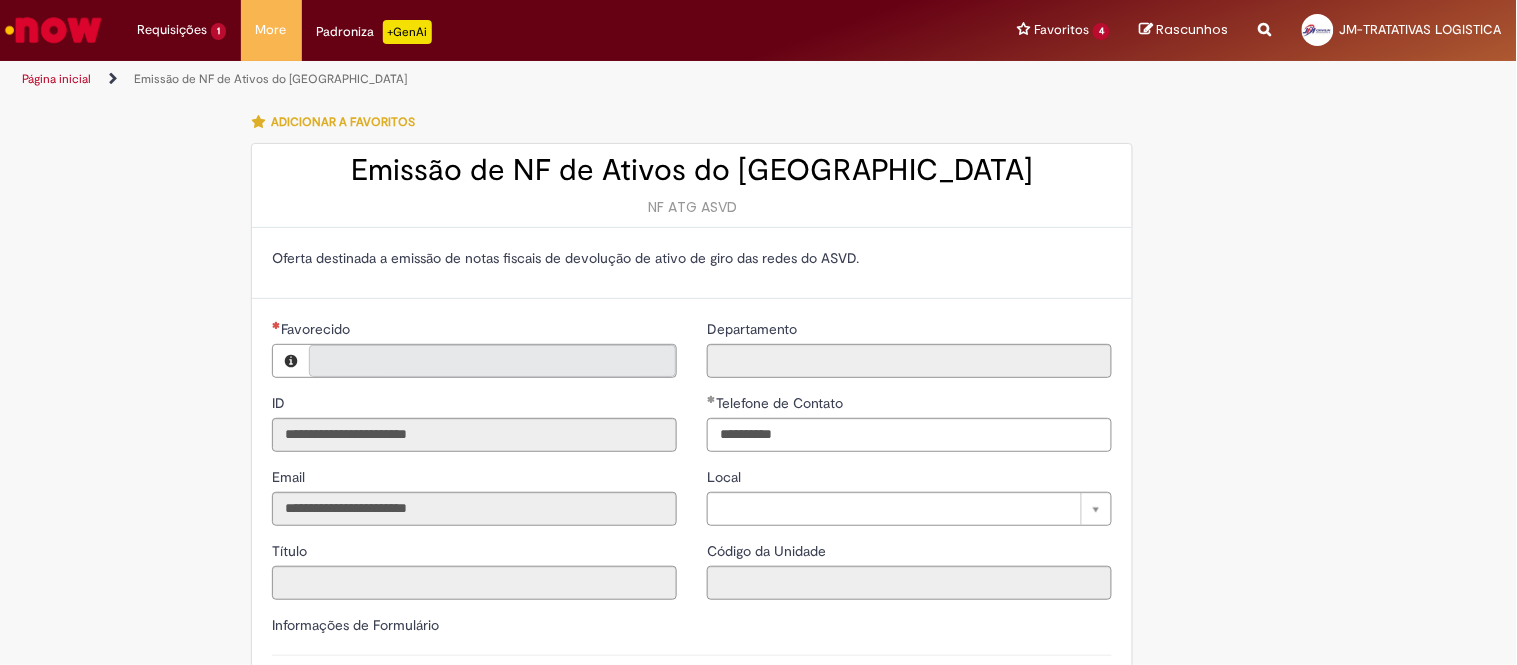 type on "**********" 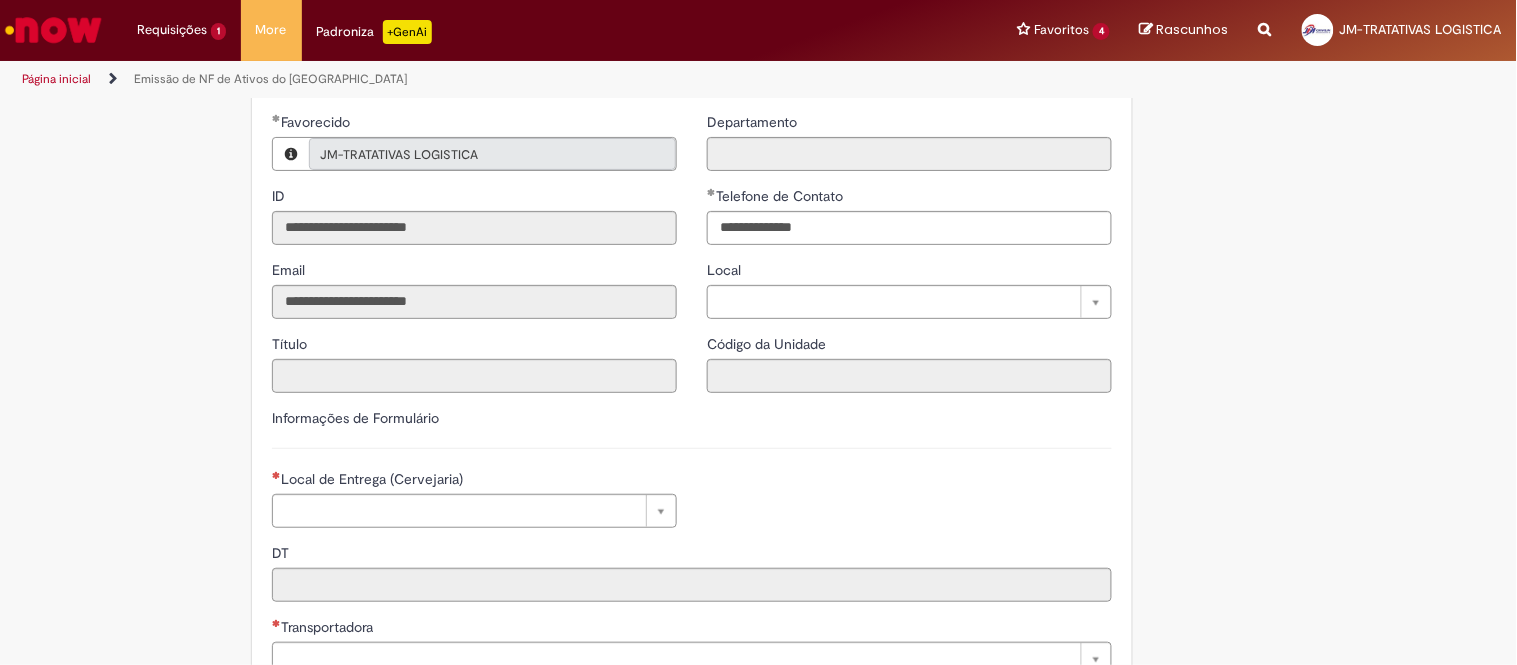 scroll, scrollTop: 222, scrollLeft: 0, axis: vertical 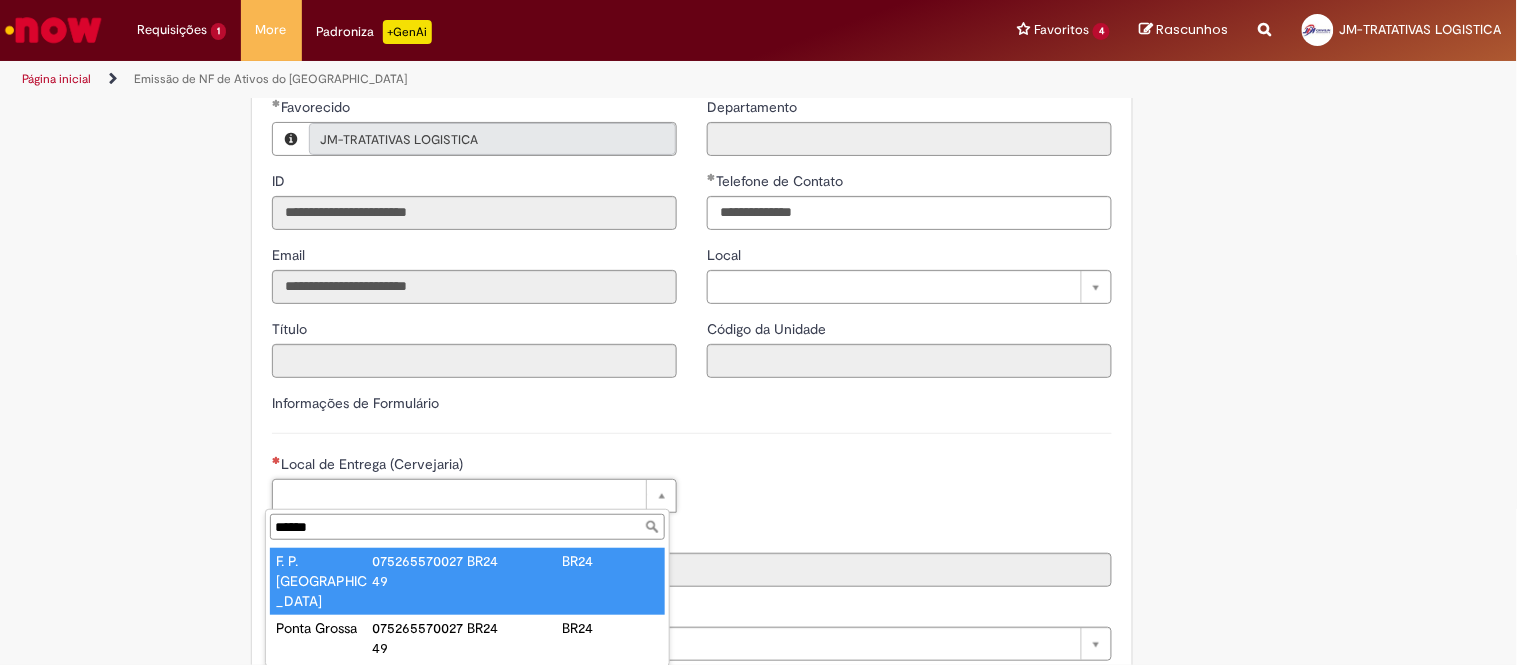 type on "******" 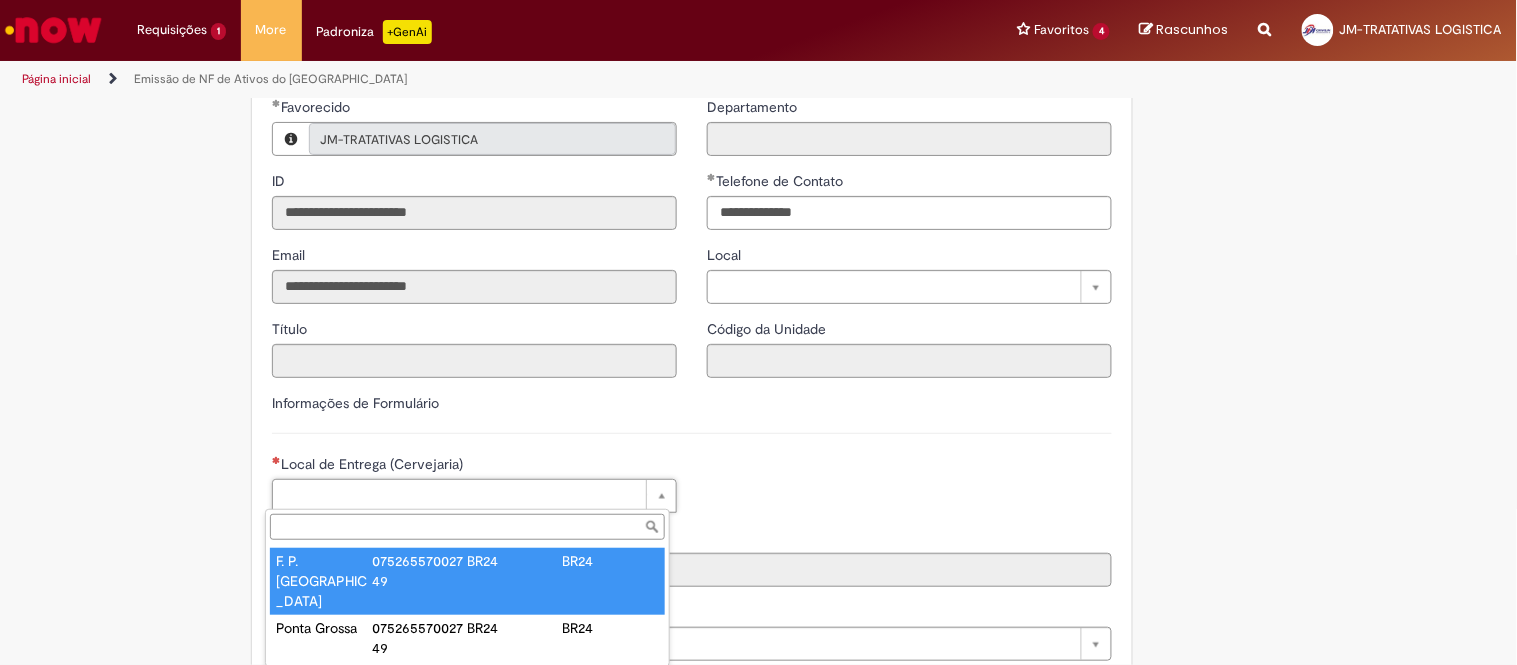 type on "****" 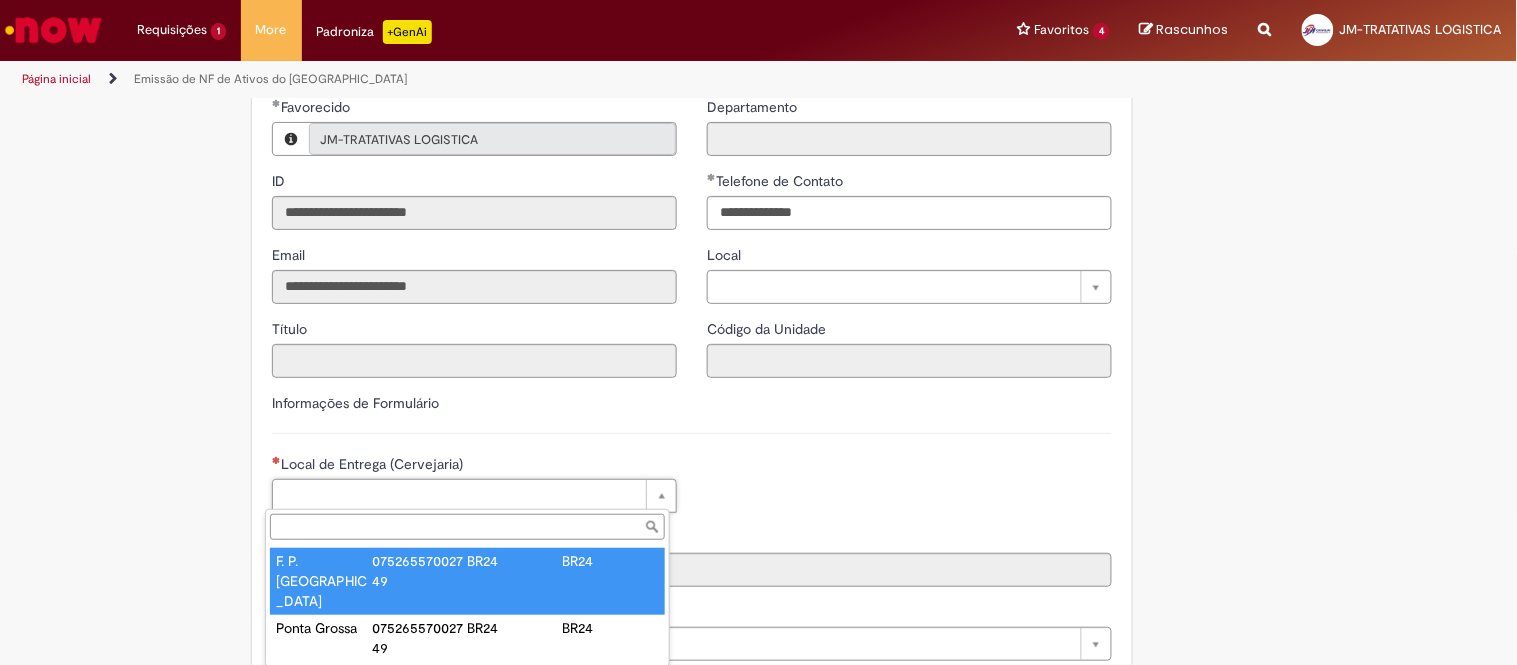 type on "**********" 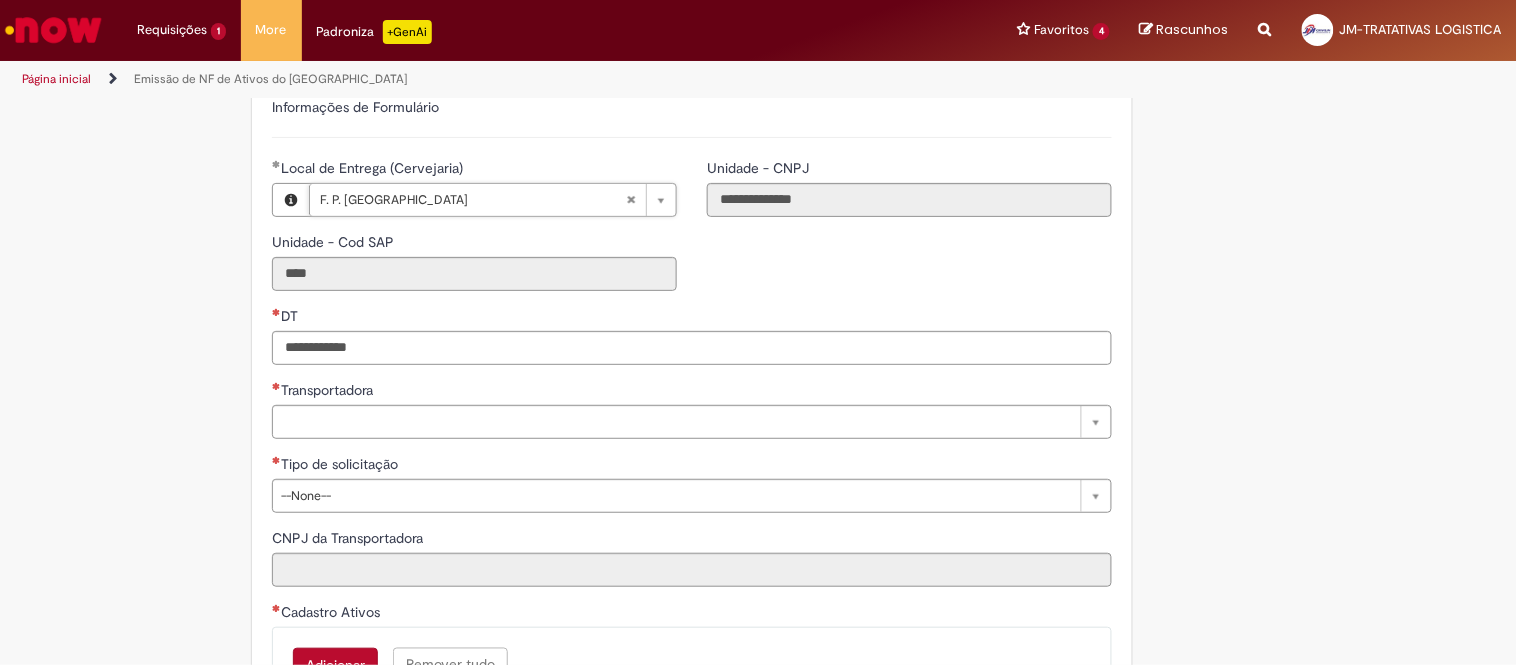scroll, scrollTop: 555, scrollLeft: 0, axis: vertical 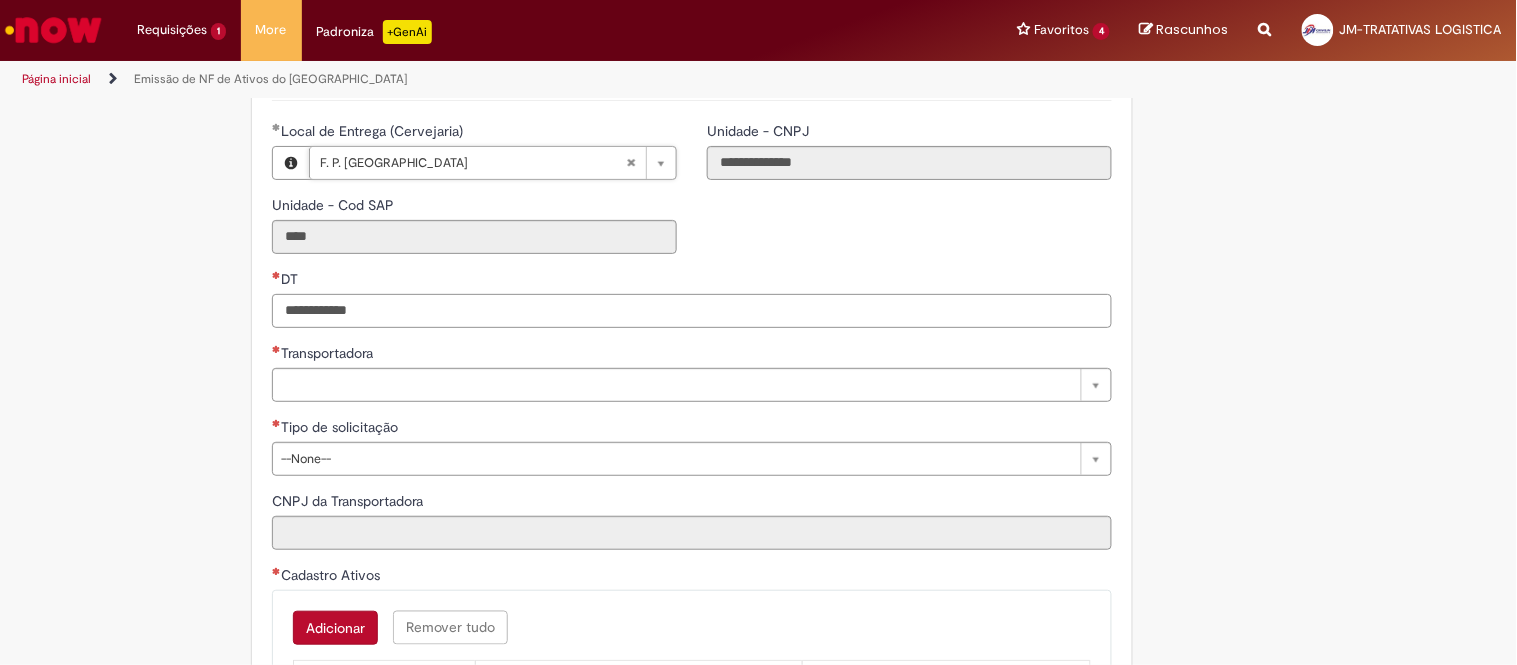 click on "DT" at bounding box center (692, 311) 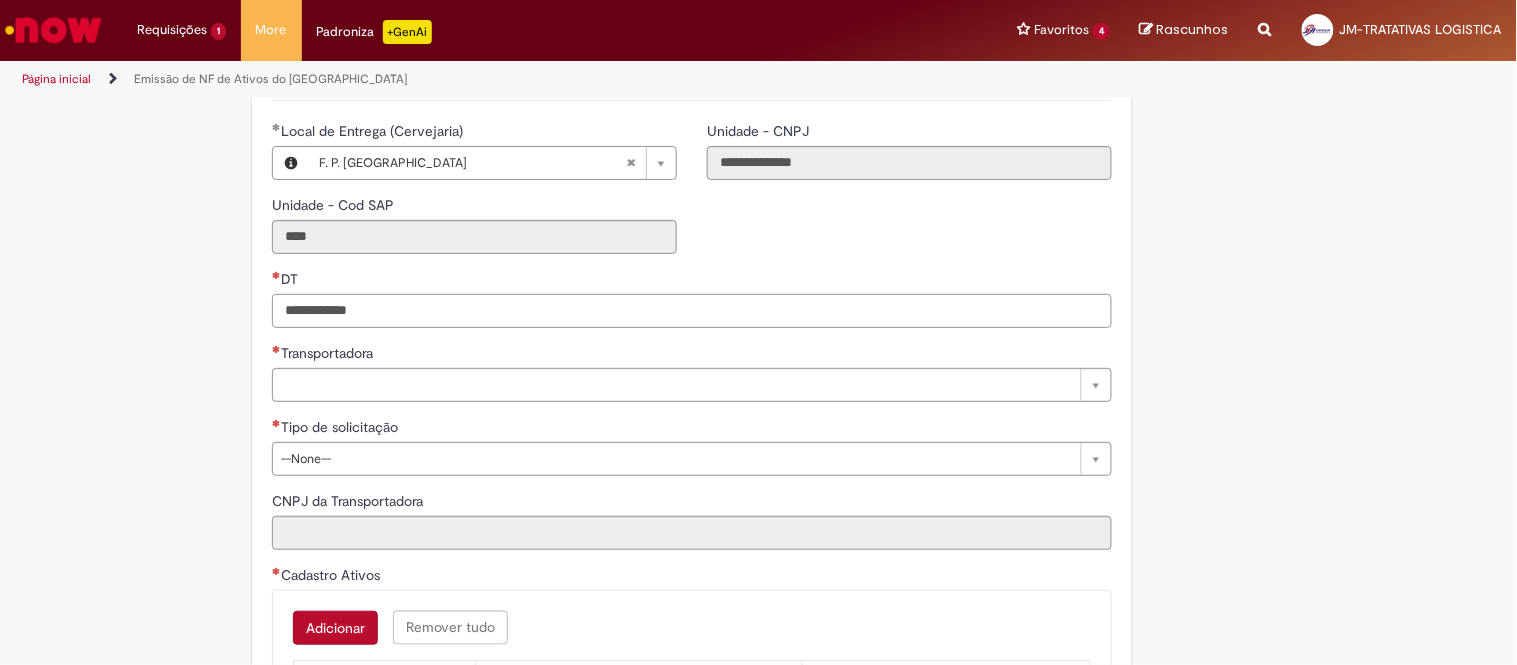 paste on "**********" 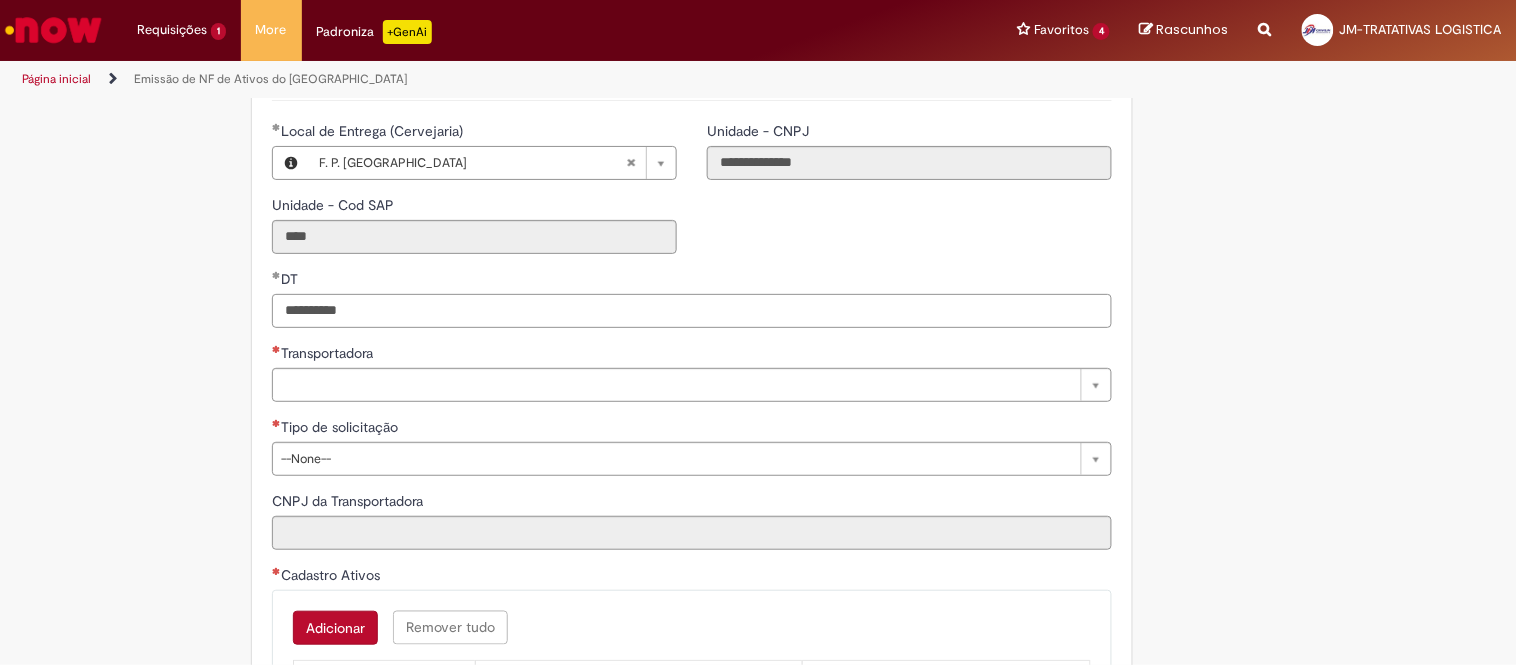 type on "**********" 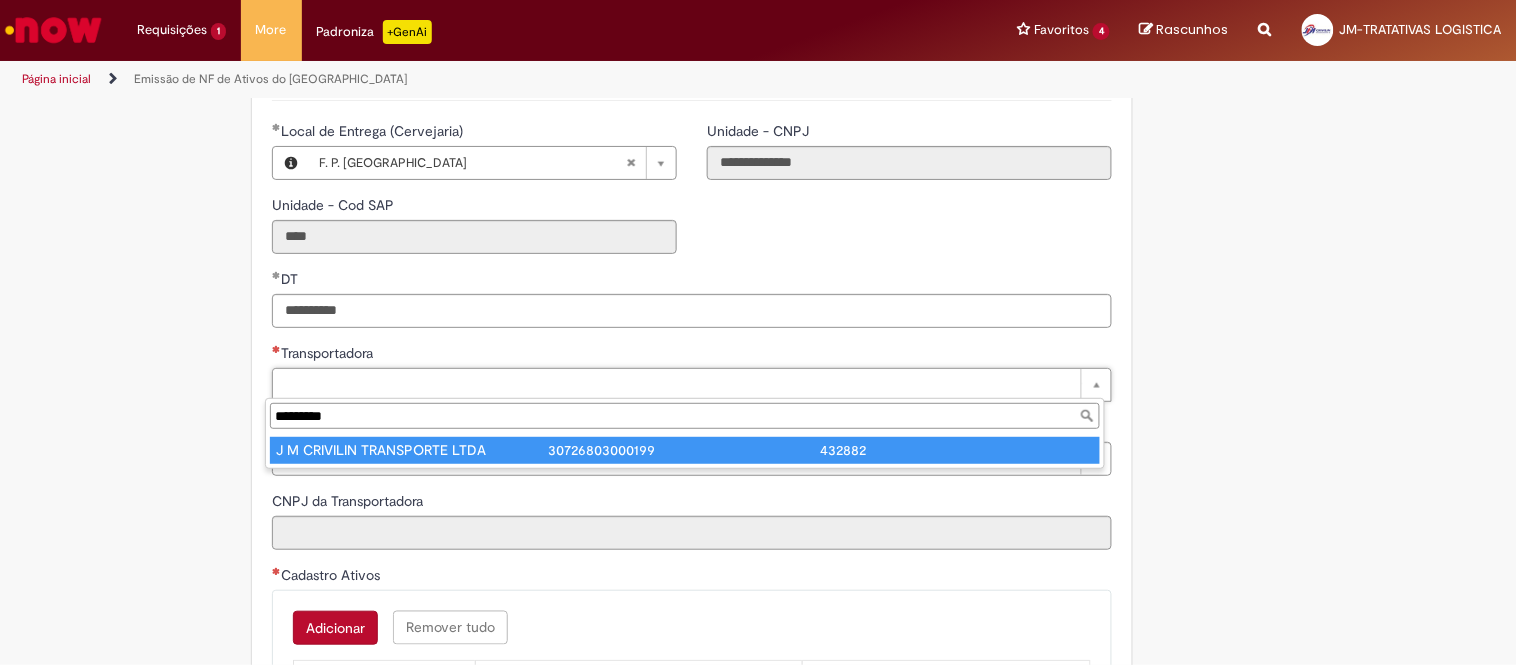 type on "*********" 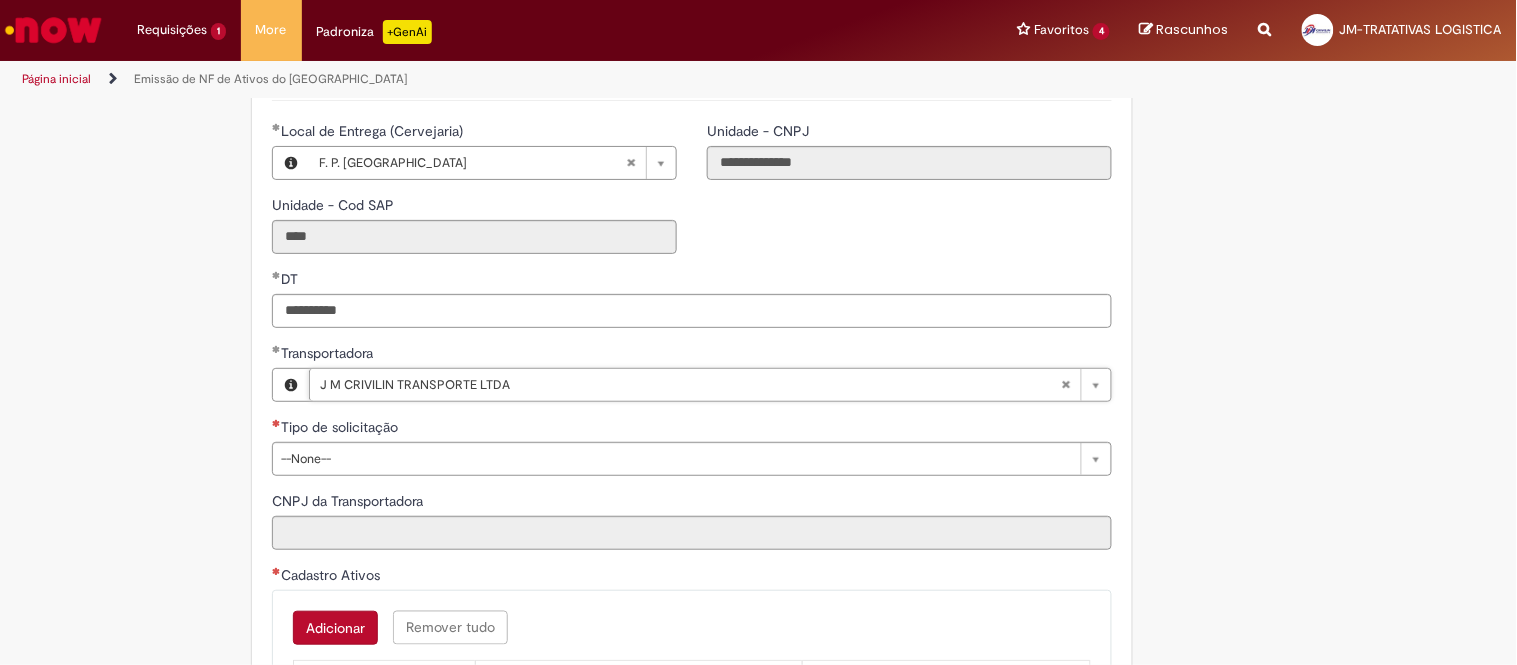 type on "**********" 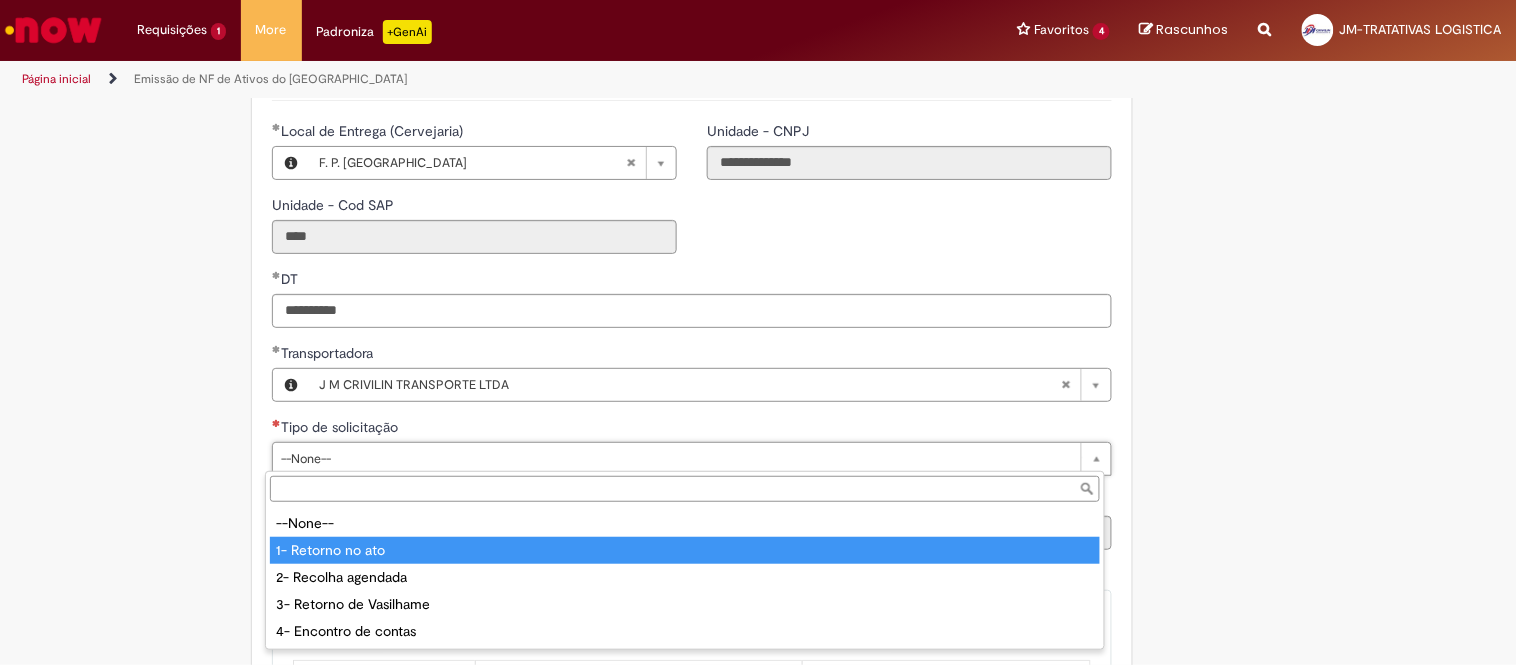 type on "**********" 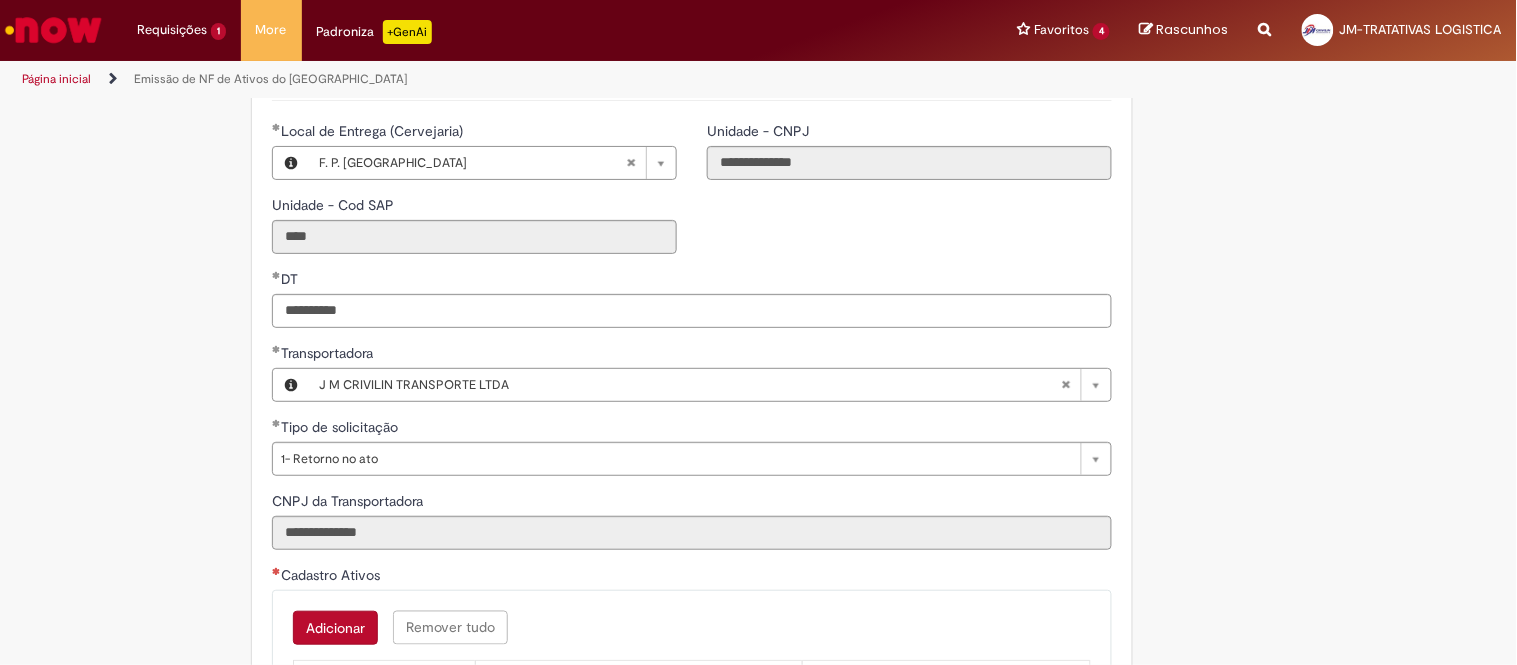 click on "Adicionar Remover tudo Cadastro Ativos Ações Tipo de Ativo Quantidade Sem dados para exibir" at bounding box center (692, 676) 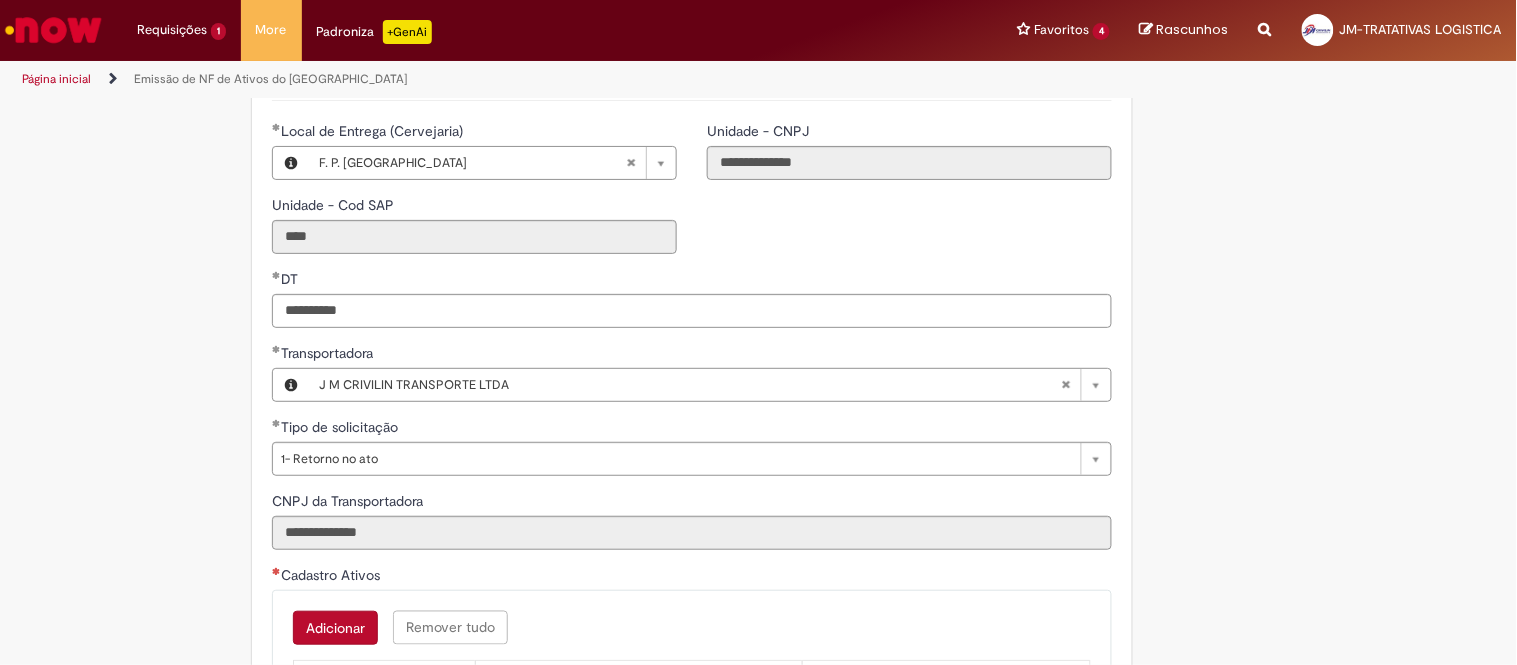 click on "Adicionar" at bounding box center (335, 628) 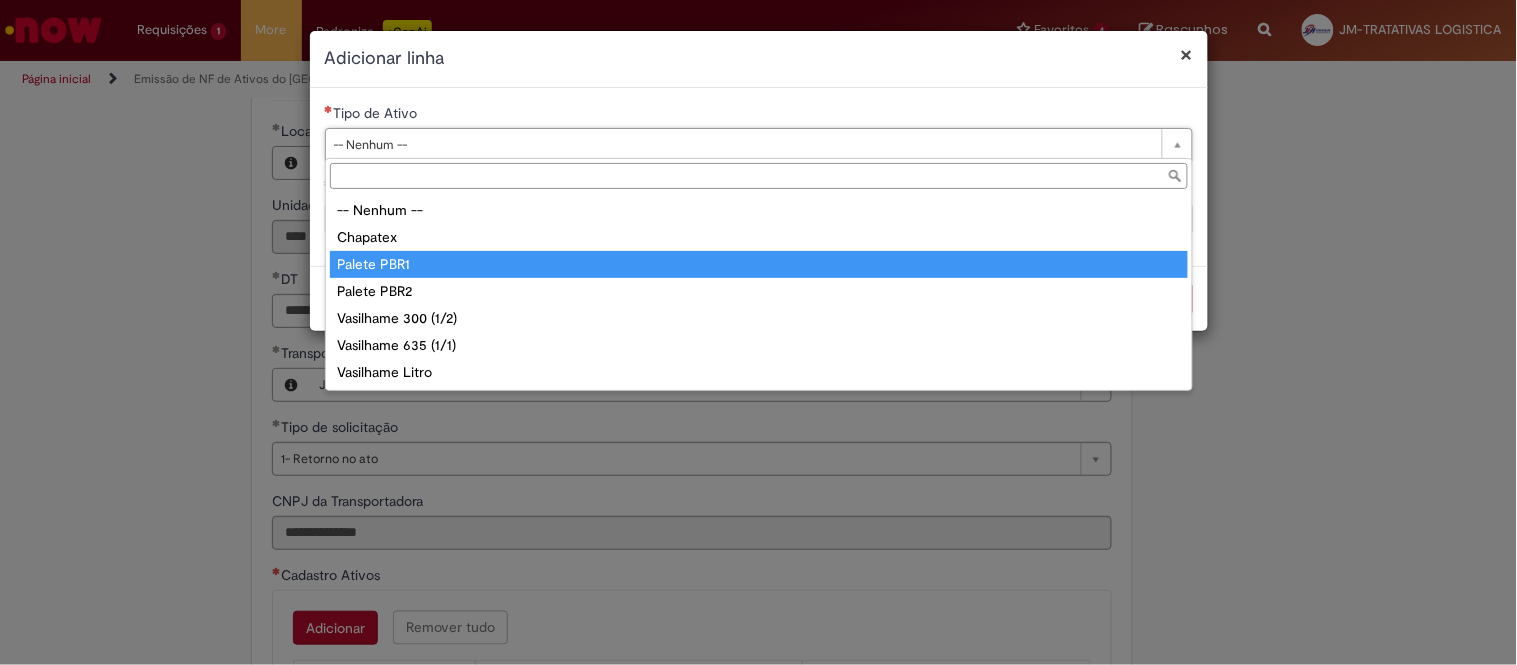 drag, startPoint x: 413, startPoint y: 264, endPoint x: 402, endPoint y: 243, distance: 23.70654 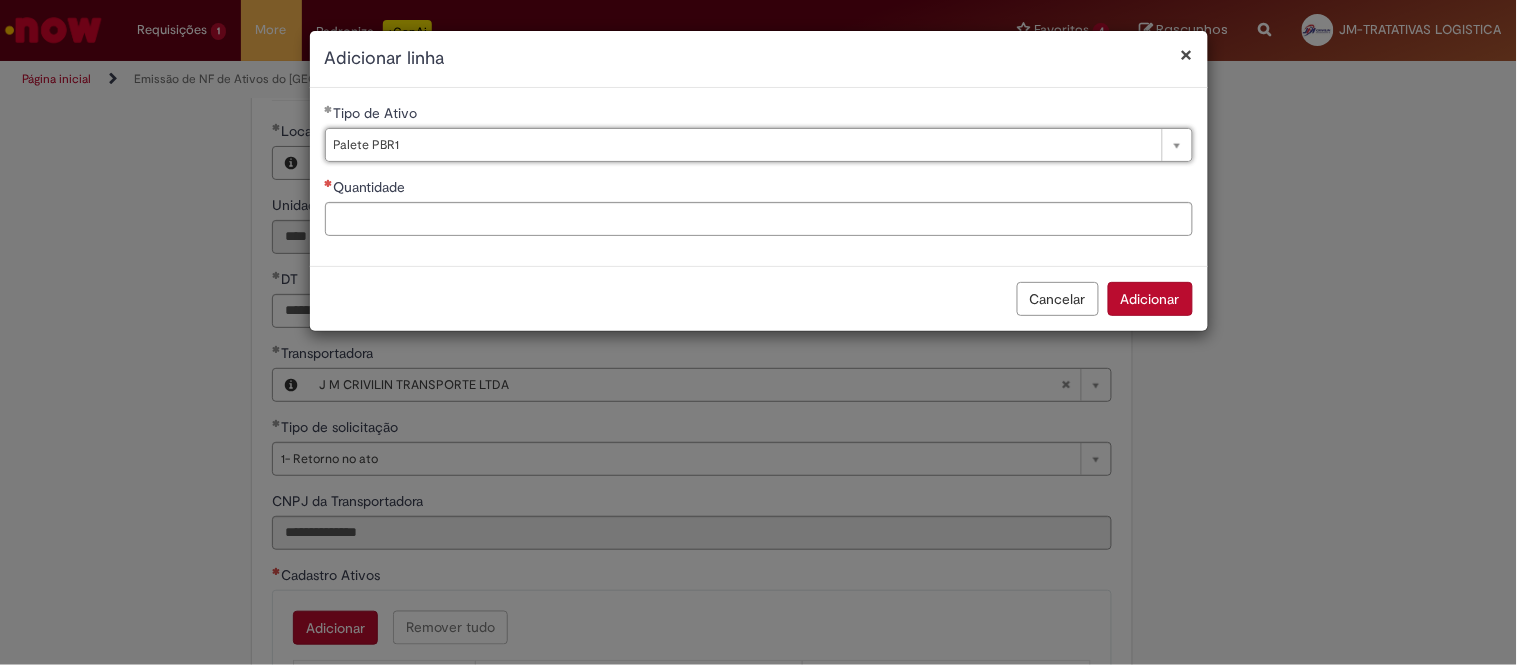click on "Quantidade" at bounding box center (372, 187) 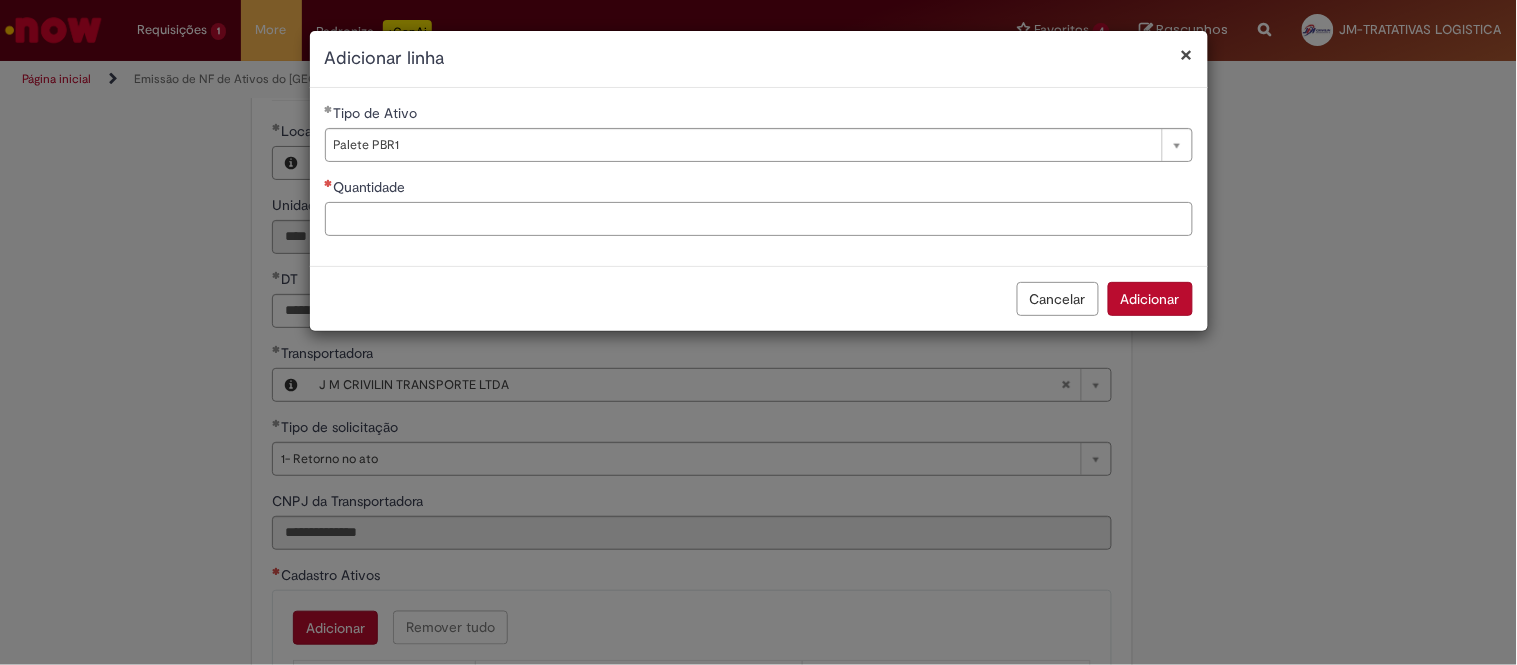 click on "Quantidade" at bounding box center [759, 219] 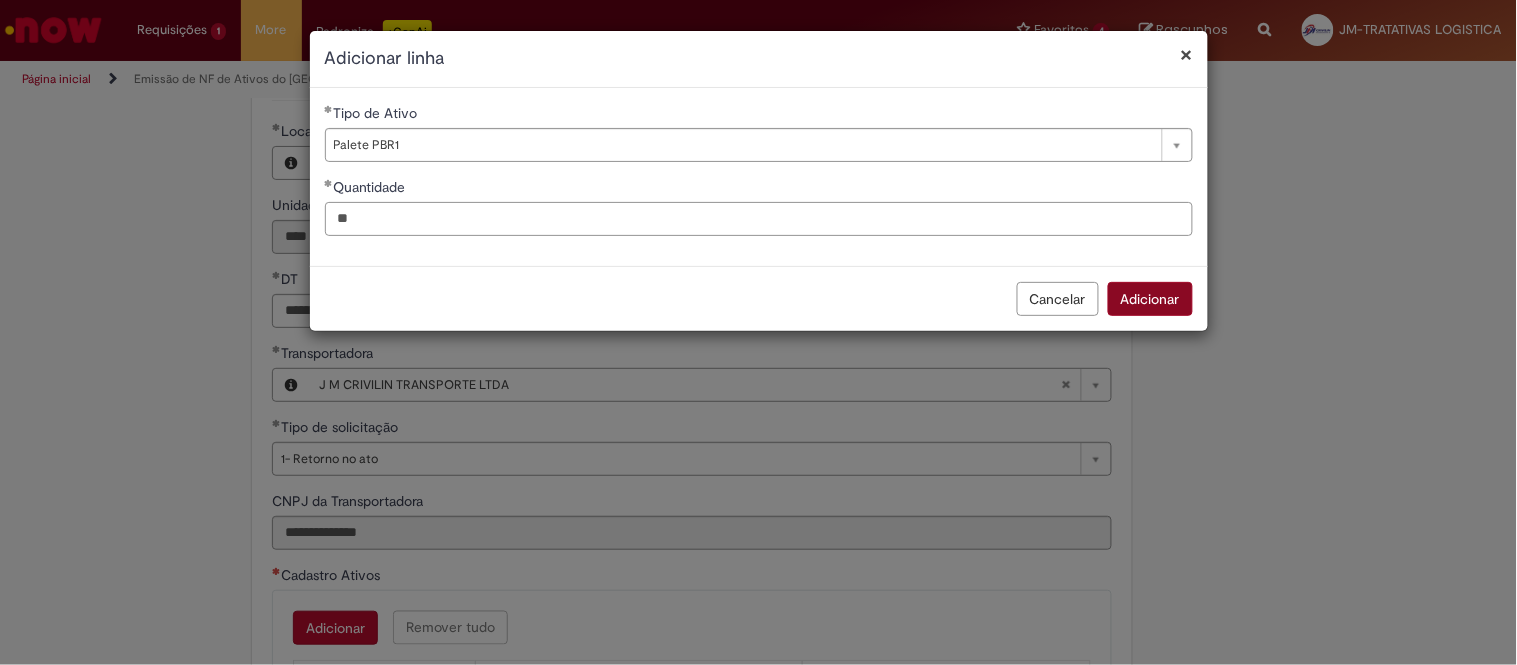 type on "**" 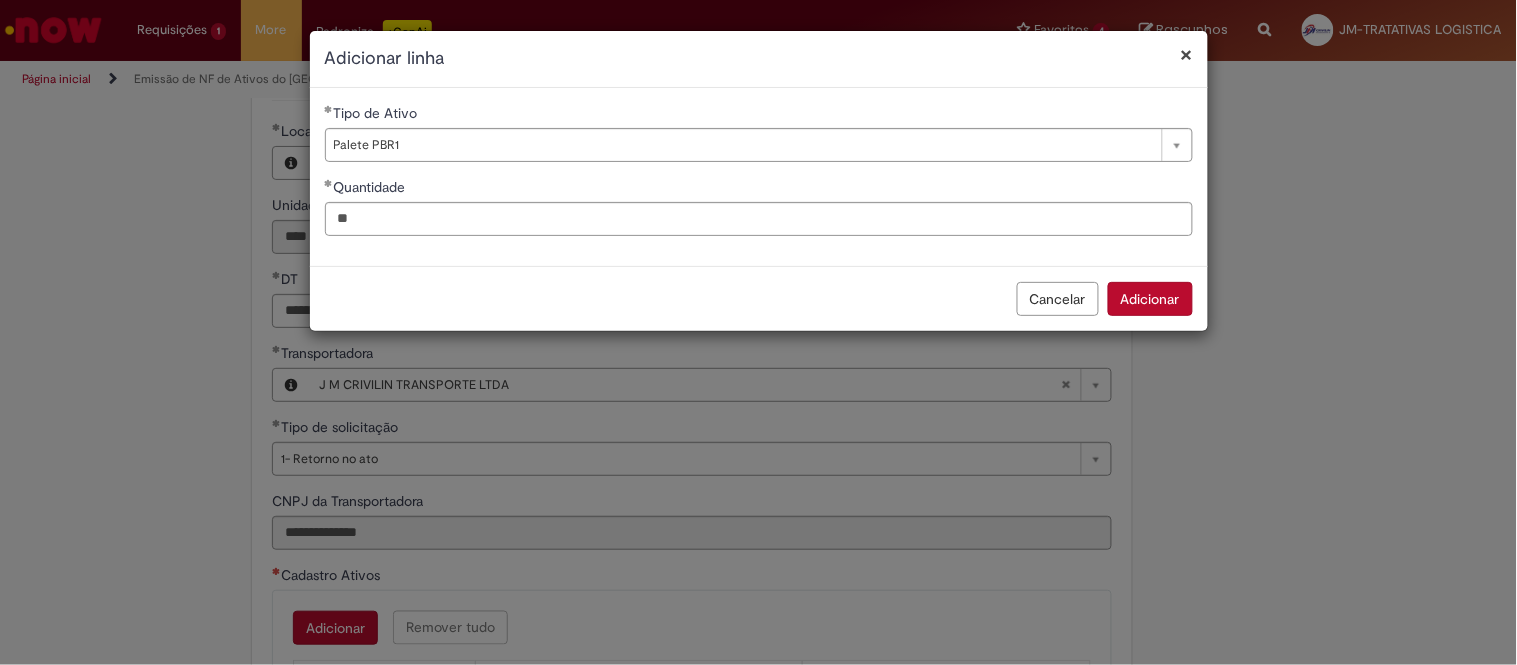 click on "Adicionar" at bounding box center (1150, 299) 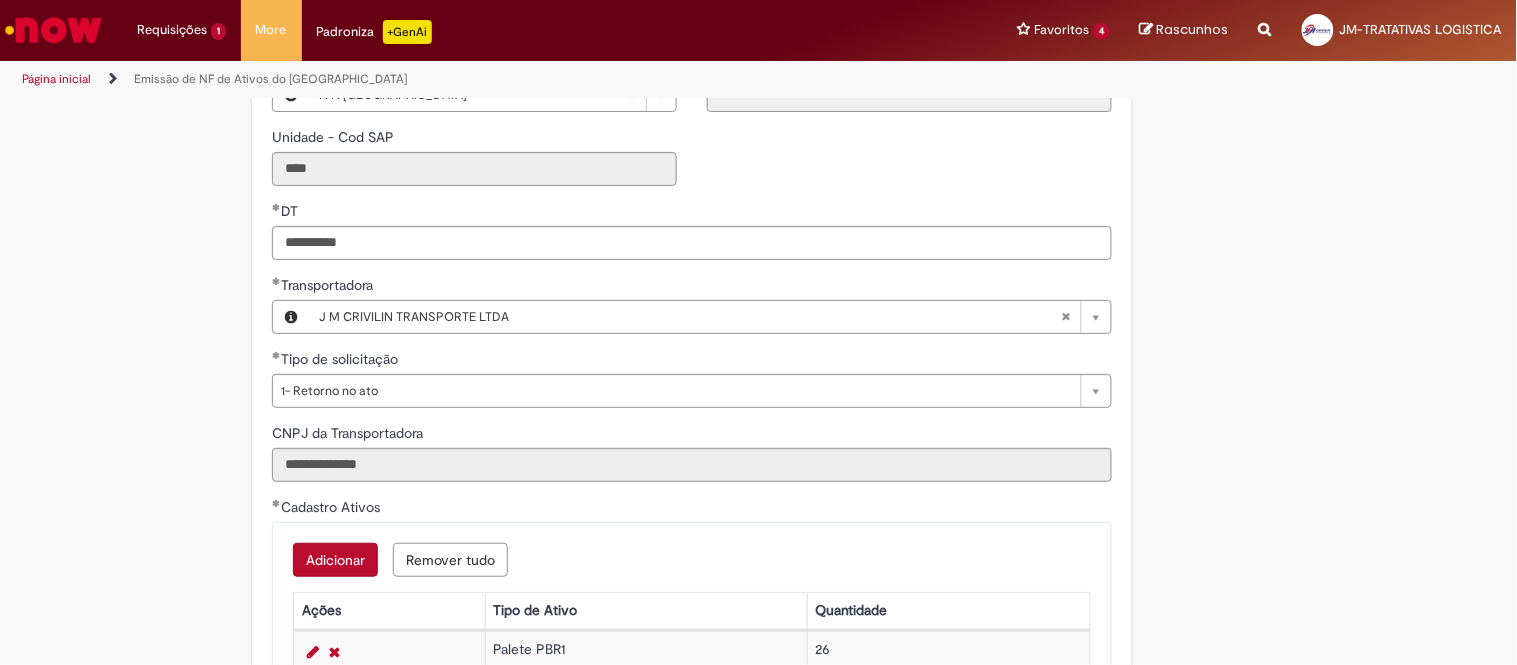 scroll, scrollTop: 888, scrollLeft: 0, axis: vertical 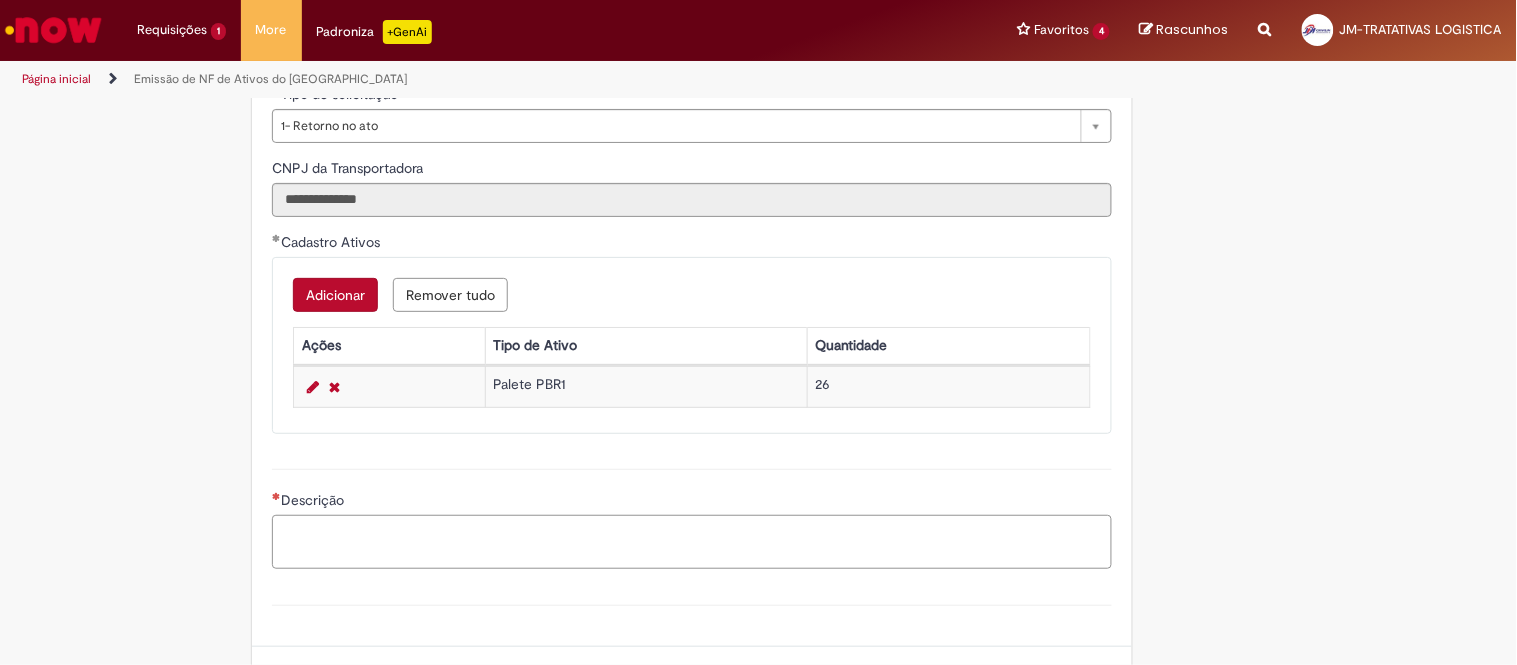 click on "Descrição" at bounding box center (692, 542) 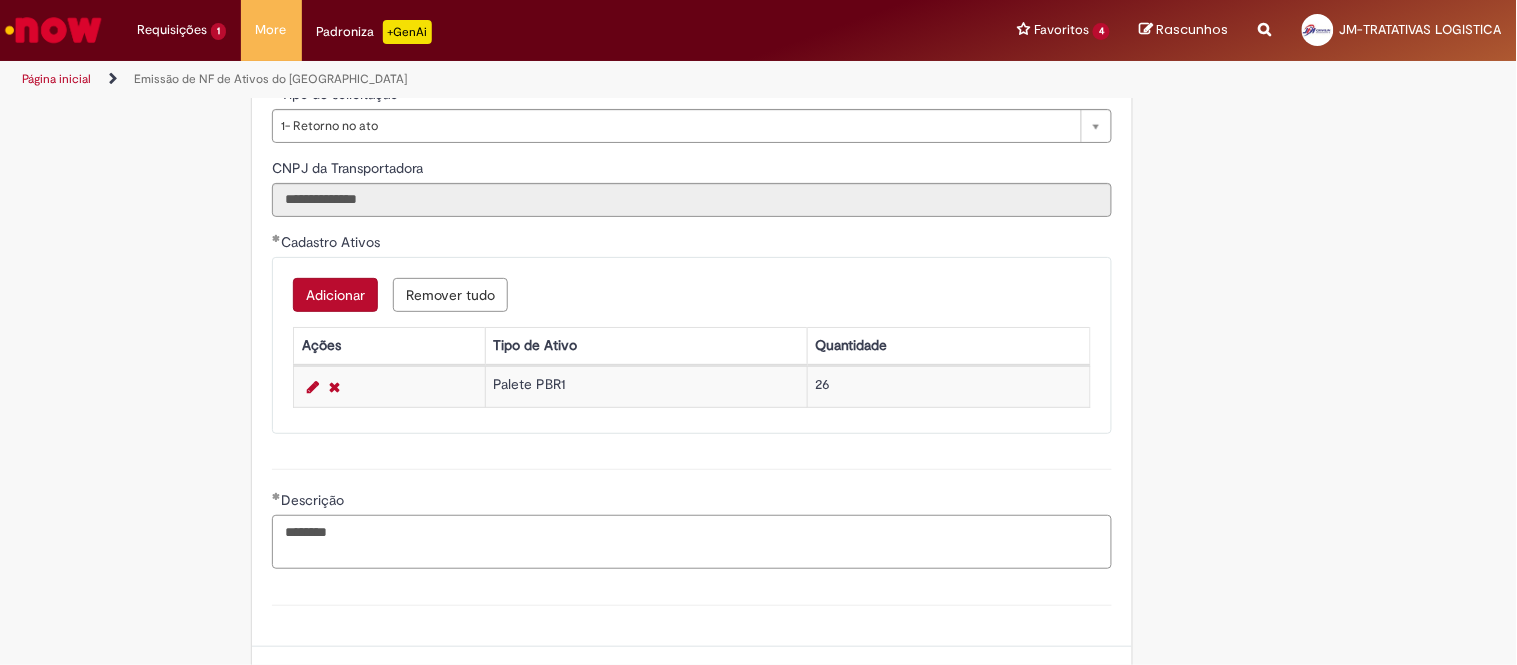 paste on "**********" 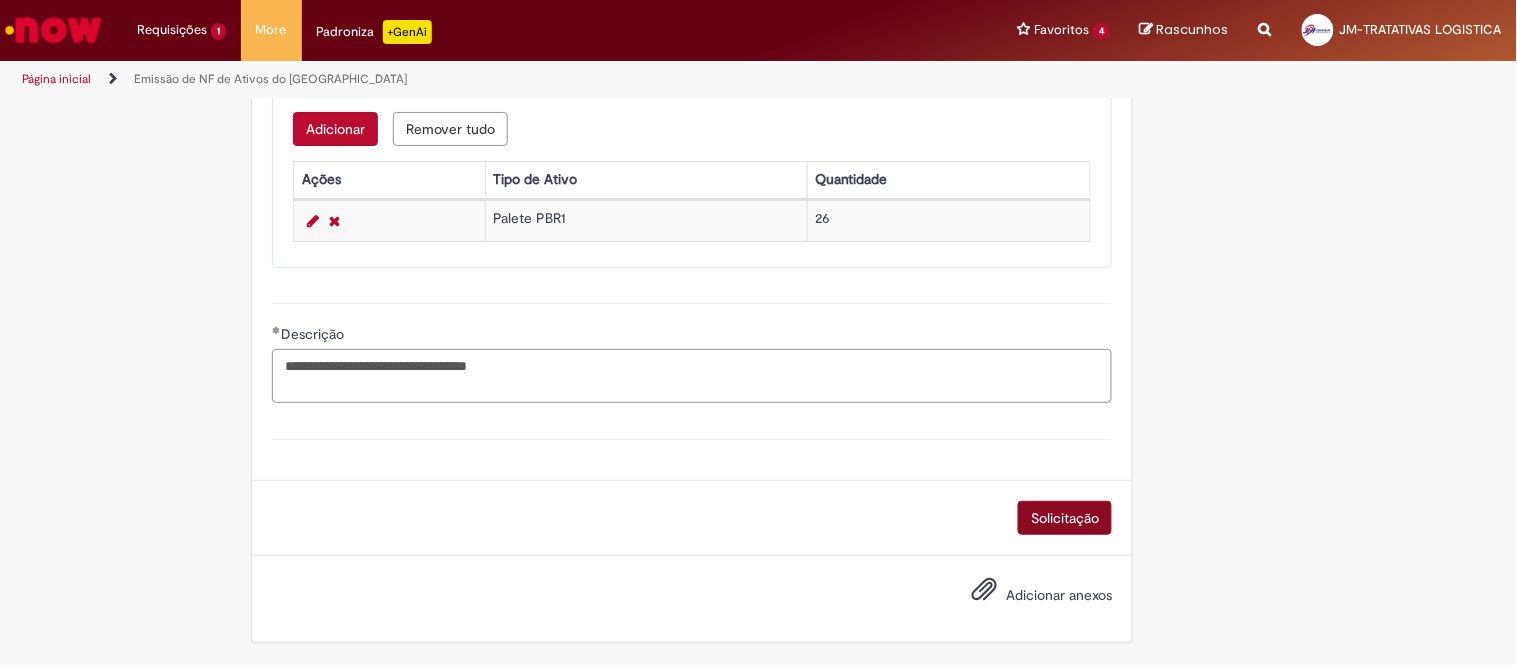 type on "**********" 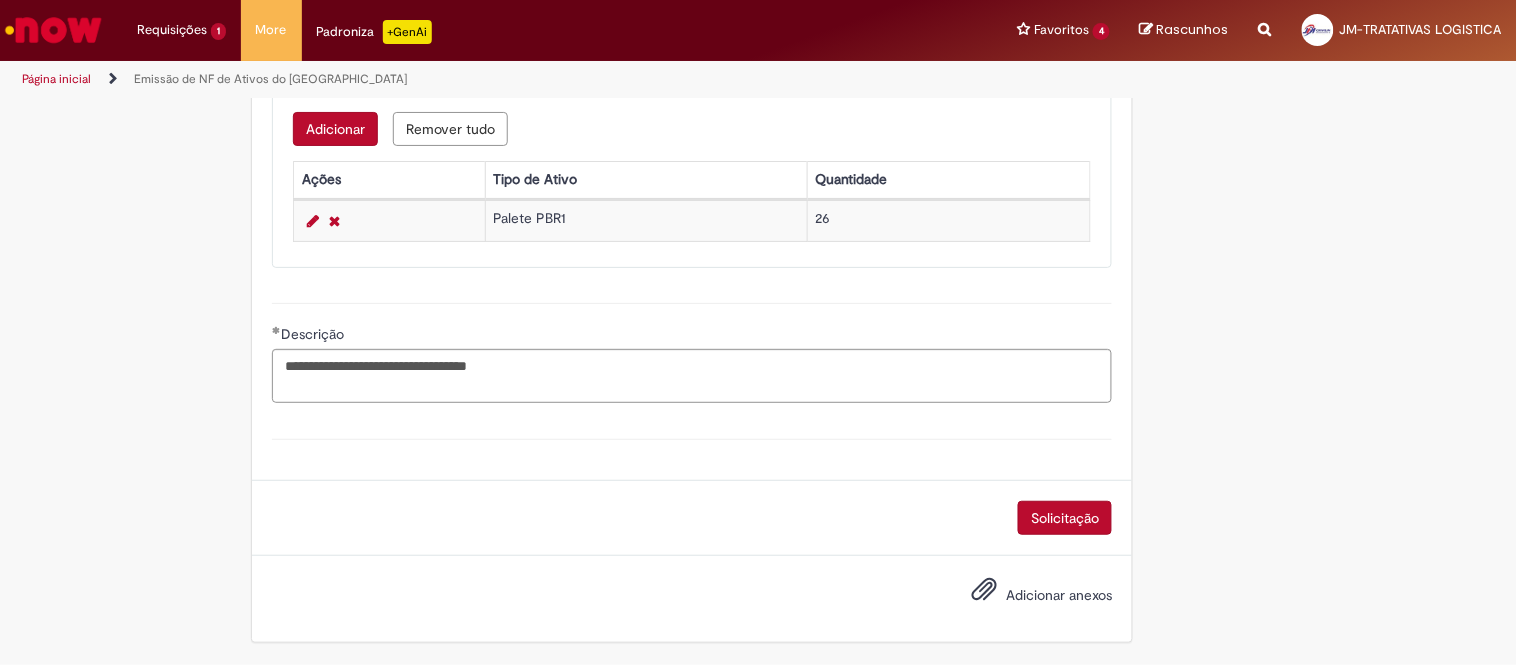 click on "Solicitação" at bounding box center [1065, 518] 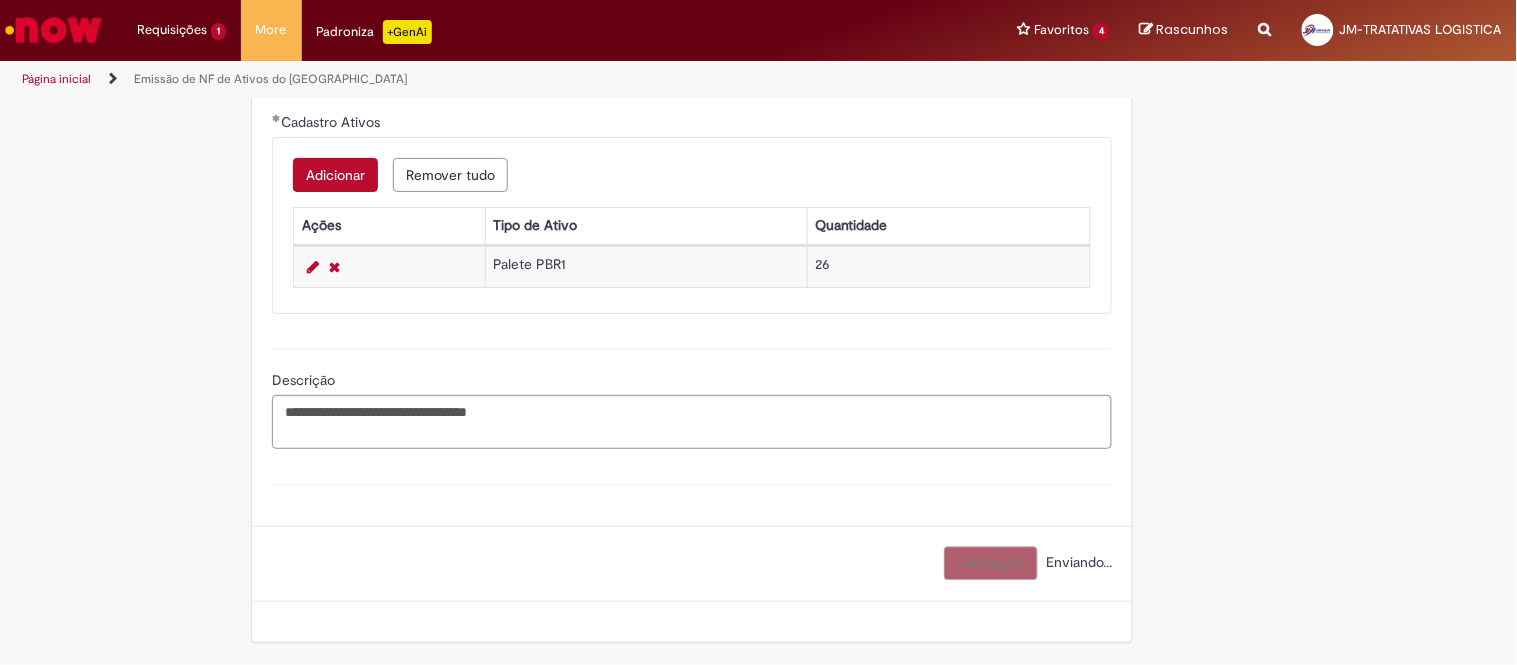 scroll, scrollTop: 1008, scrollLeft: 0, axis: vertical 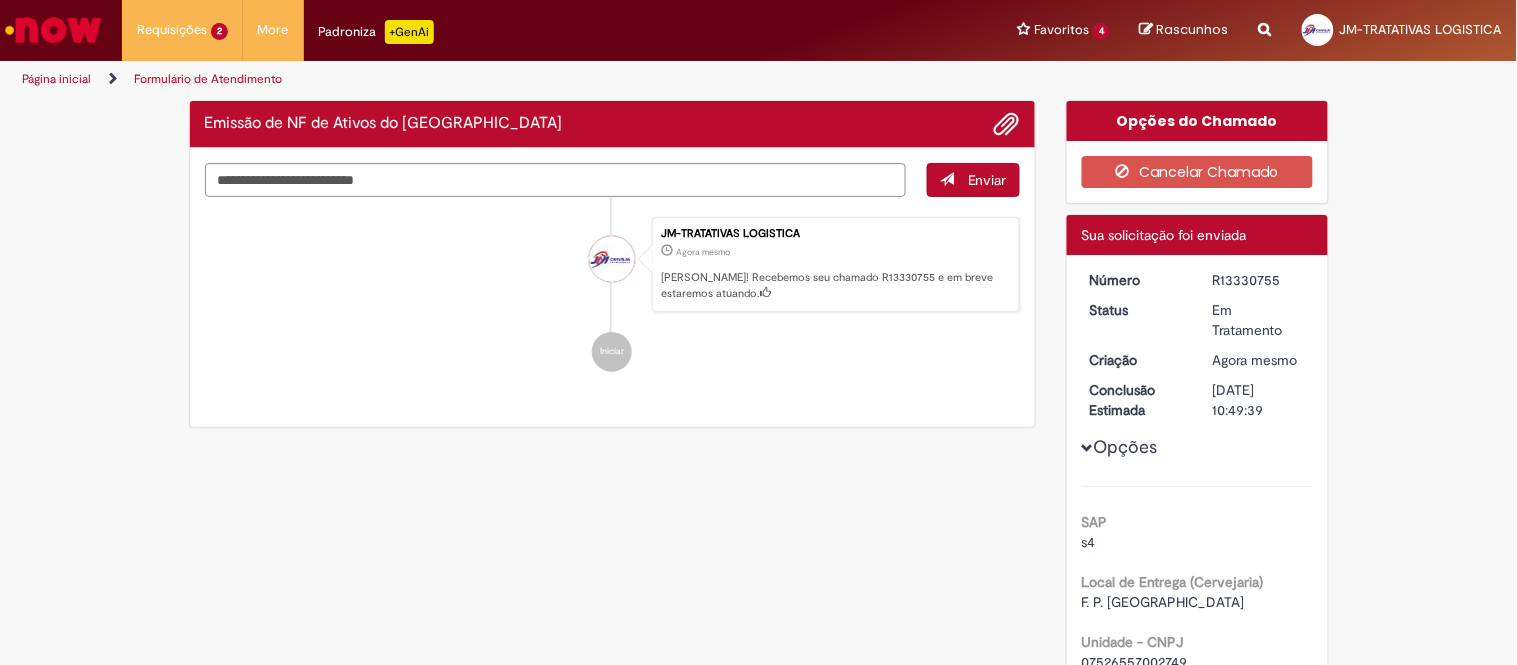 click on "R13330755" at bounding box center [1259, 280] 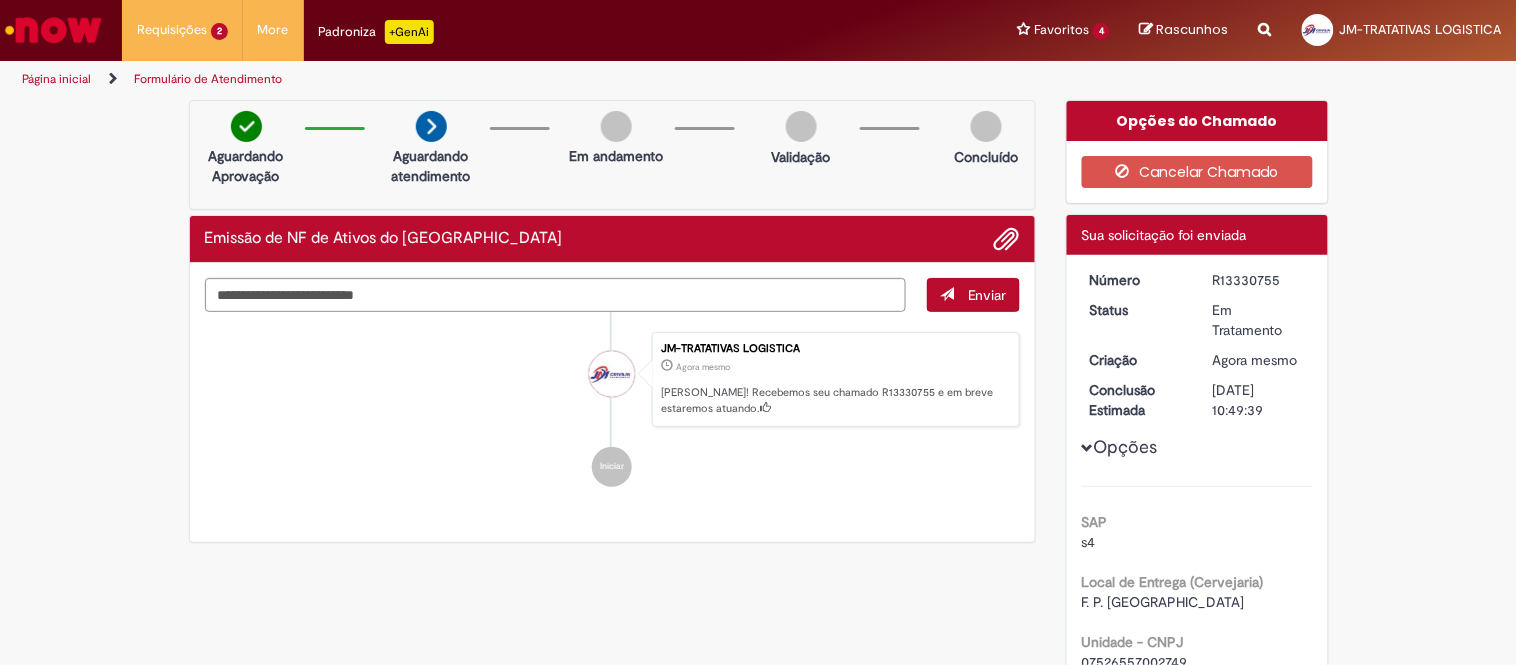 drag, startPoint x: 1228, startPoint y: 274, endPoint x: 1206, endPoint y: 260, distance: 26.076809 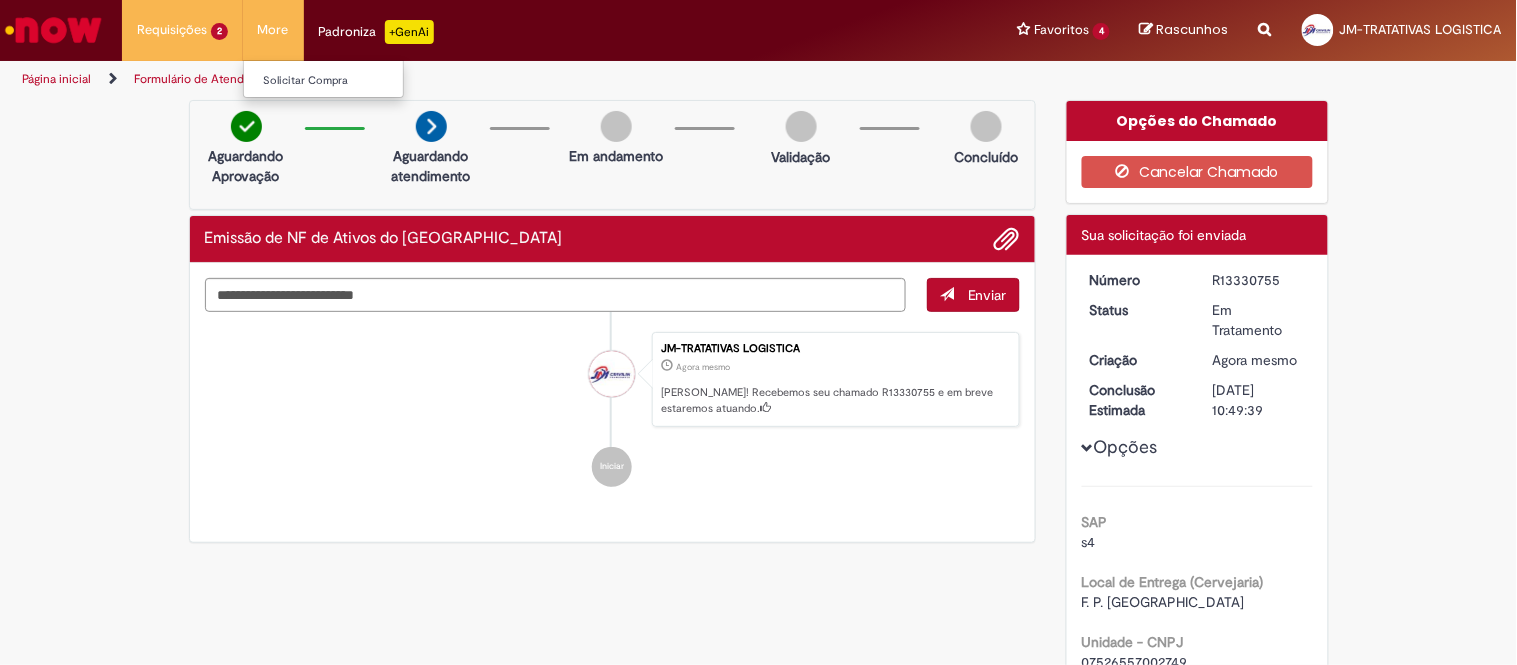 copy on "R13330755" 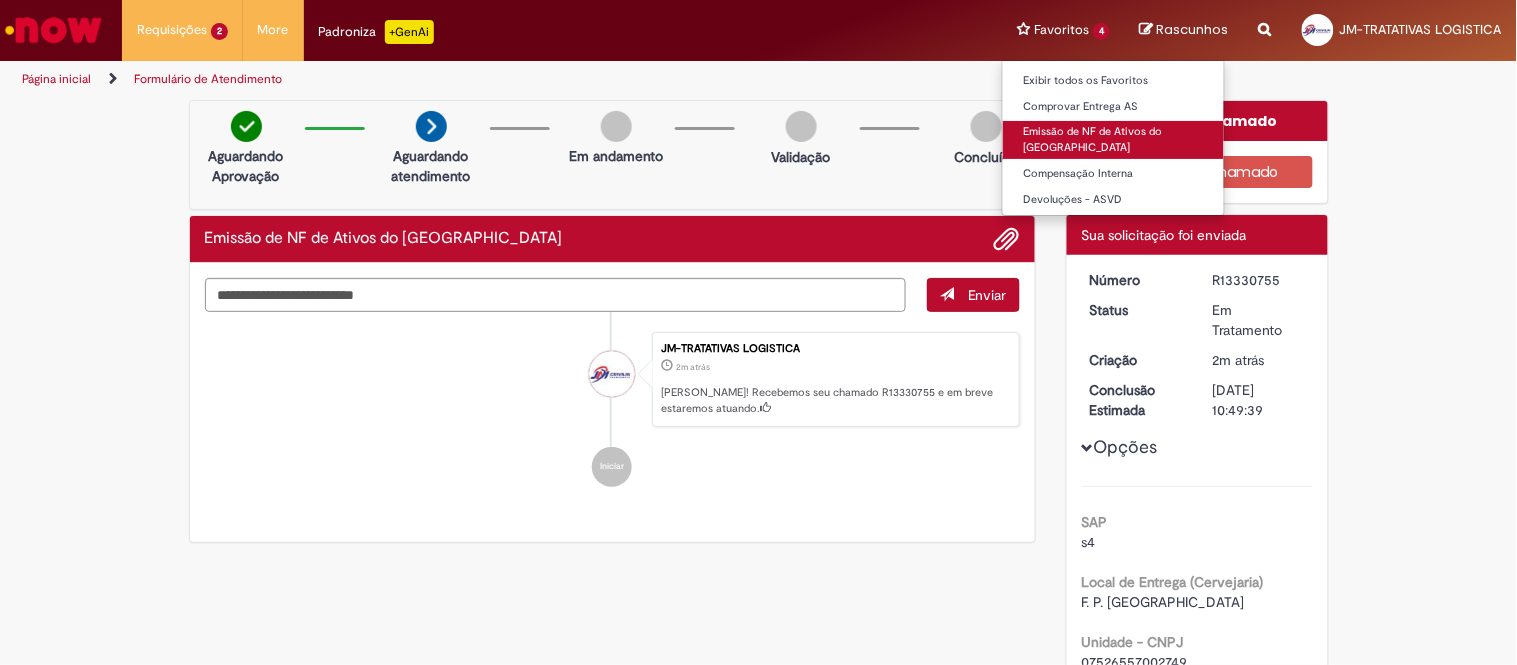 click on "Emissão de NF de Ativos do [GEOGRAPHIC_DATA]" at bounding box center (1113, 139) 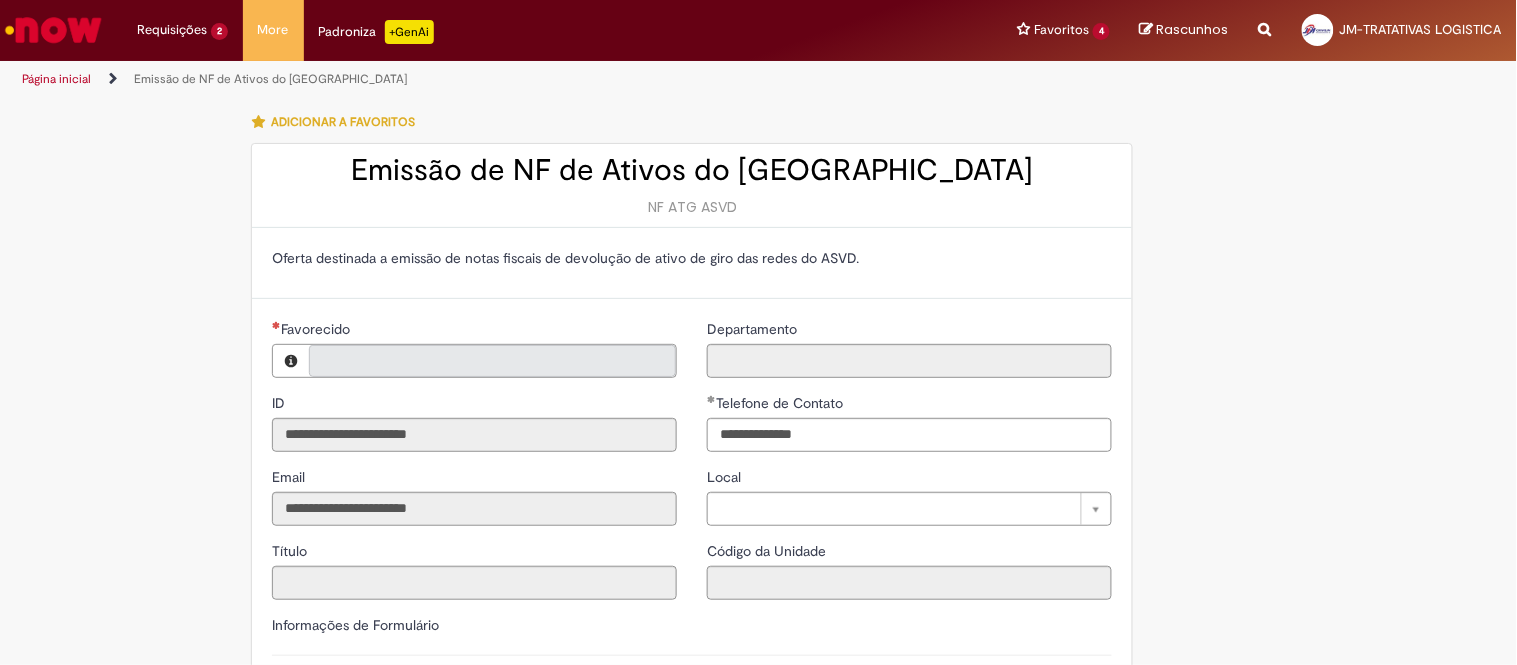 type on "**********" 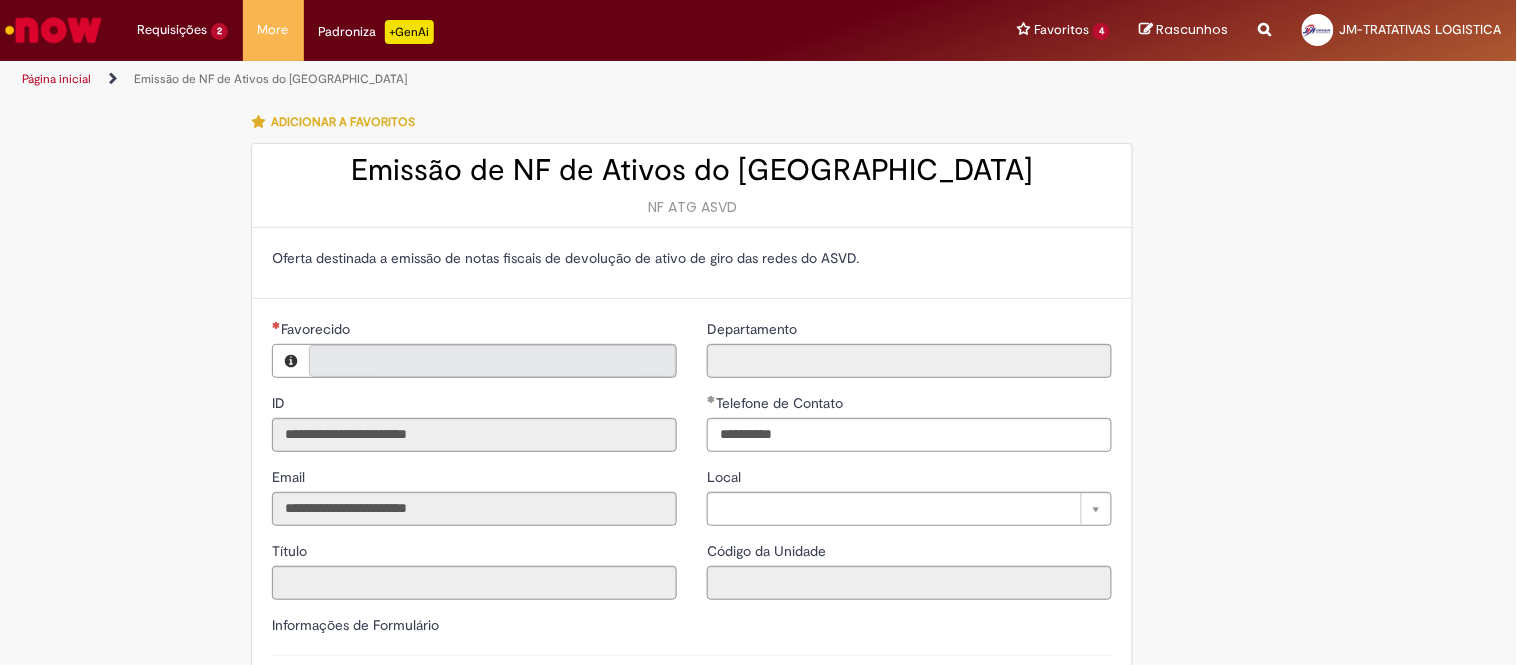 type on "**********" 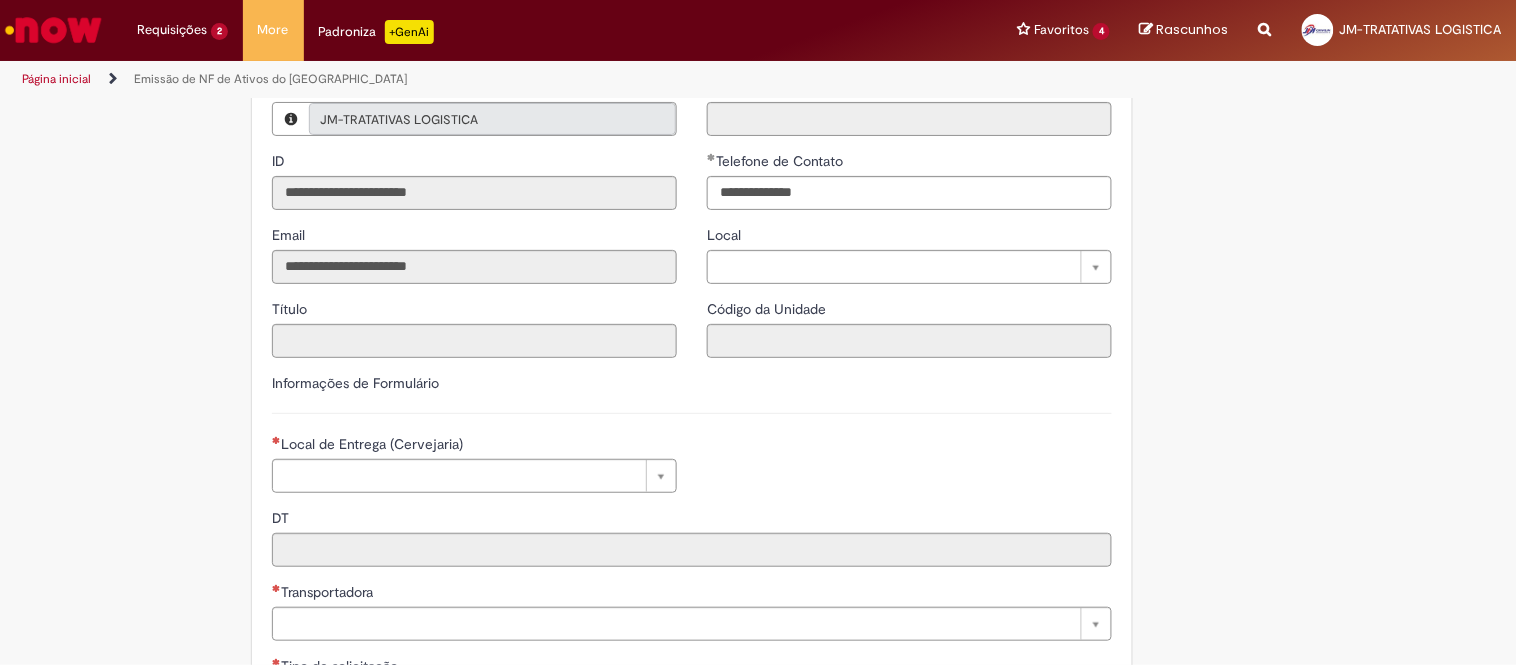 scroll, scrollTop: 333, scrollLeft: 0, axis: vertical 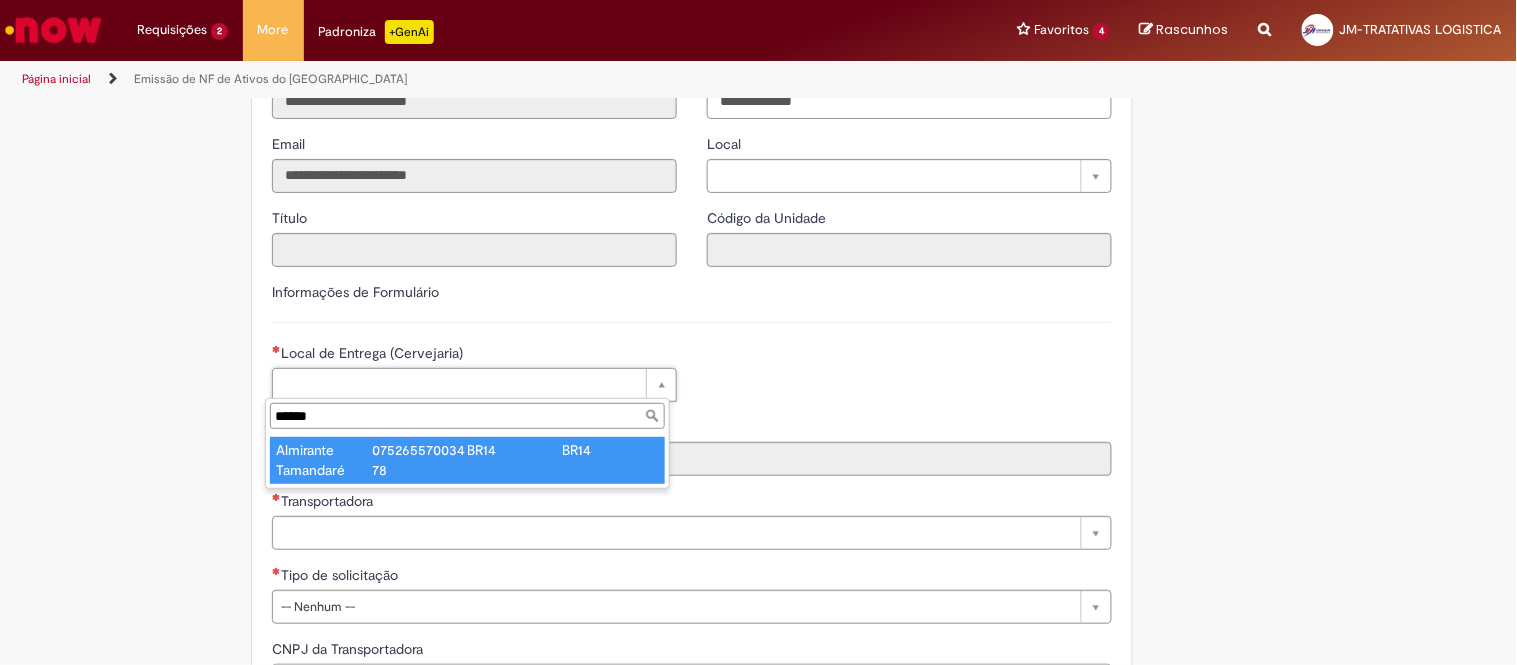 type on "******" 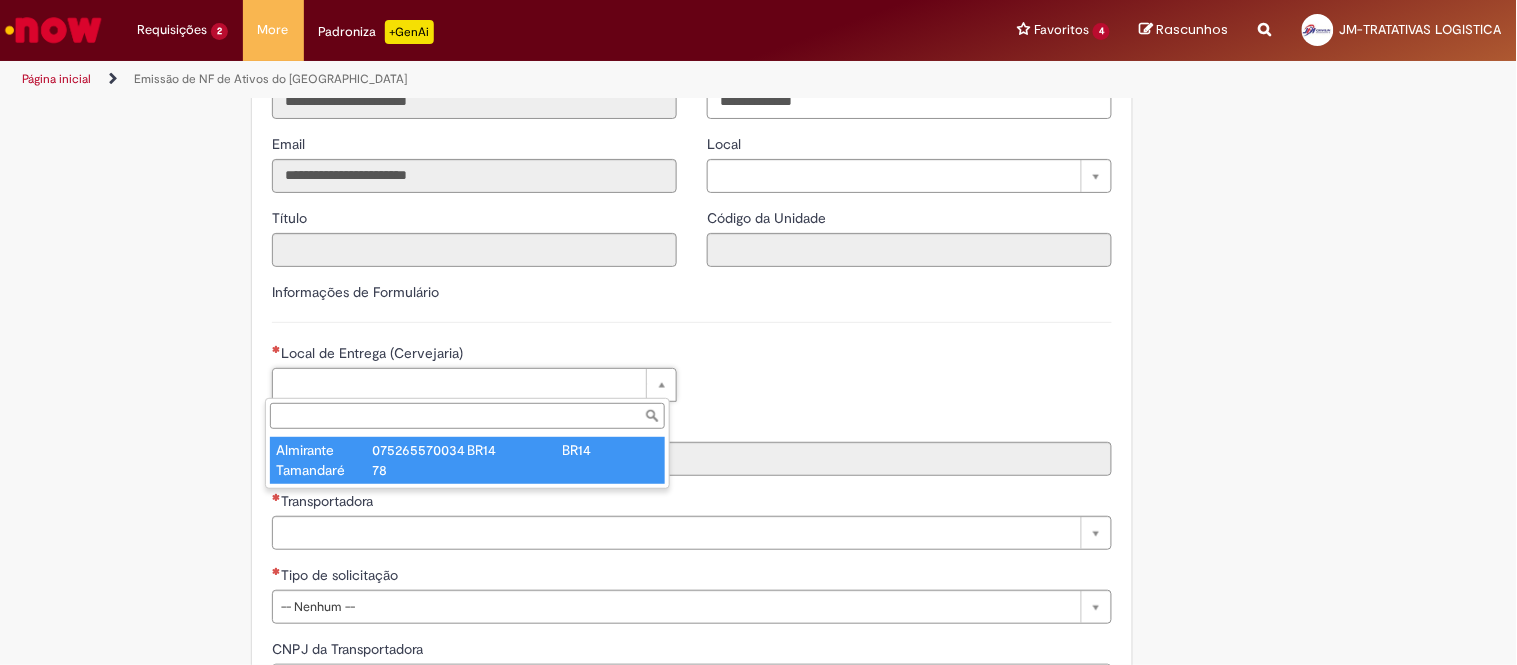 type on "****" 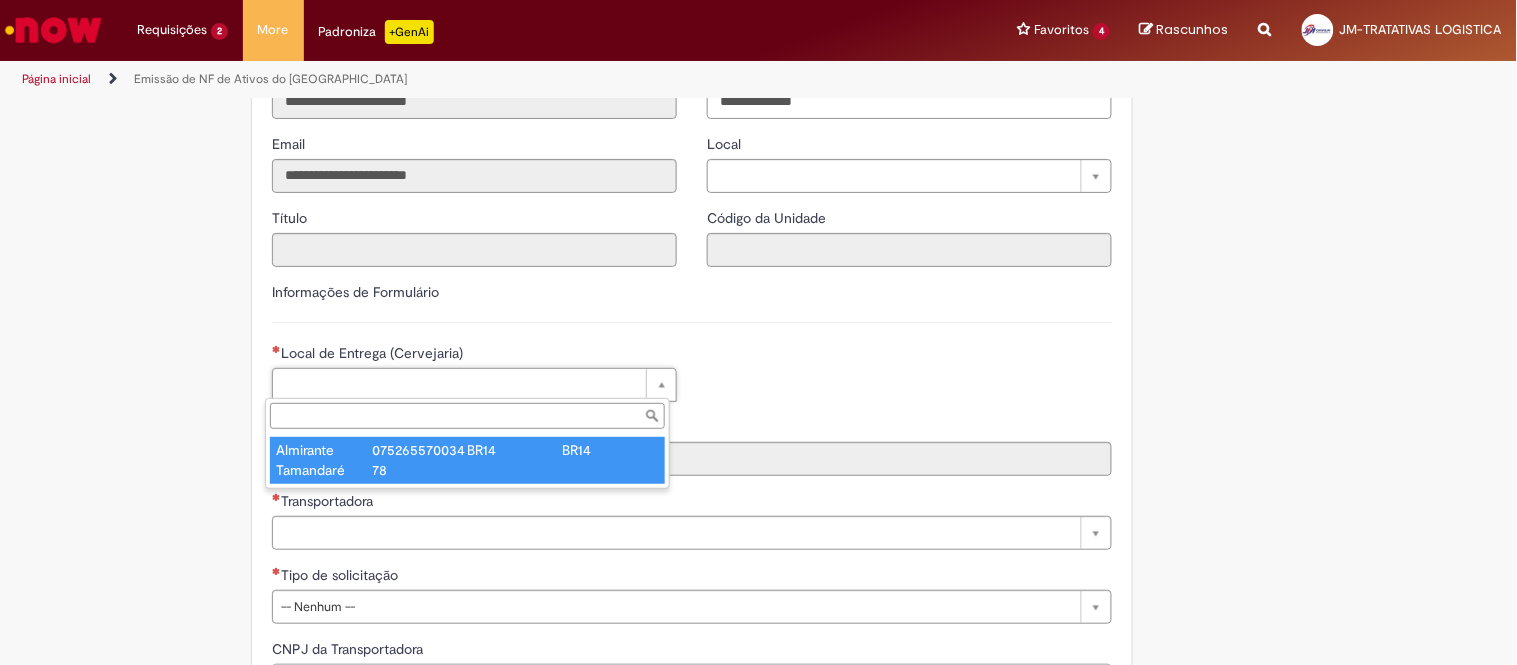 type on "**********" 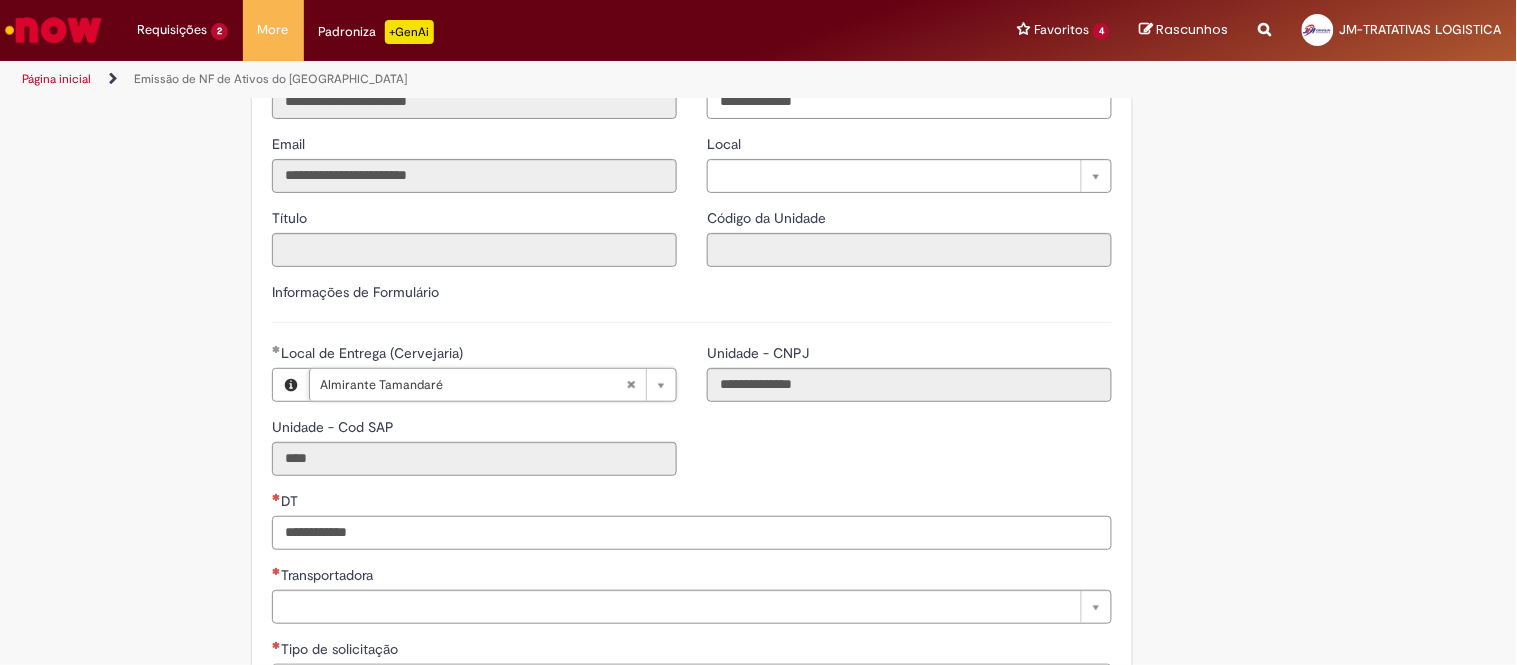 drag, startPoint x: 336, startPoint y: 537, endPoint x: 346, endPoint y: 565, distance: 29.732138 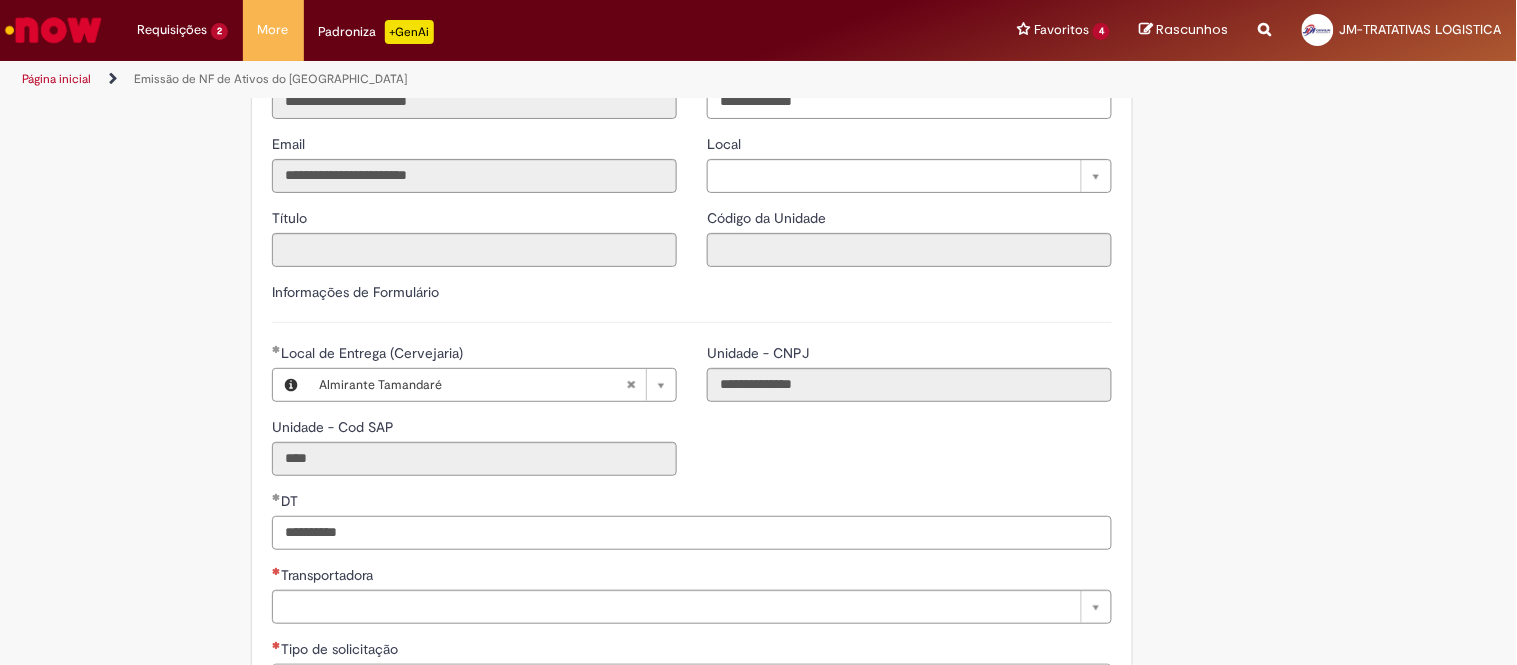 type on "**********" 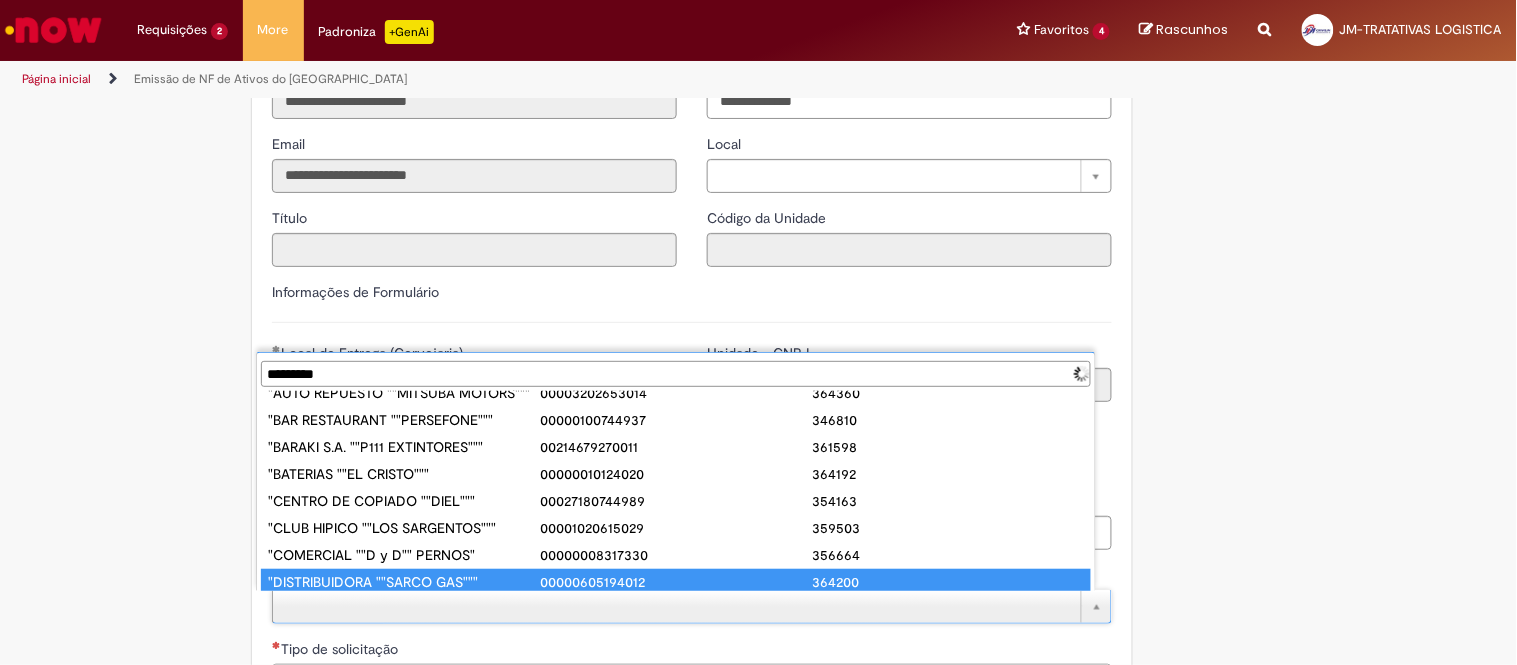 scroll, scrollTop: 0, scrollLeft: 0, axis: both 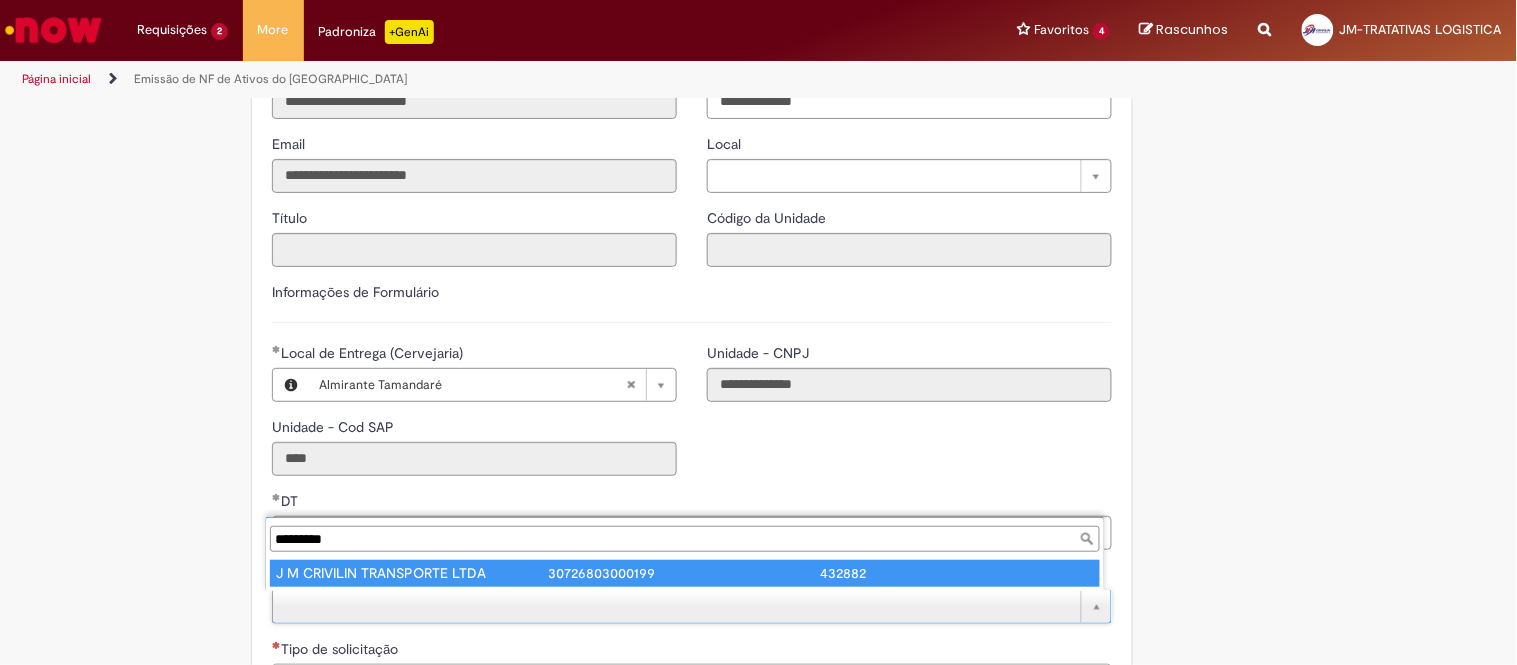 type on "*********" 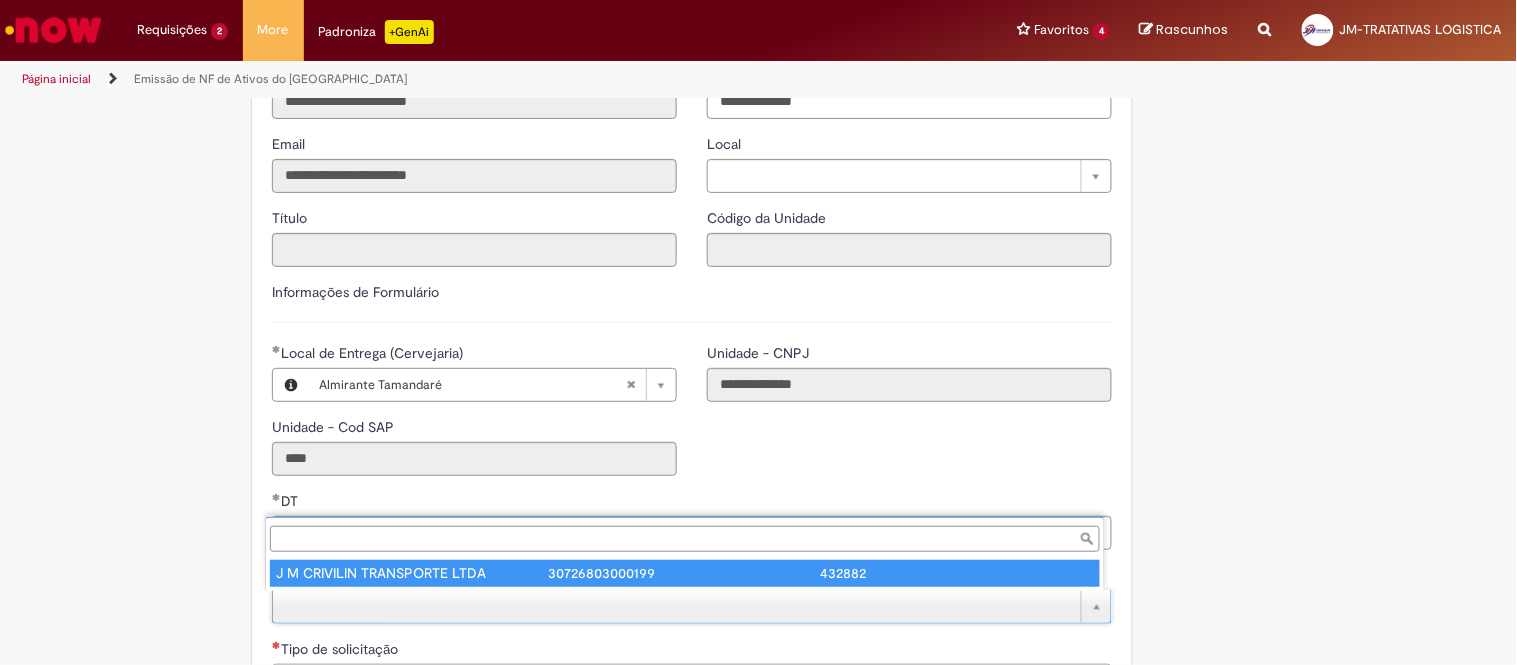type on "**********" 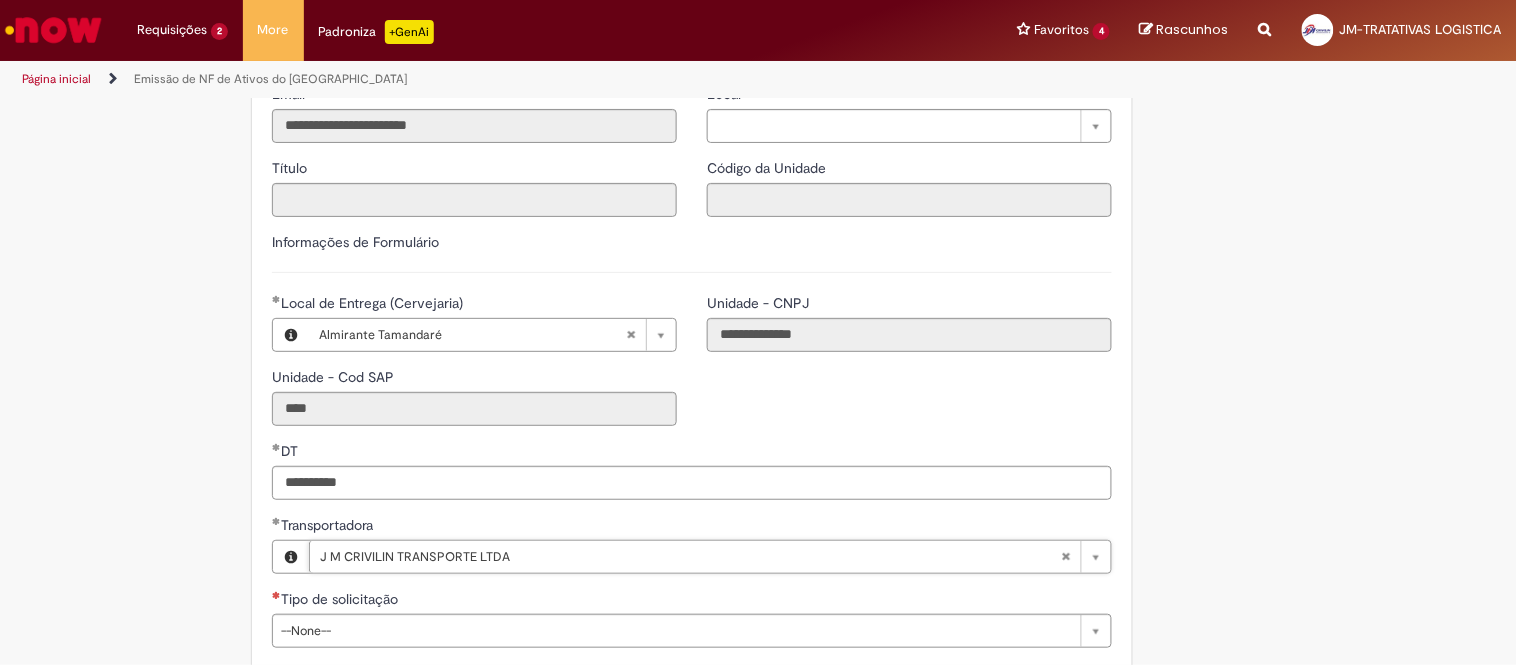 scroll, scrollTop: 555, scrollLeft: 0, axis: vertical 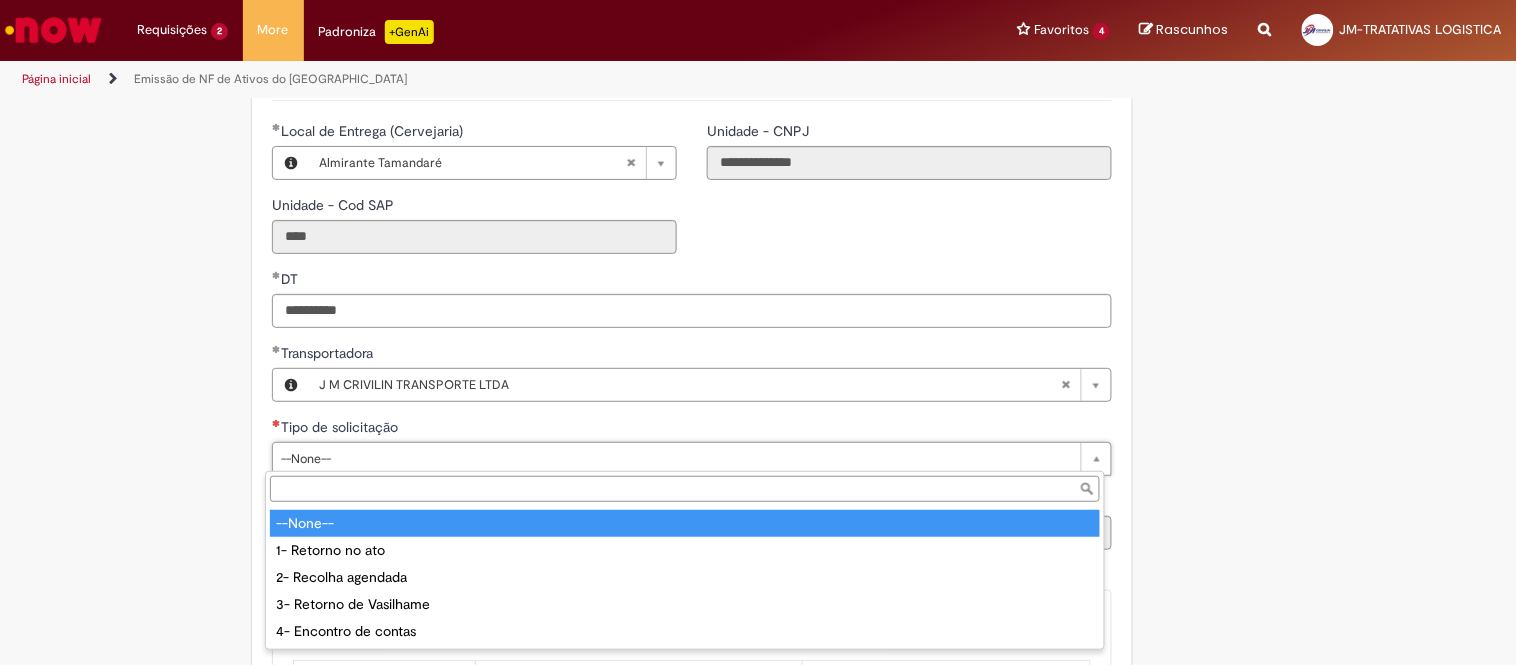 drag, startPoint x: 312, startPoint y: 457, endPoint x: 353, endPoint y: 511, distance: 67.80118 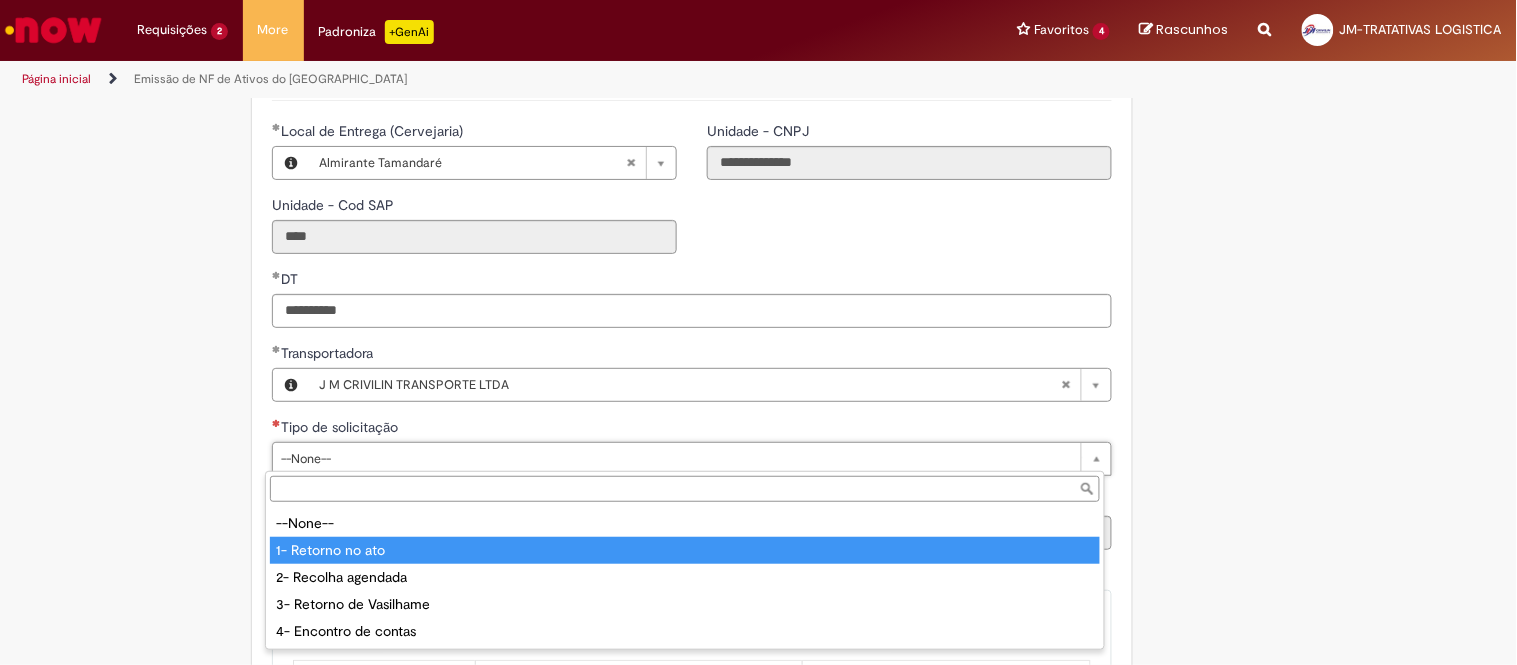drag, startPoint x: 345, startPoint y: 536, endPoint x: 341, endPoint y: 570, distance: 34.234486 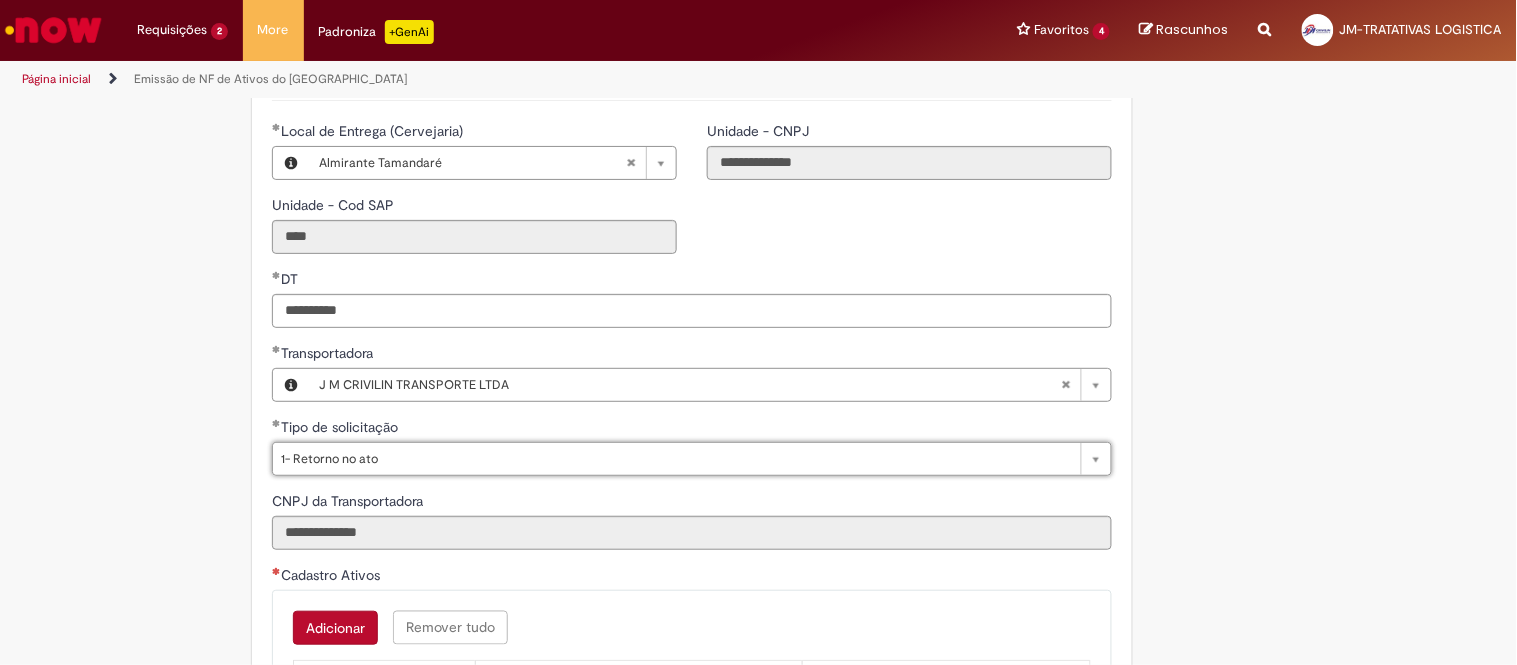 click on "Adicionar" at bounding box center (335, 628) 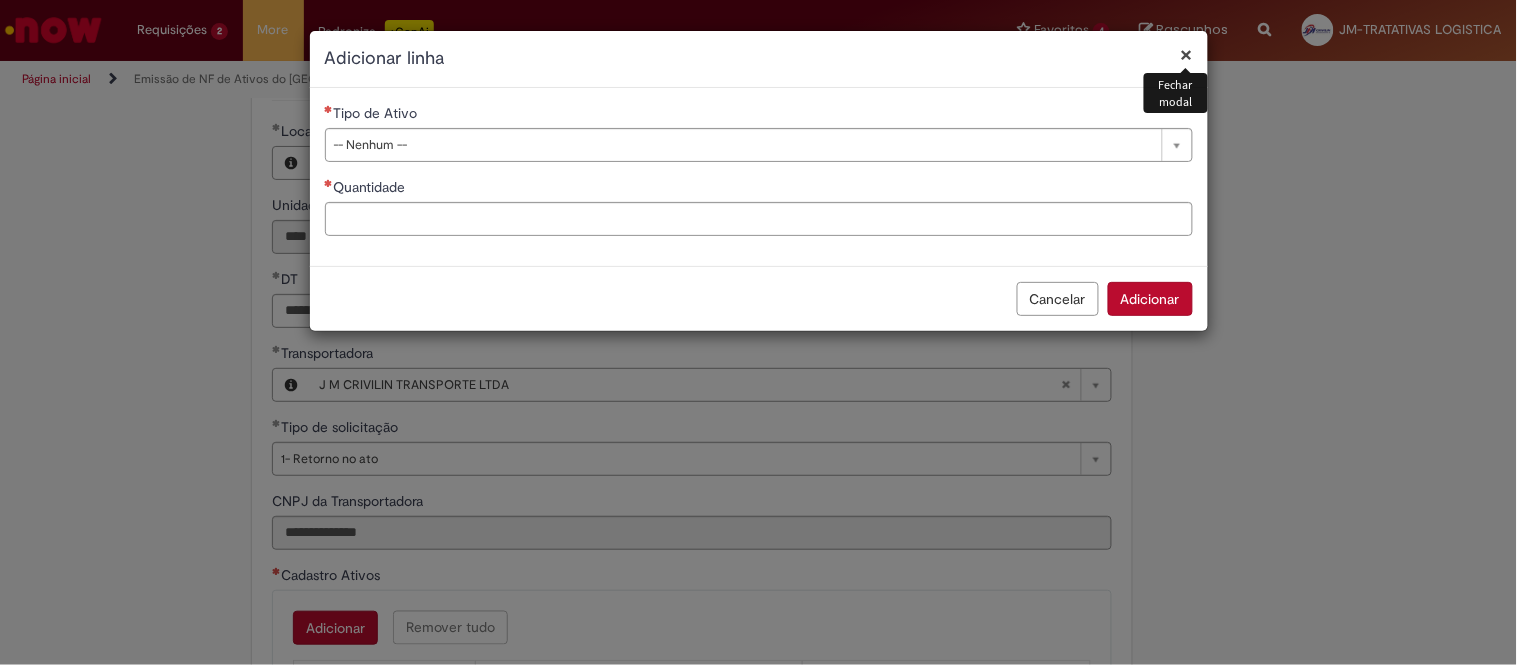 drag, startPoint x: 418, startPoint y: 154, endPoint x: 418, endPoint y: 182, distance: 28 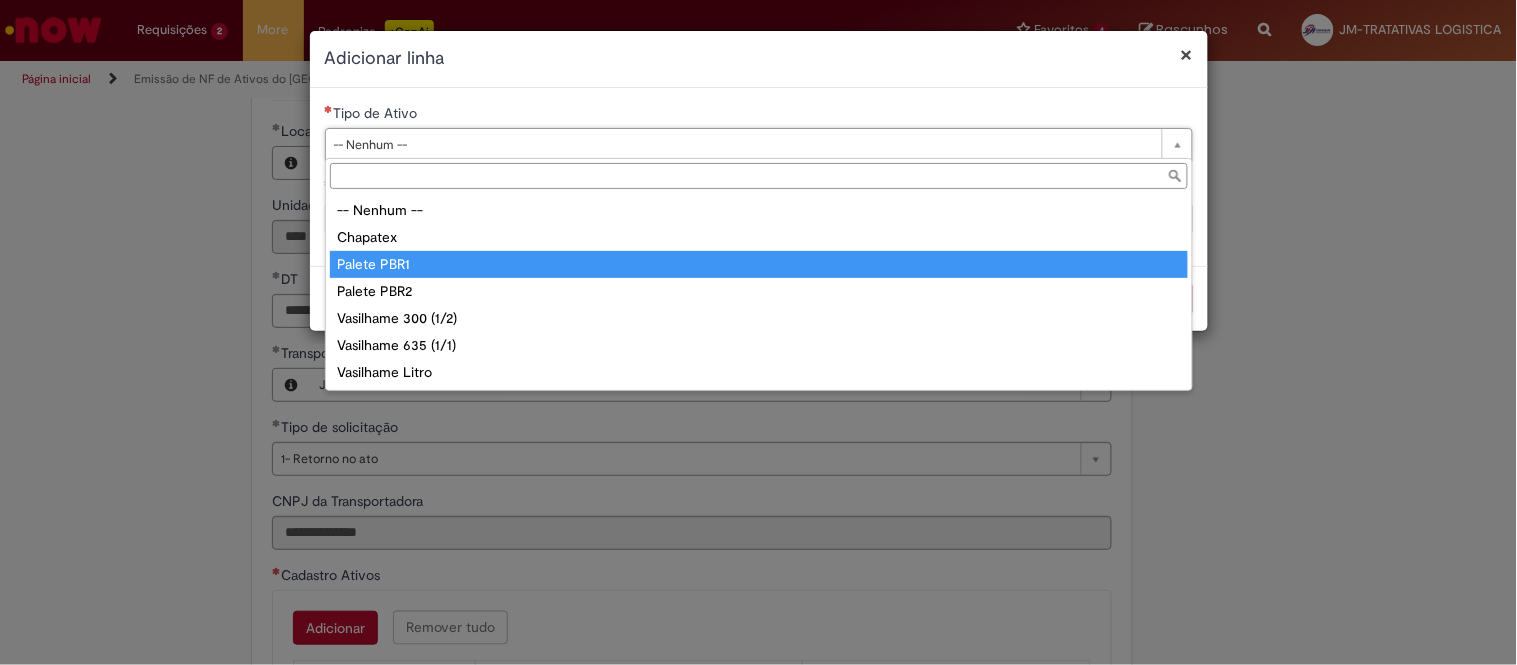 drag, startPoint x: 407, startPoint y: 252, endPoint x: 394, endPoint y: 241, distance: 17.029387 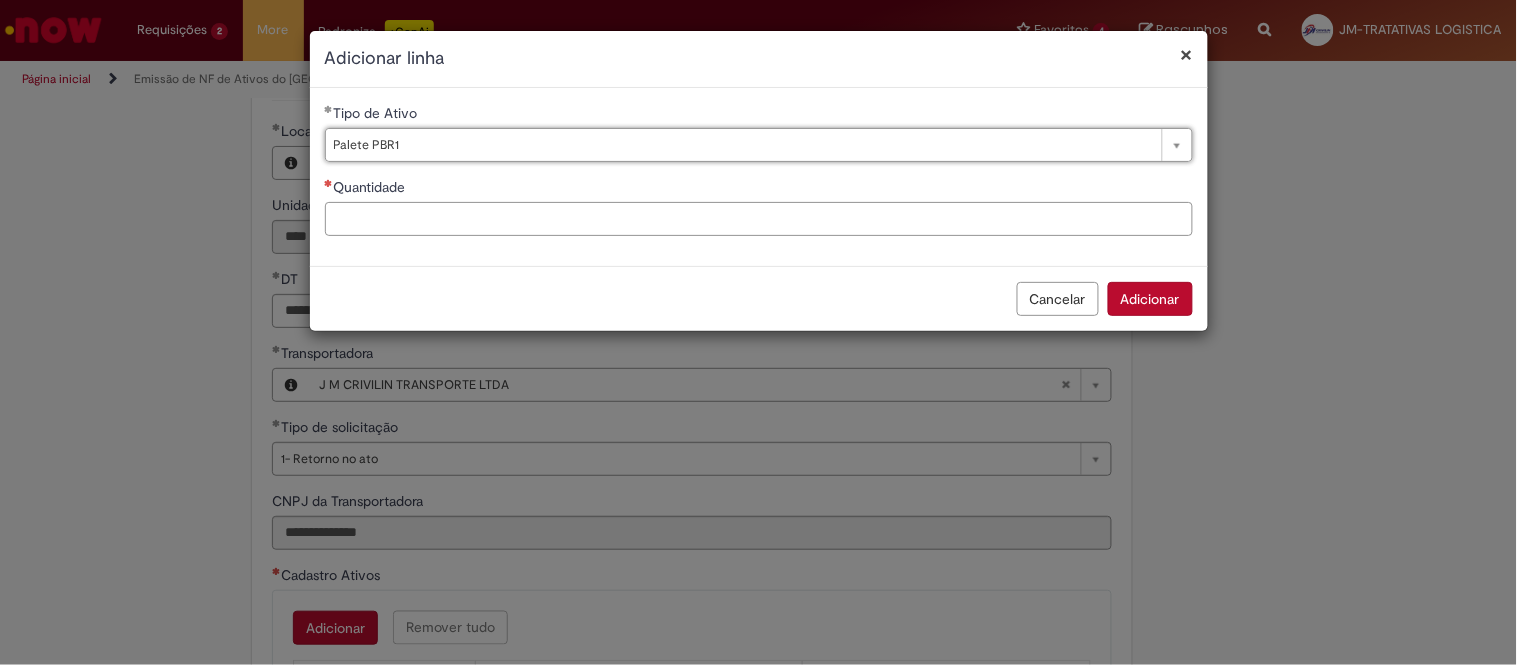 click on "Quantidade" at bounding box center [759, 219] 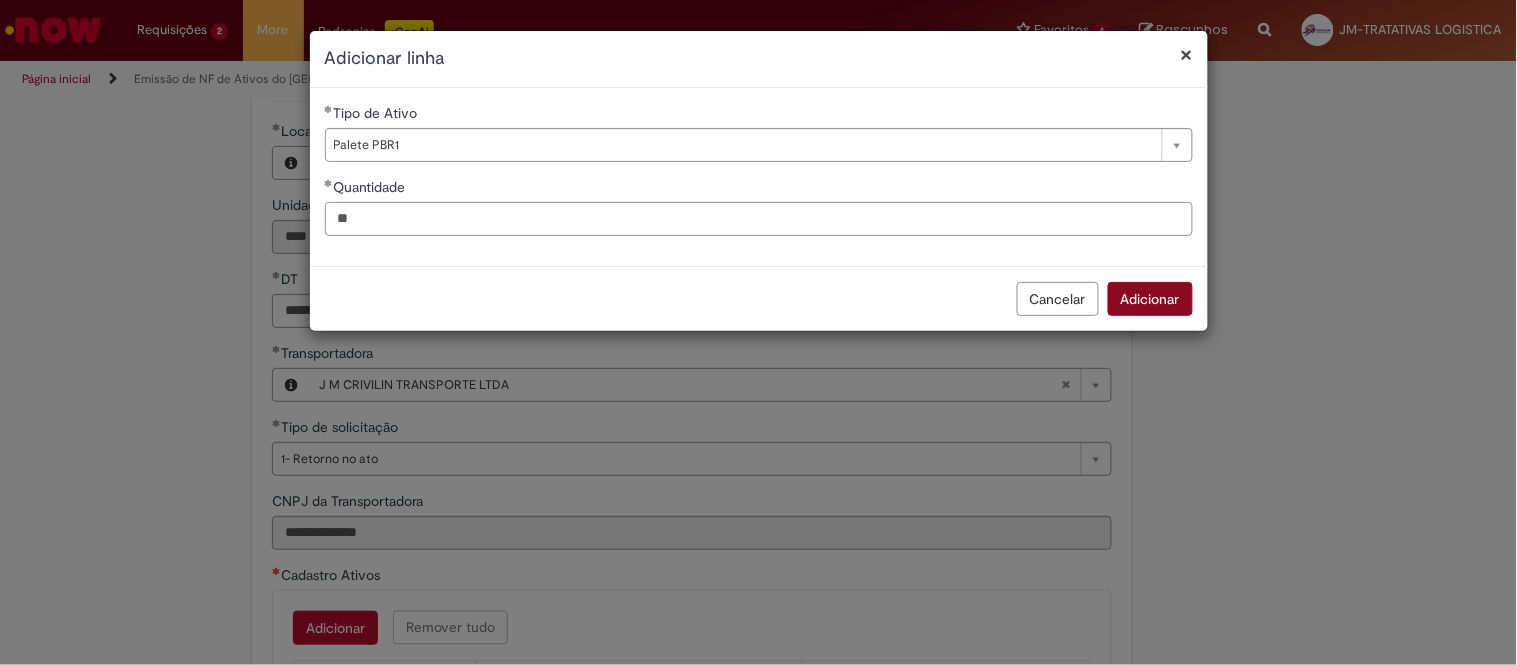 type on "**" 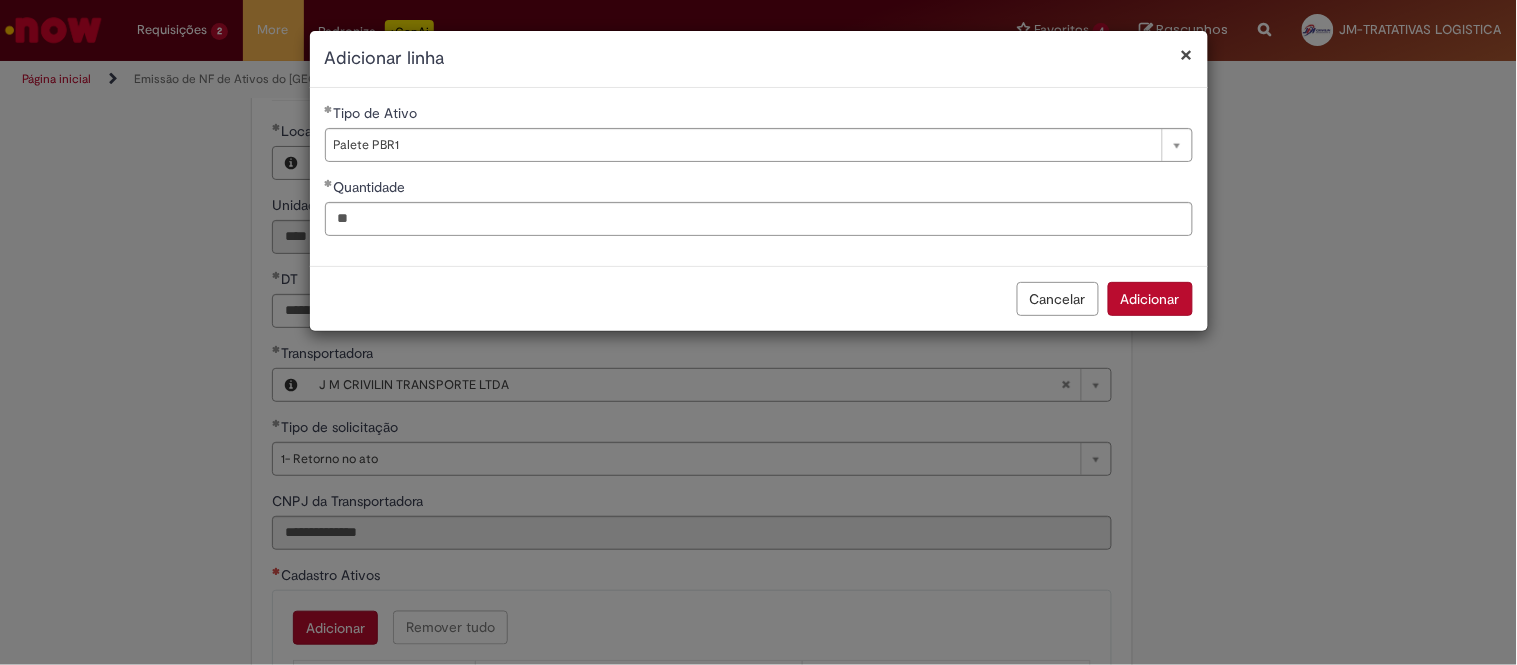 click on "Adicionar" at bounding box center [1150, 299] 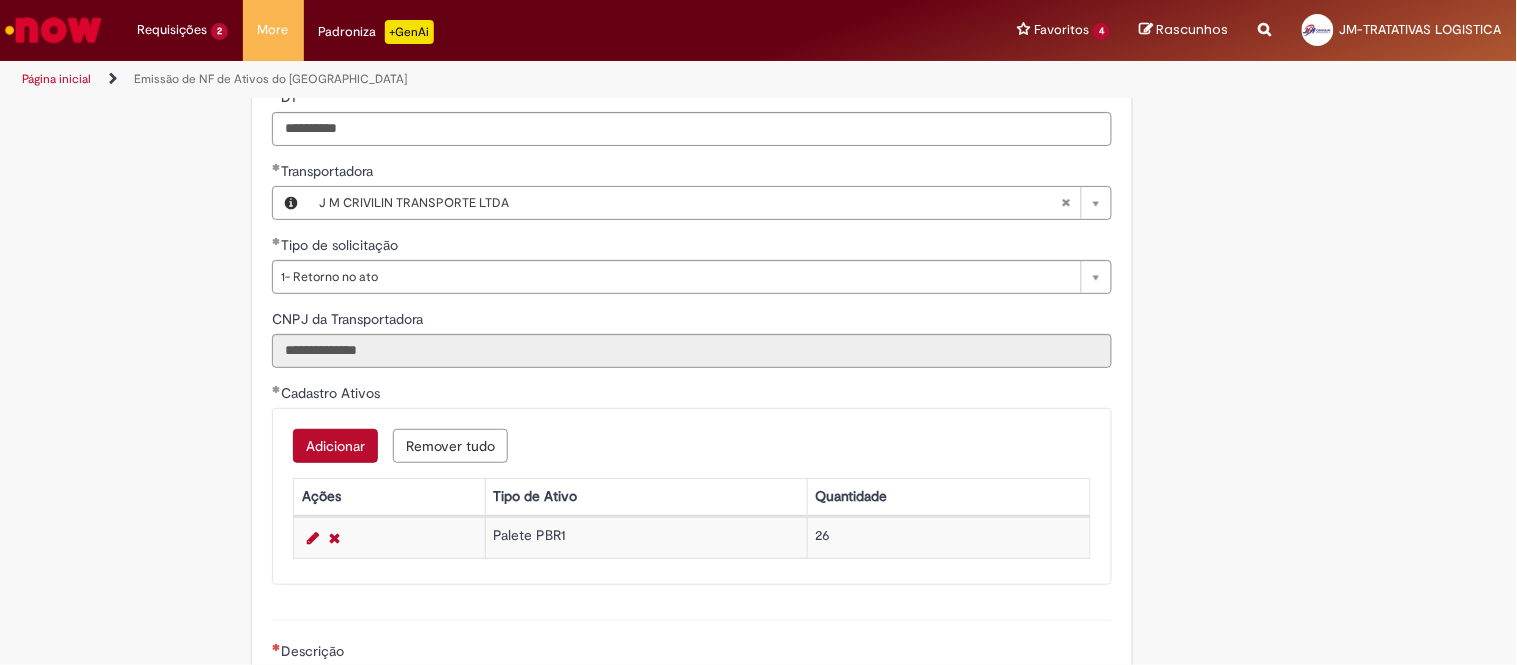 scroll, scrollTop: 777, scrollLeft: 0, axis: vertical 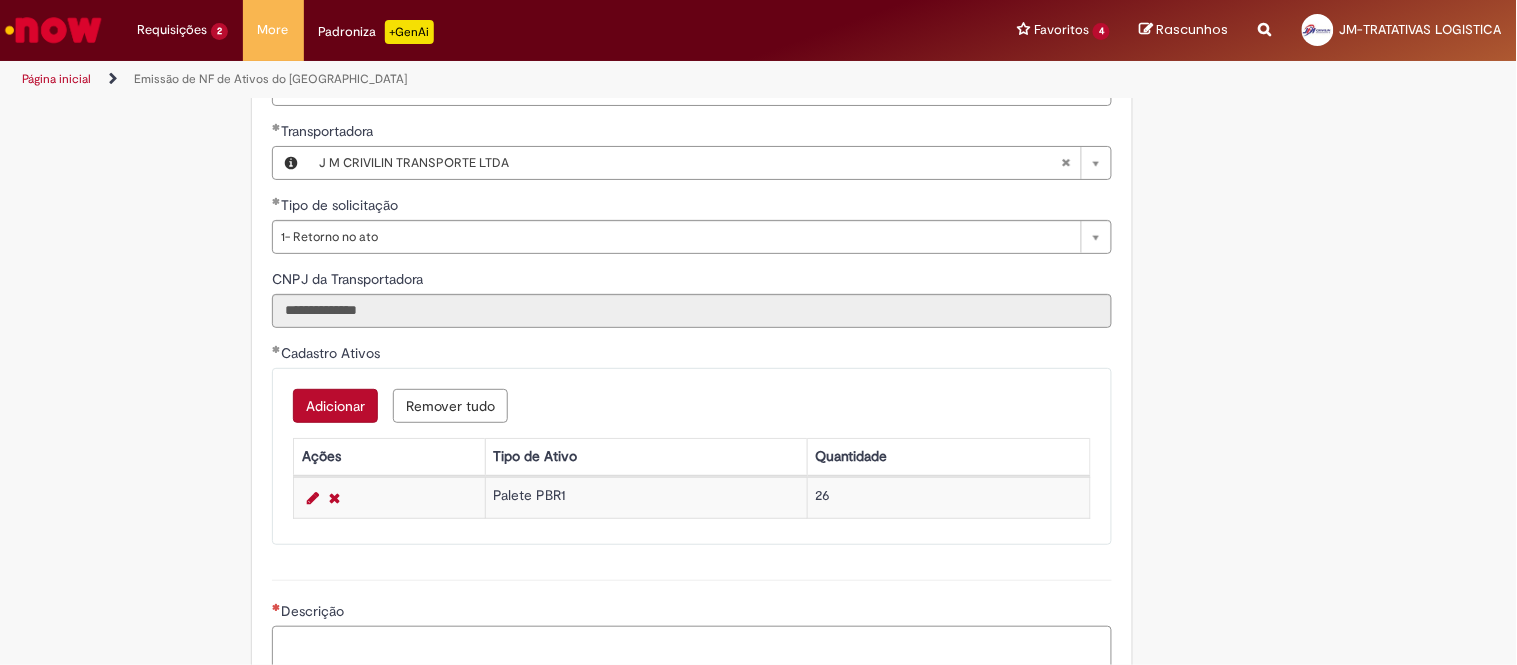 click on "Descrição" at bounding box center [692, 653] 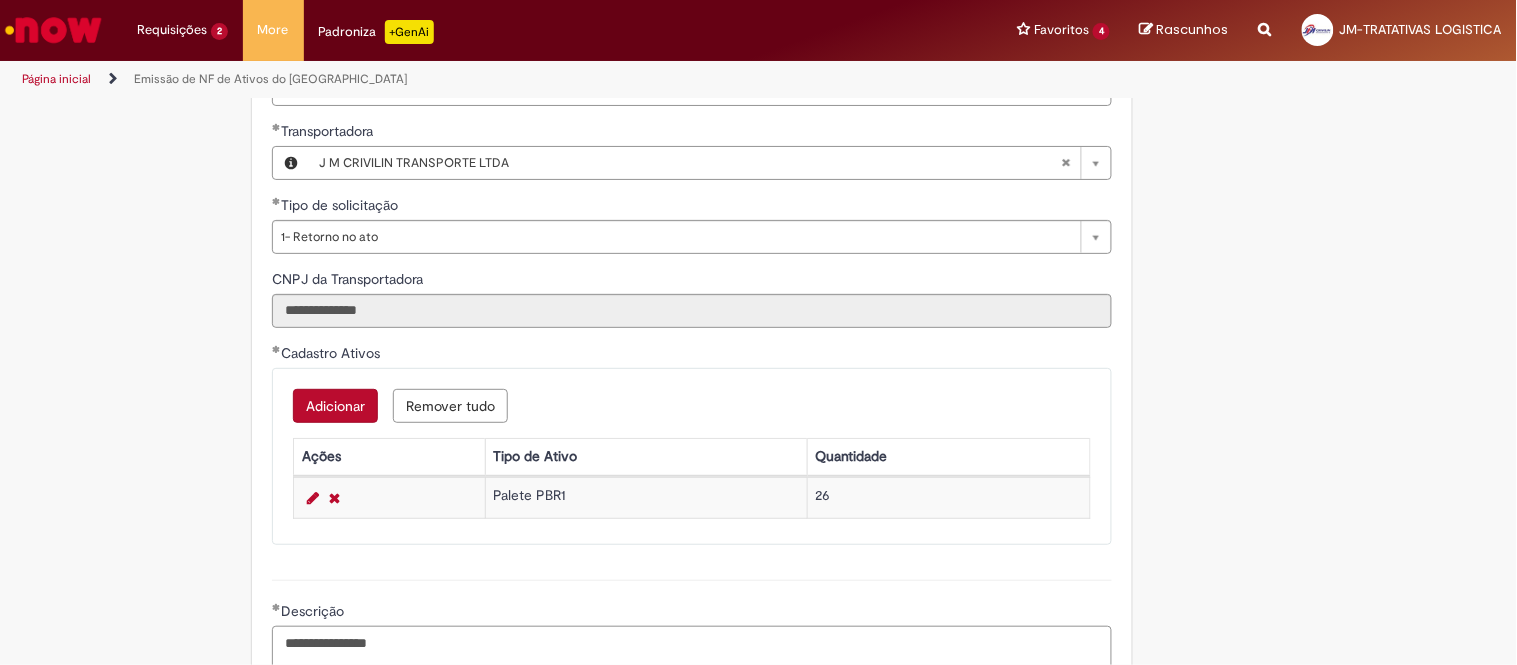 paste on "**********" 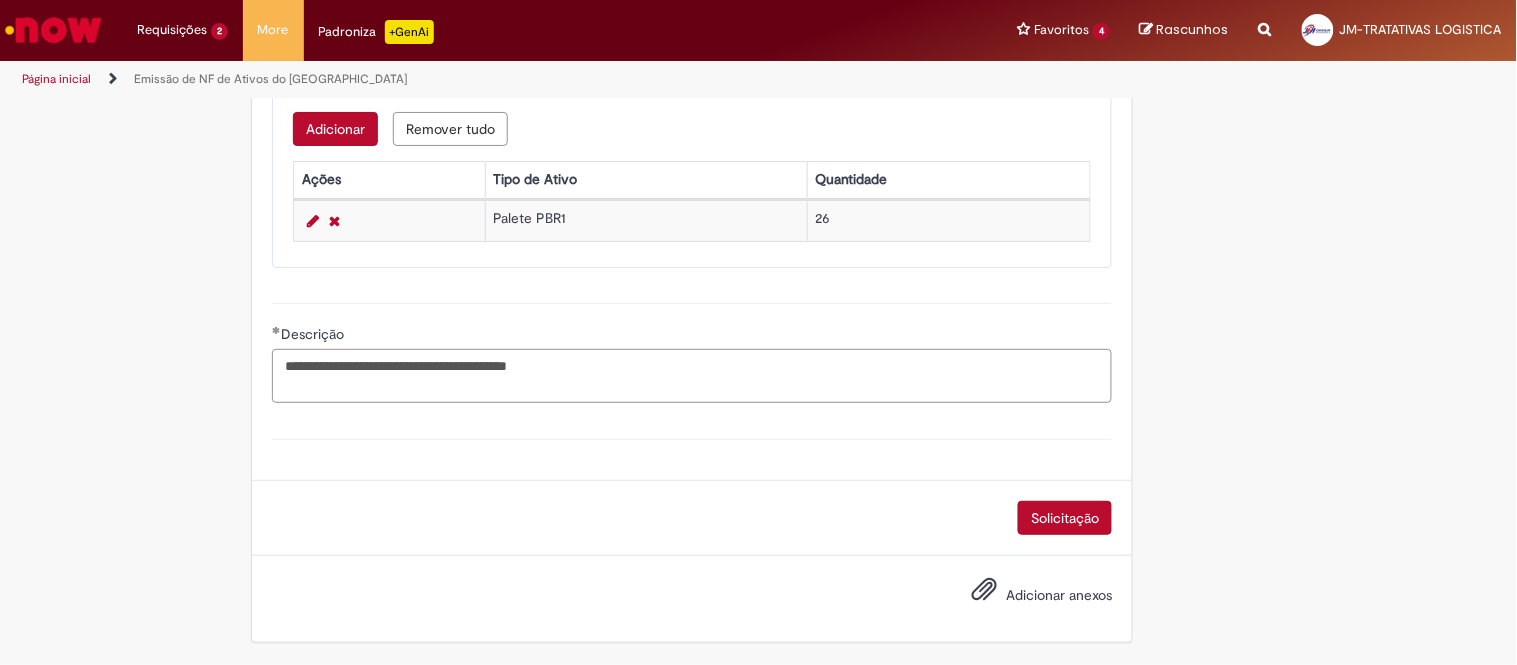 type on "**********" 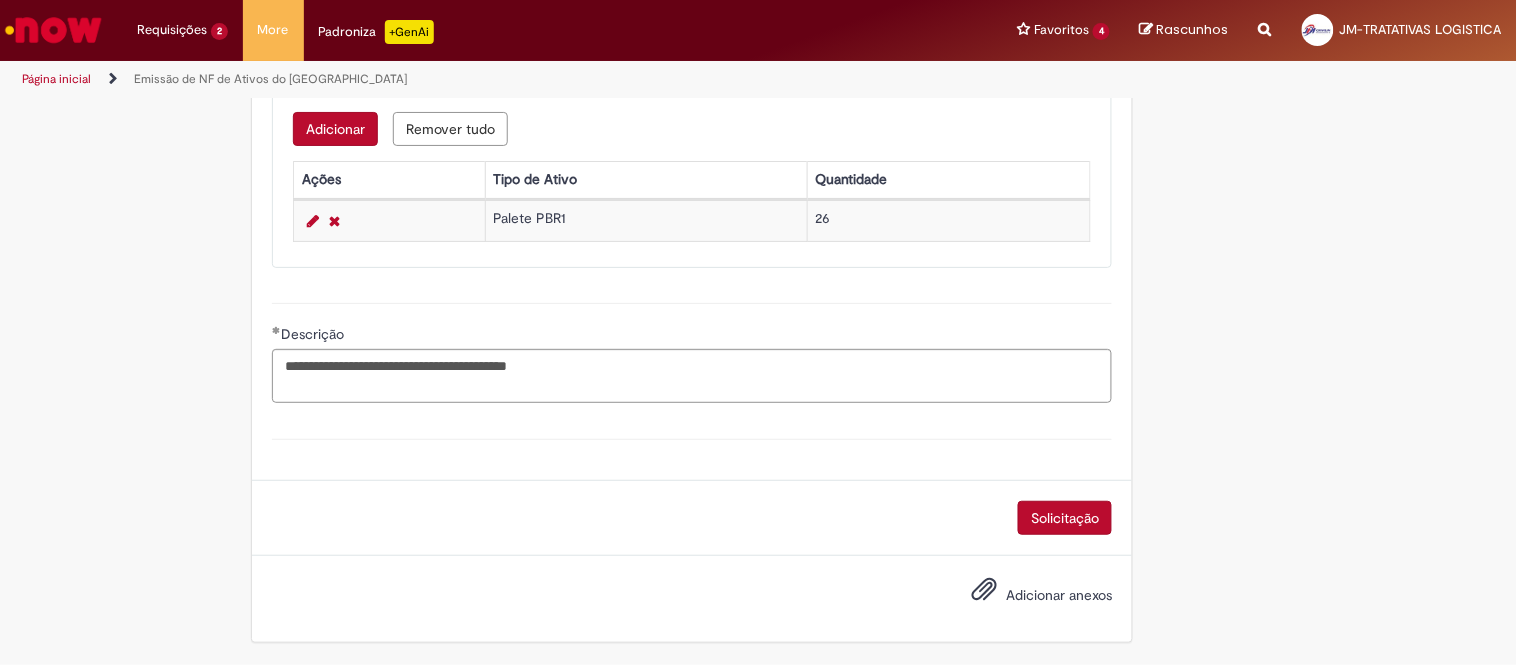click on "Solicitação" at bounding box center (692, 518) 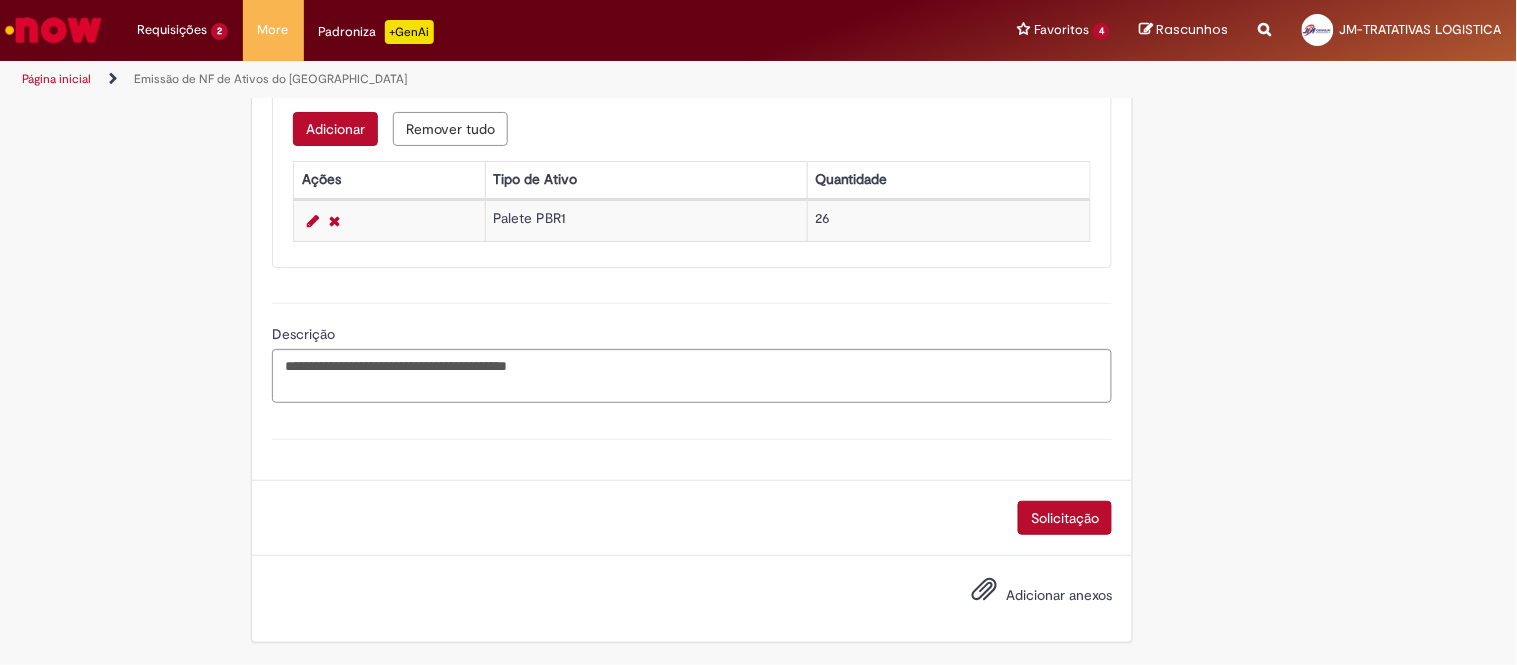 click on "Solicitação" at bounding box center [1065, 518] 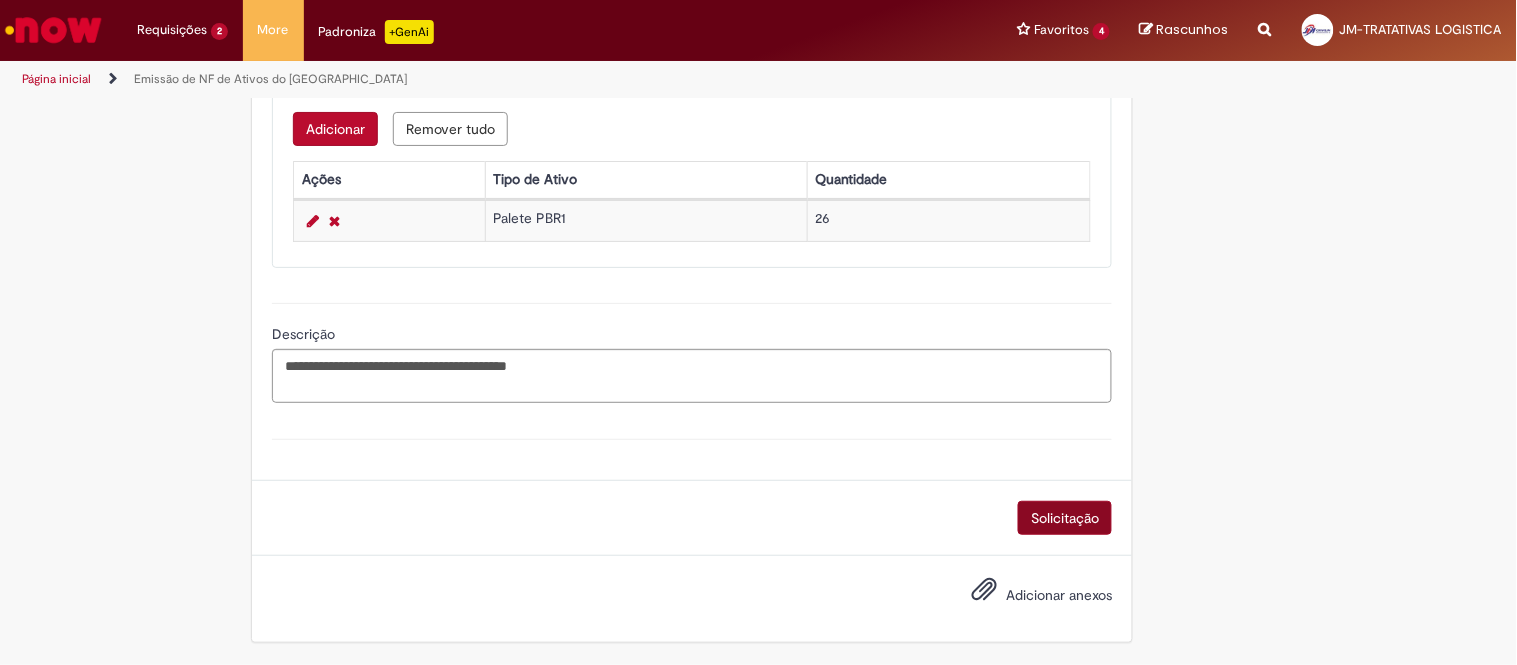 scroll, scrollTop: 1008, scrollLeft: 0, axis: vertical 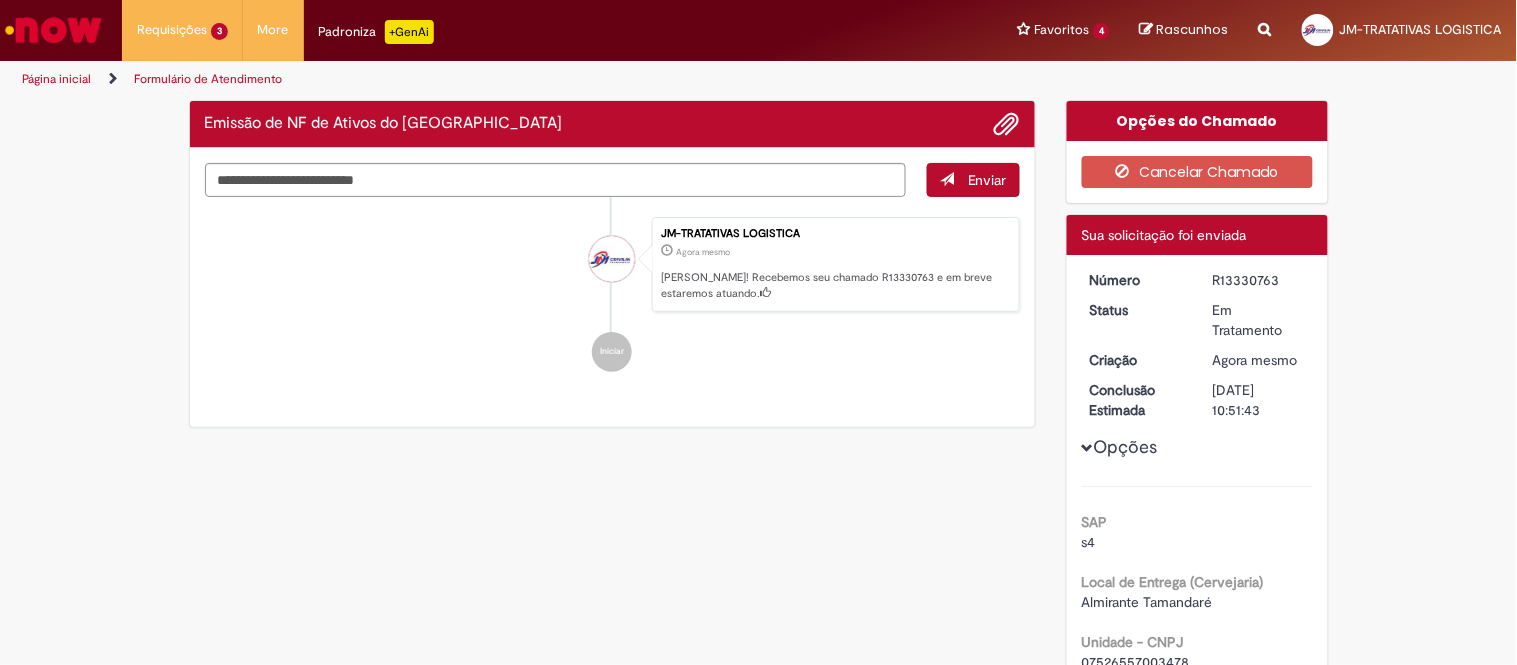 click on "R13330763" at bounding box center [1259, 280] 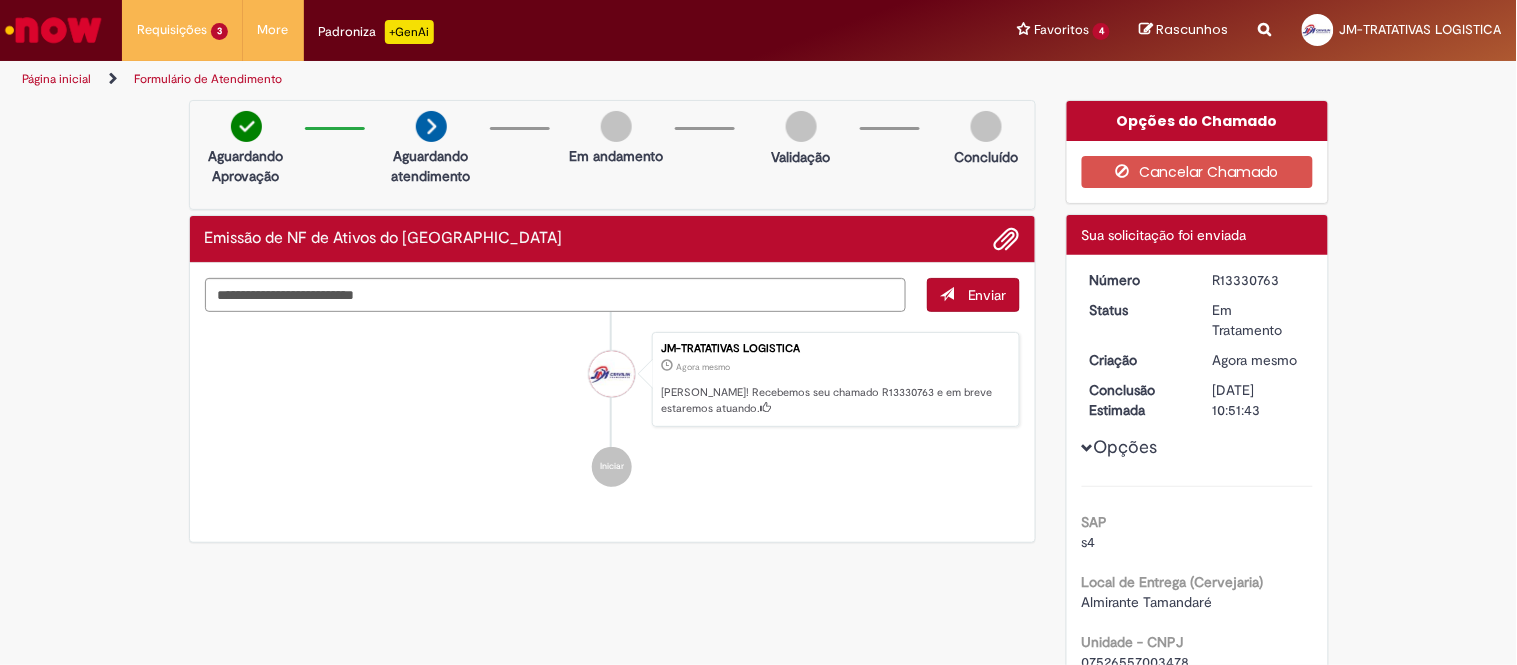 copy on "R13330763" 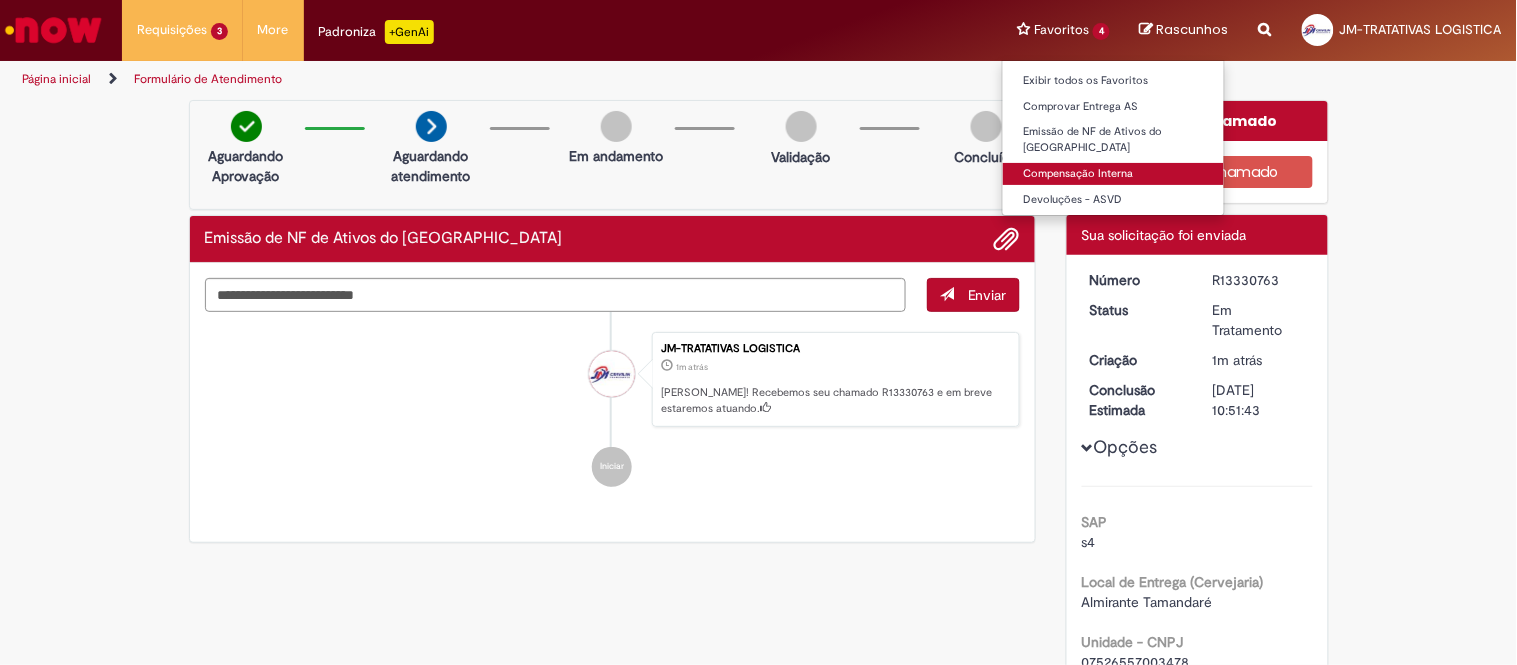 click on "Compensação Interna" at bounding box center [1113, 174] 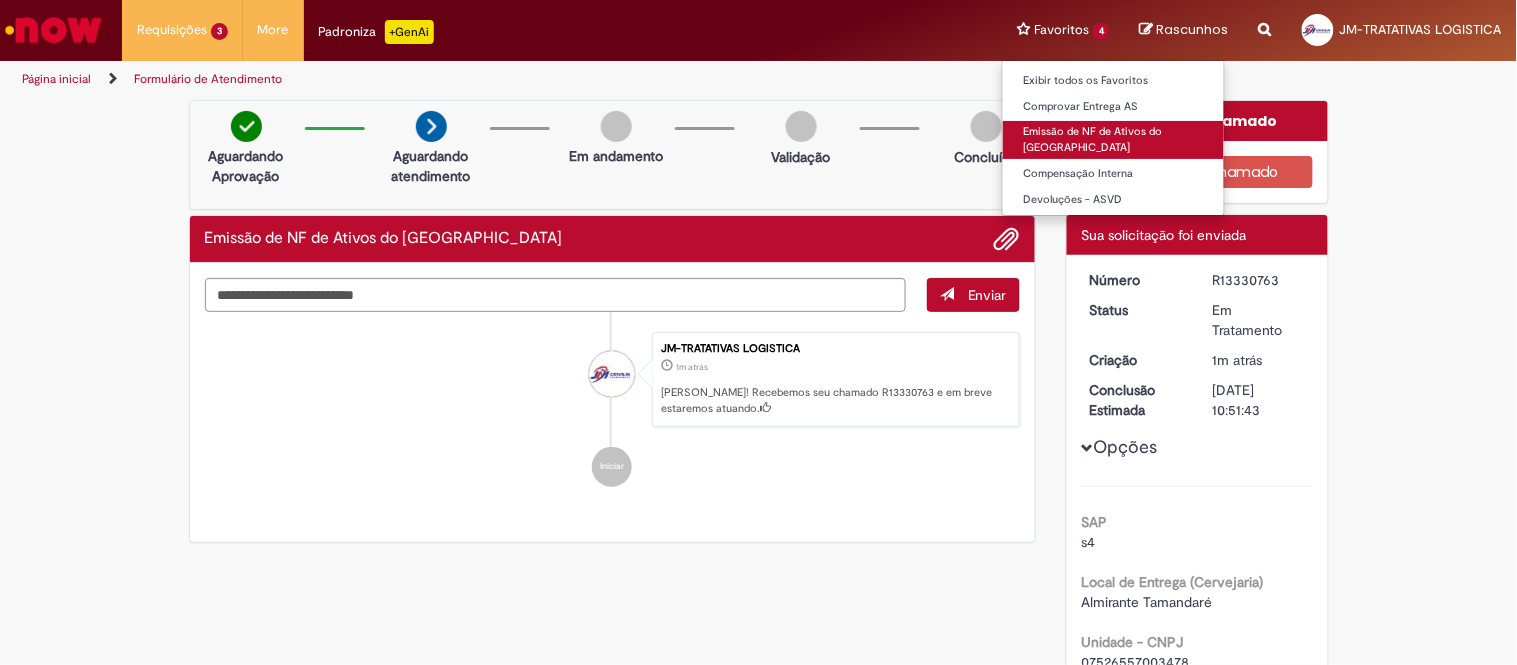 click on "Emissão de NF de Ativos do [GEOGRAPHIC_DATA]" at bounding box center [1113, 139] 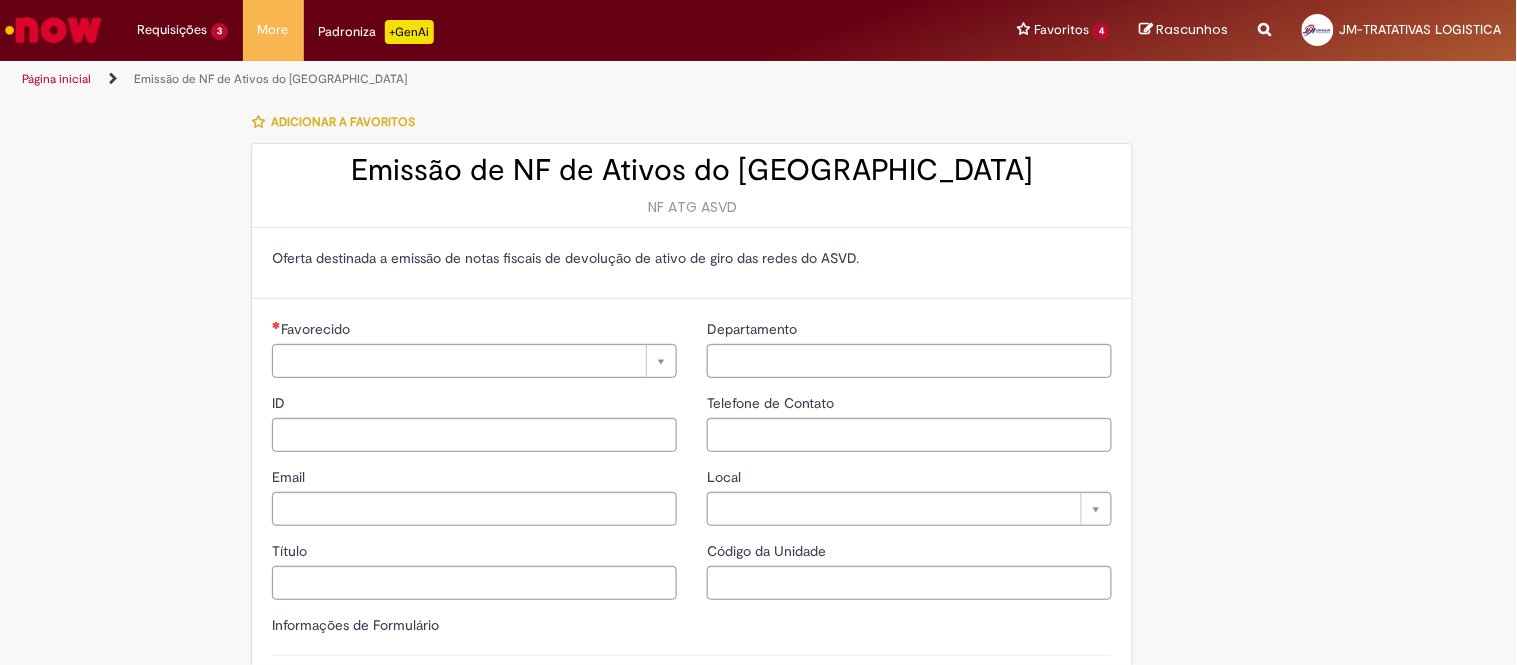 type on "**********" 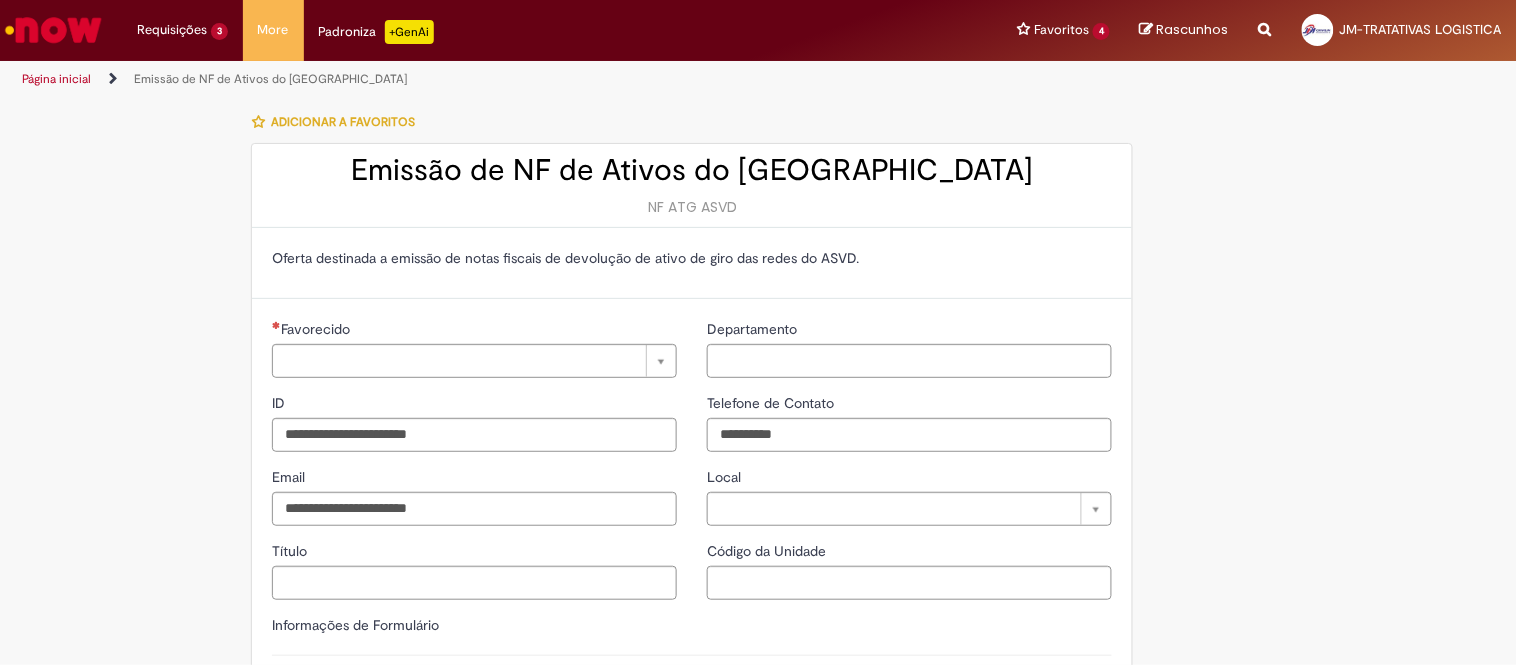 type on "**********" 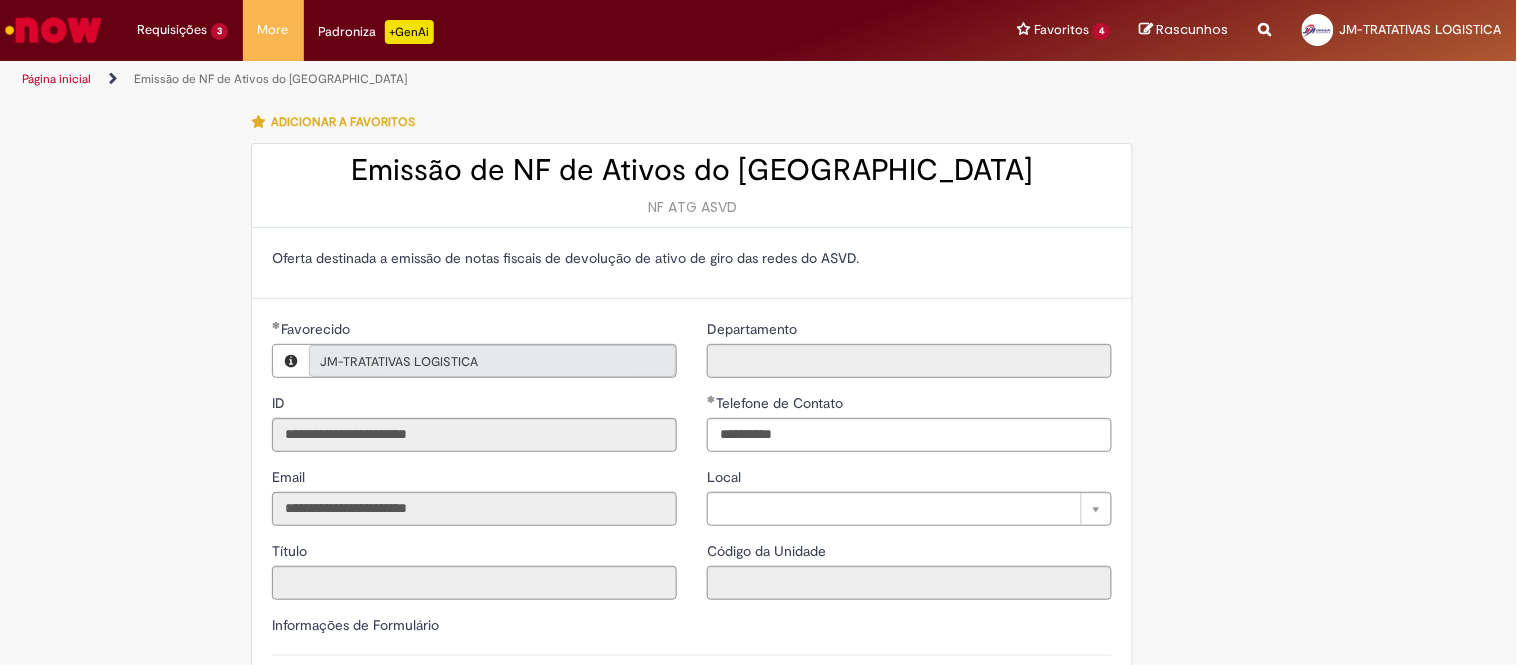 type on "**********" 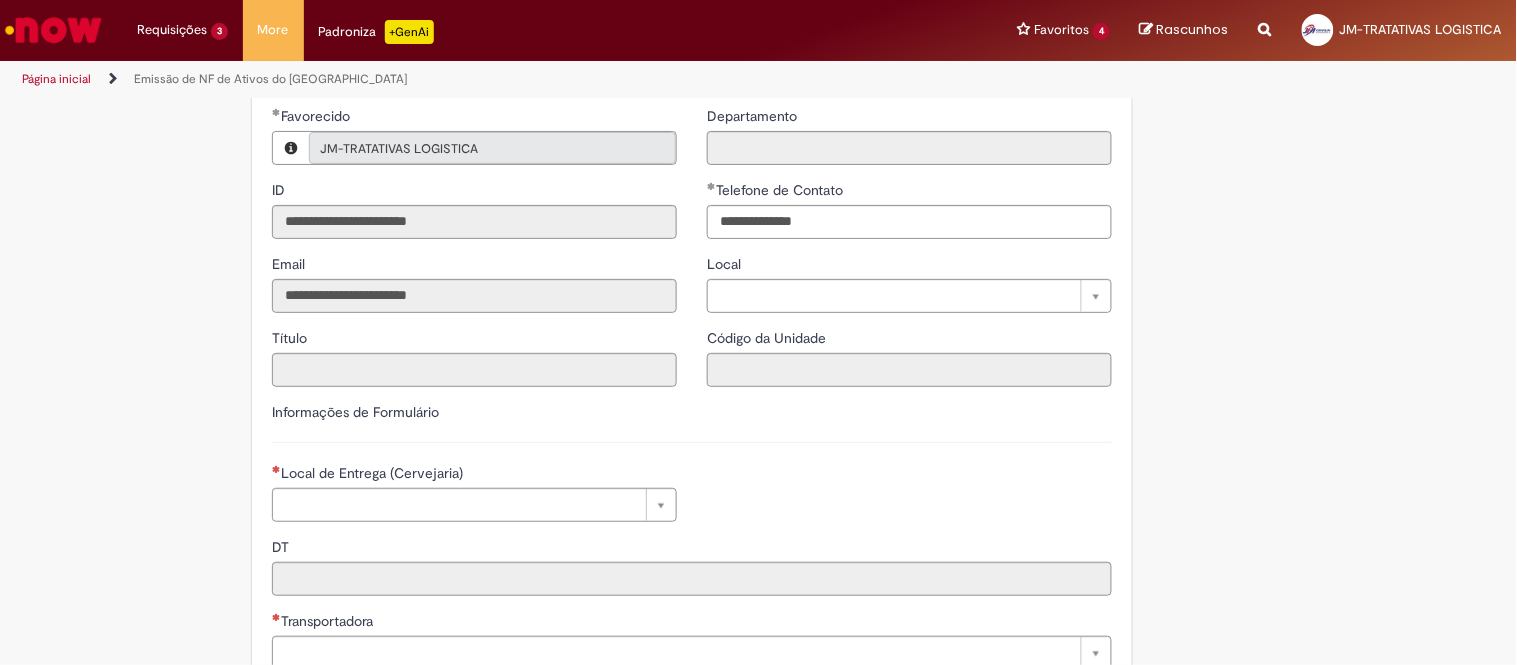 scroll, scrollTop: 222, scrollLeft: 0, axis: vertical 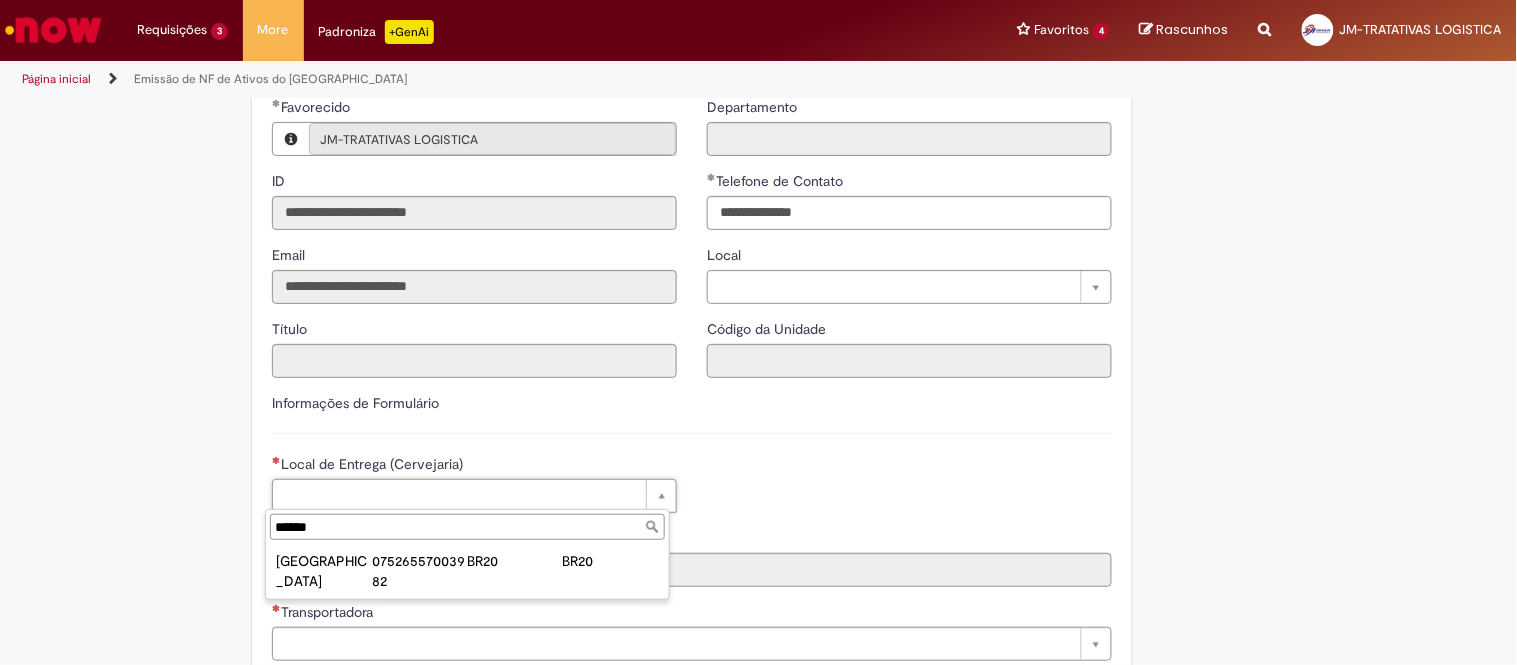 type on "******" 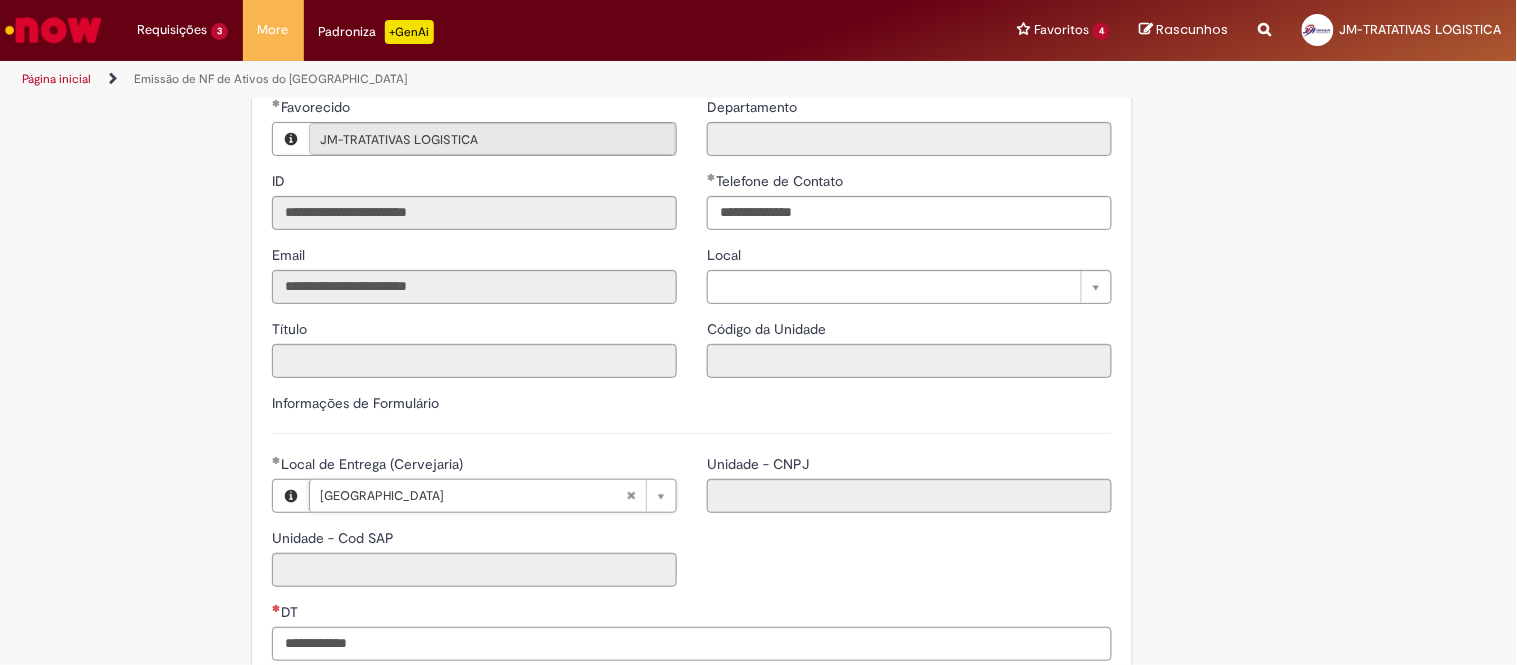type on "****" 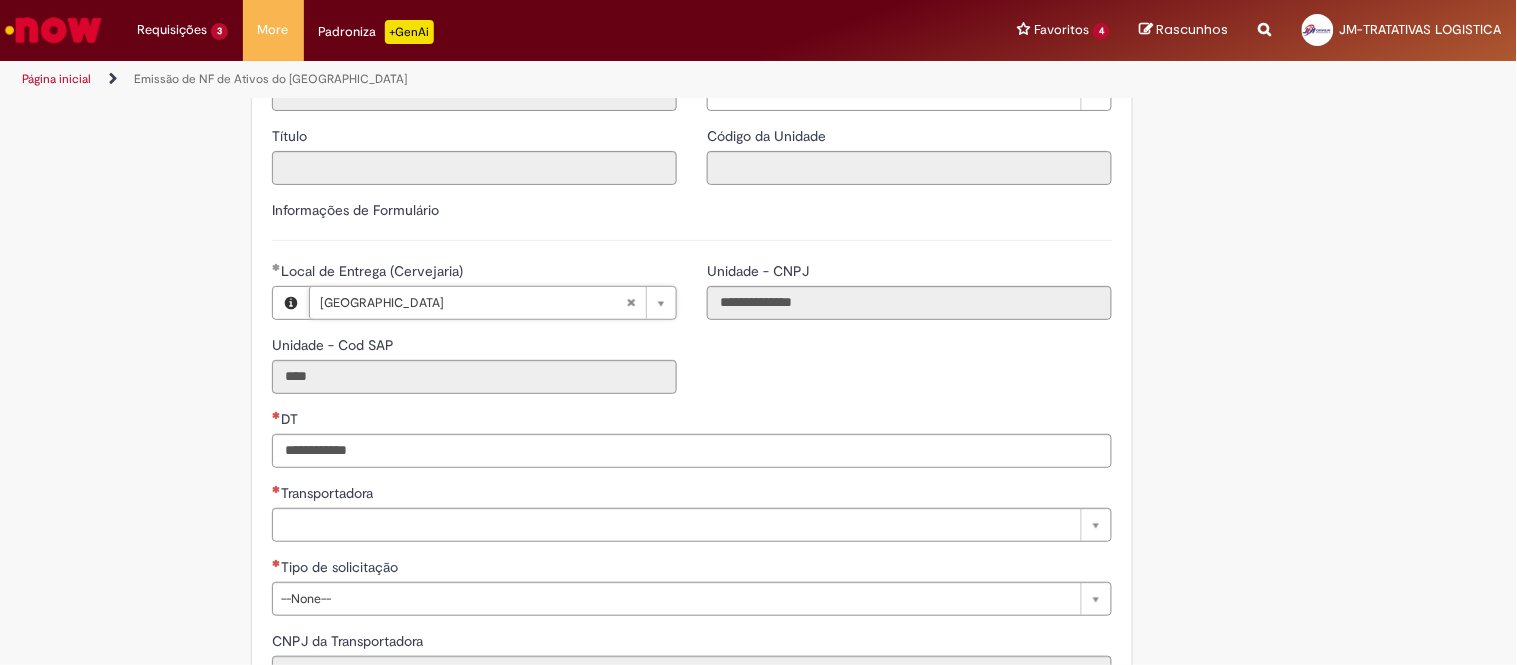 scroll, scrollTop: 444, scrollLeft: 0, axis: vertical 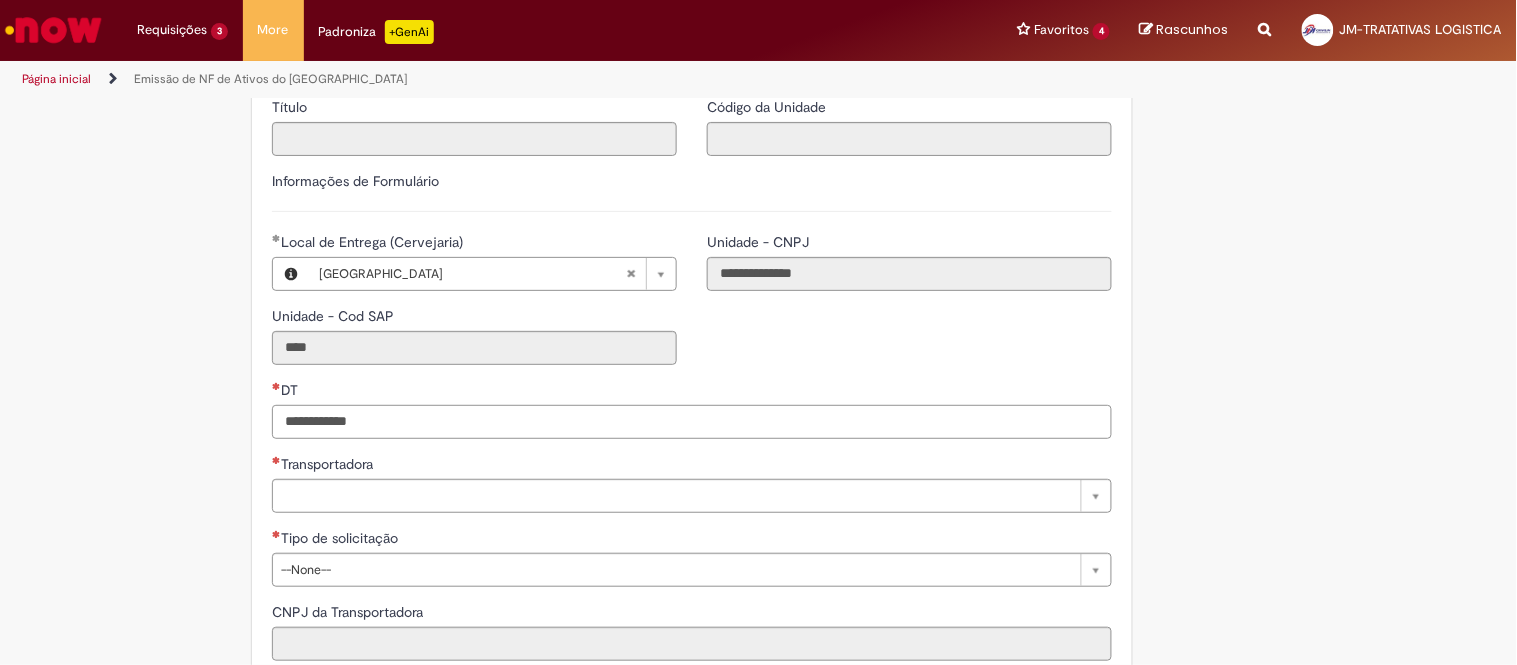 click on "DT" at bounding box center (692, 422) 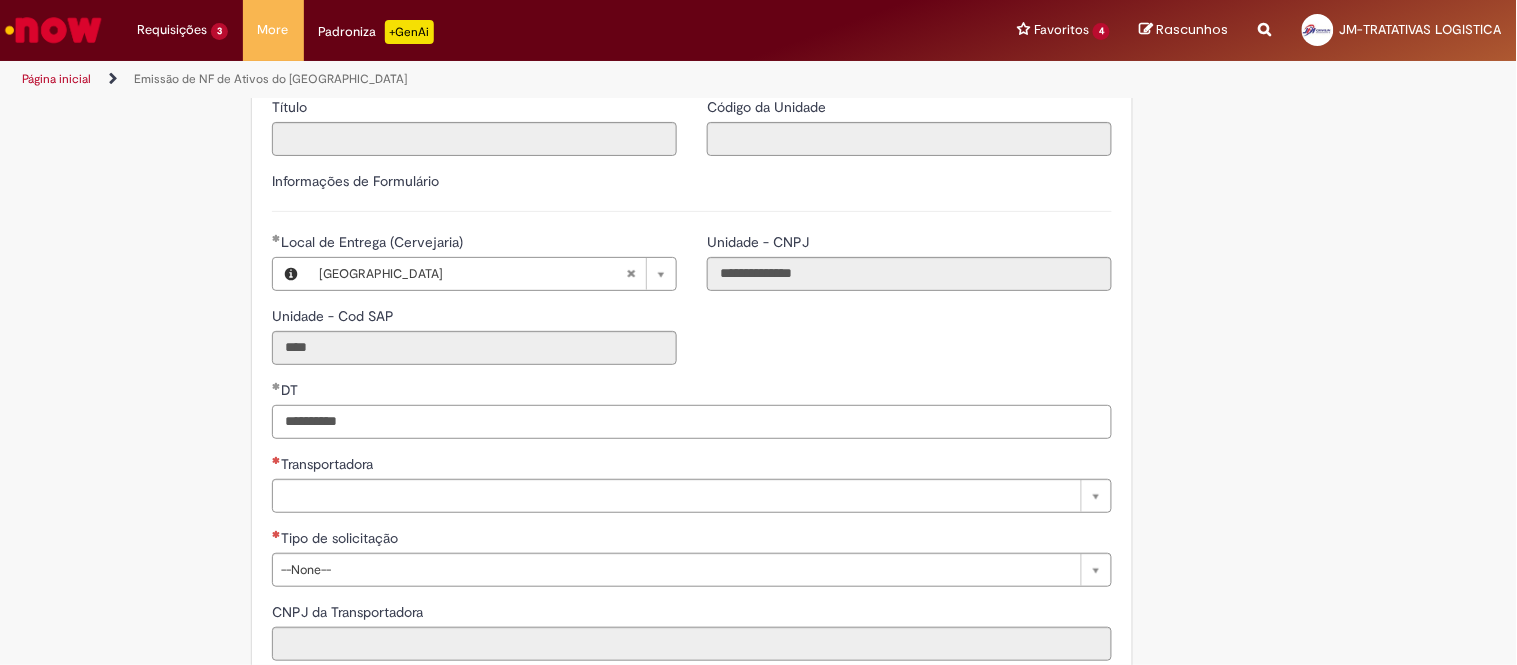 type on "**********" 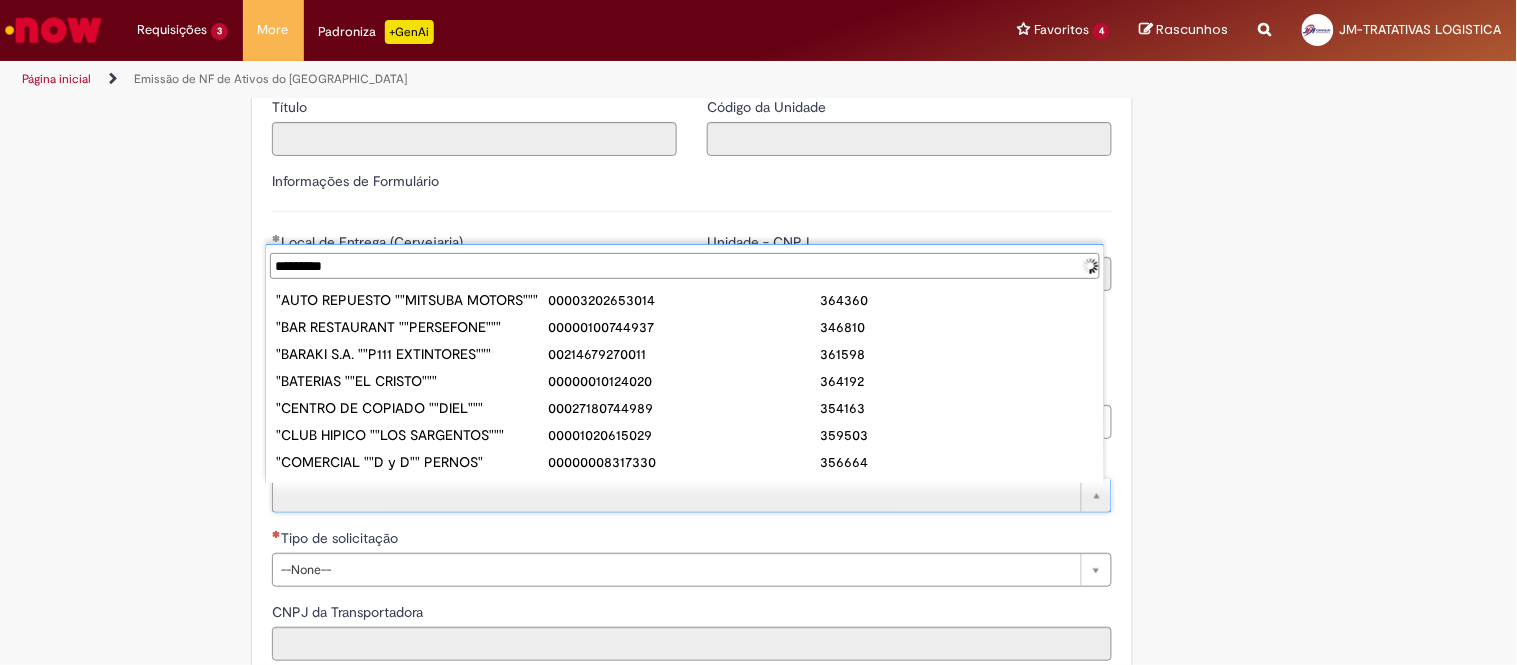 scroll, scrollTop: 0, scrollLeft: 0, axis: both 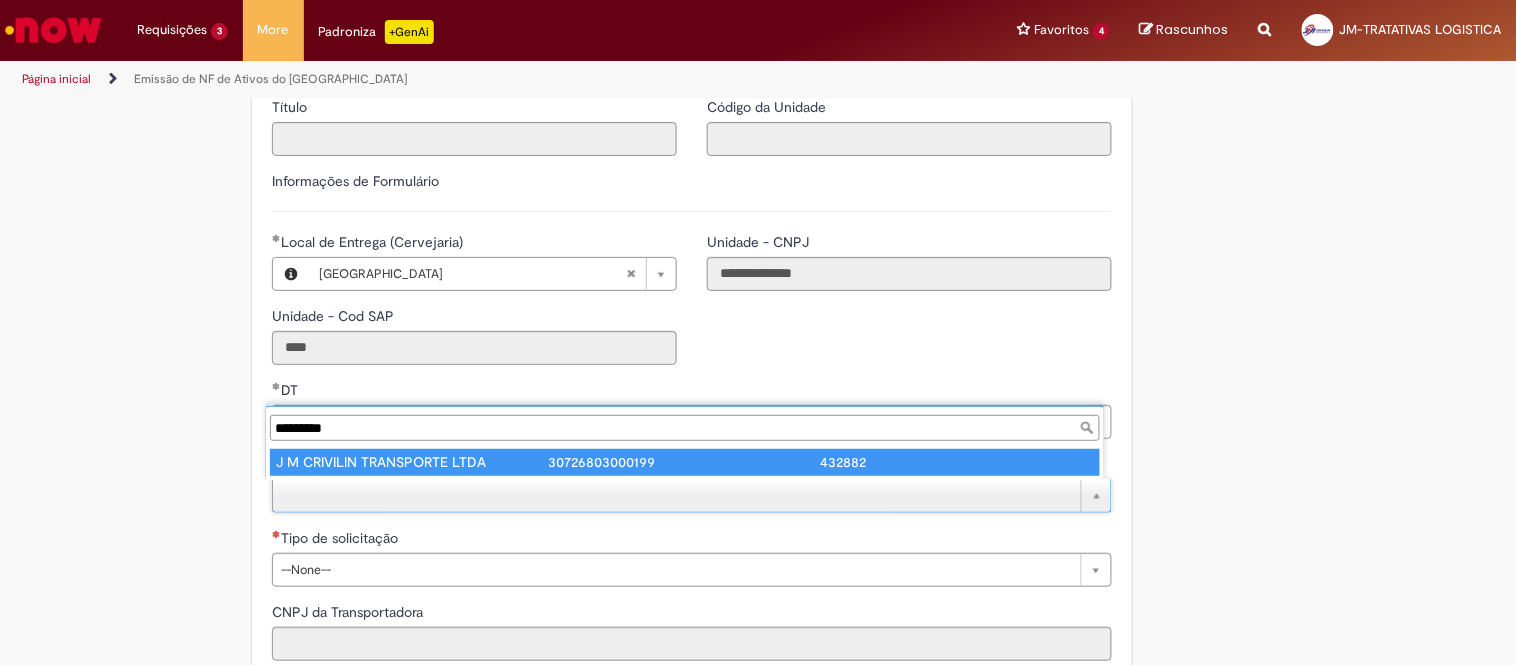 type on "*********" 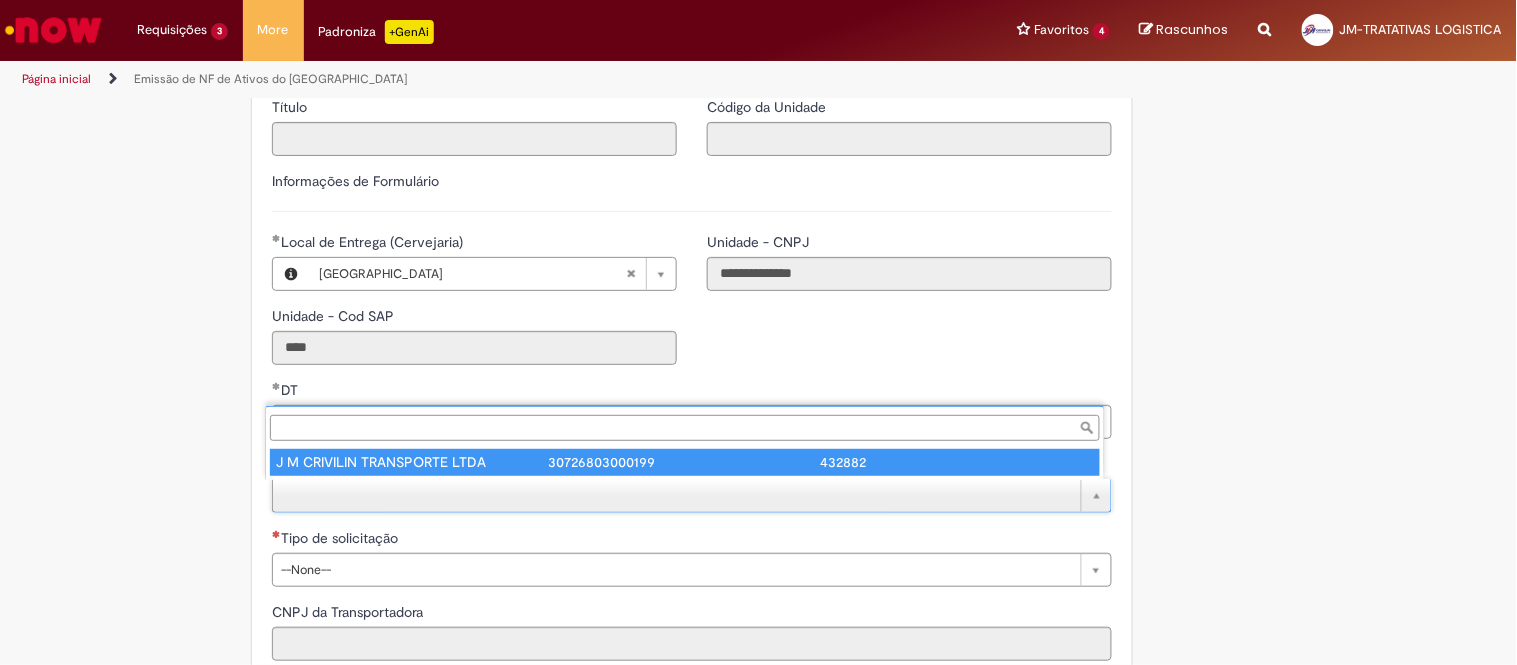 type on "**********" 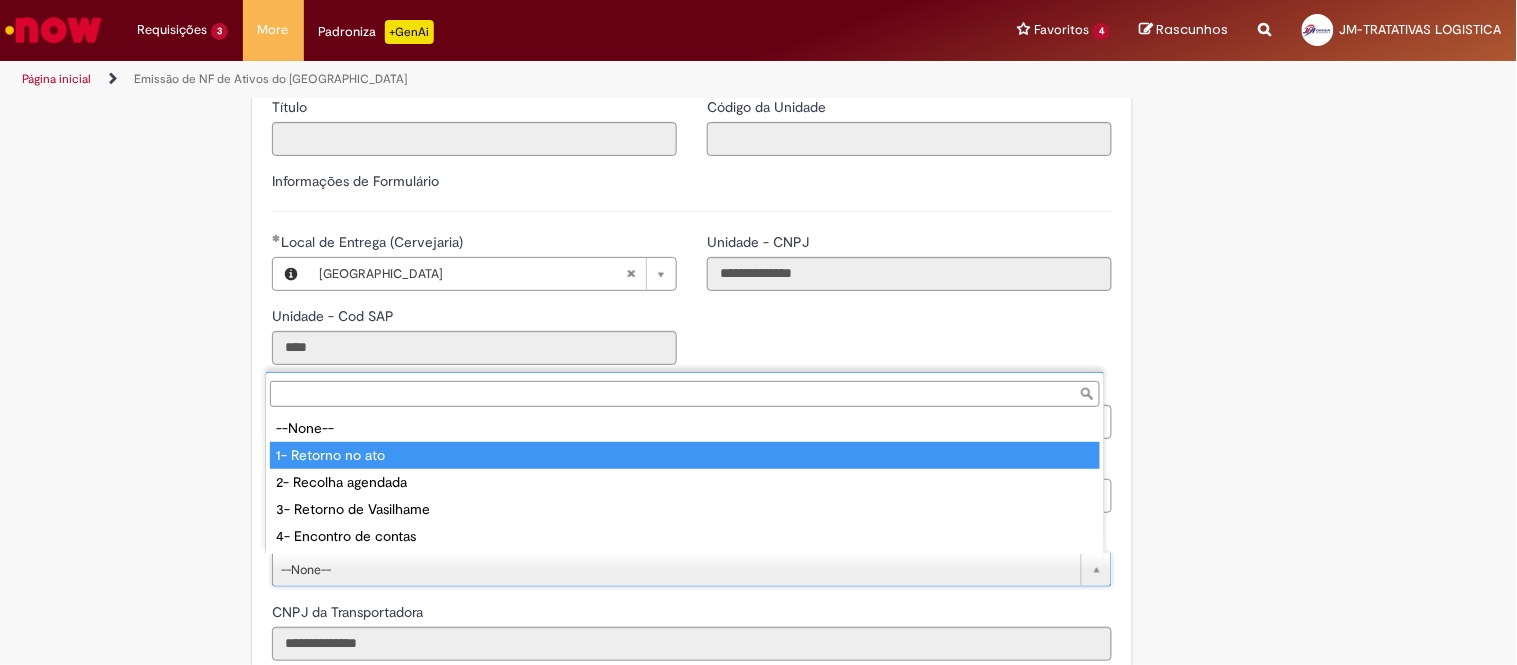 drag, startPoint x: 355, startPoint y: 446, endPoint x: 366, endPoint y: 434, distance: 16.27882 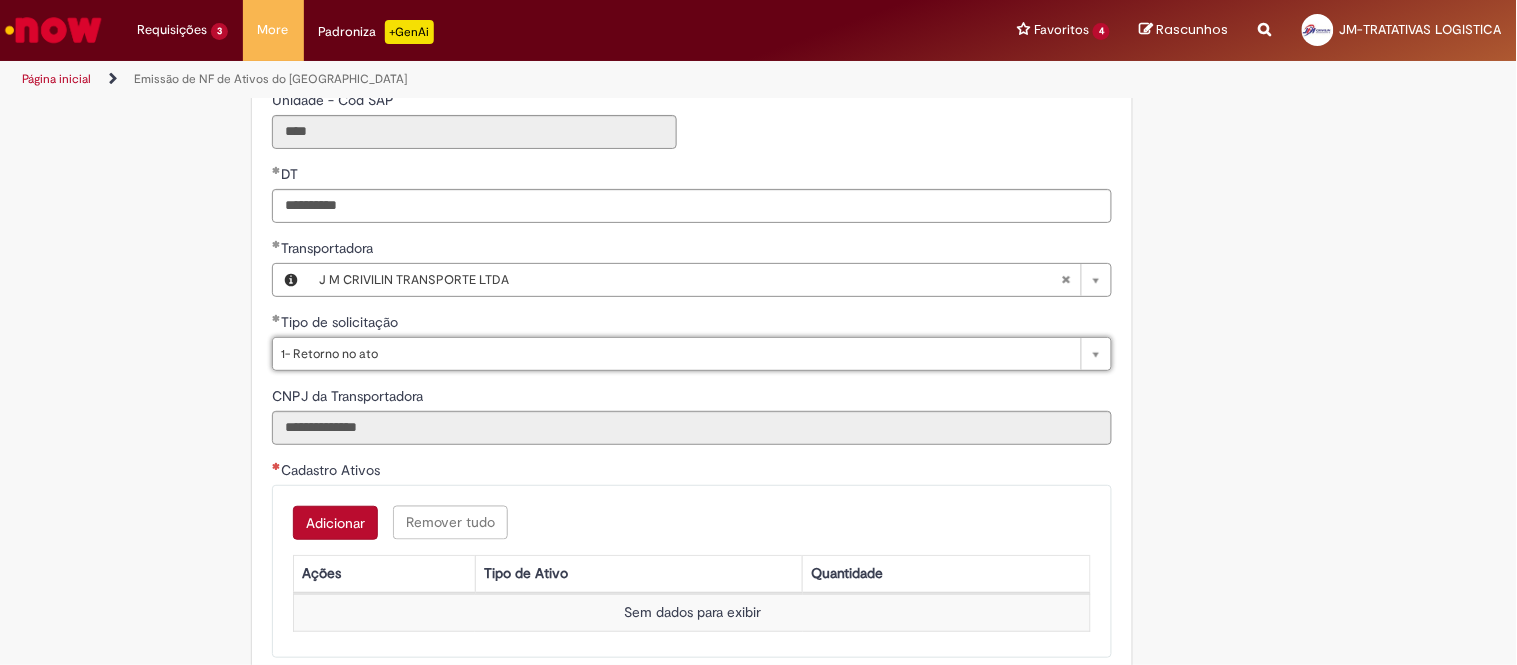scroll, scrollTop: 666, scrollLeft: 0, axis: vertical 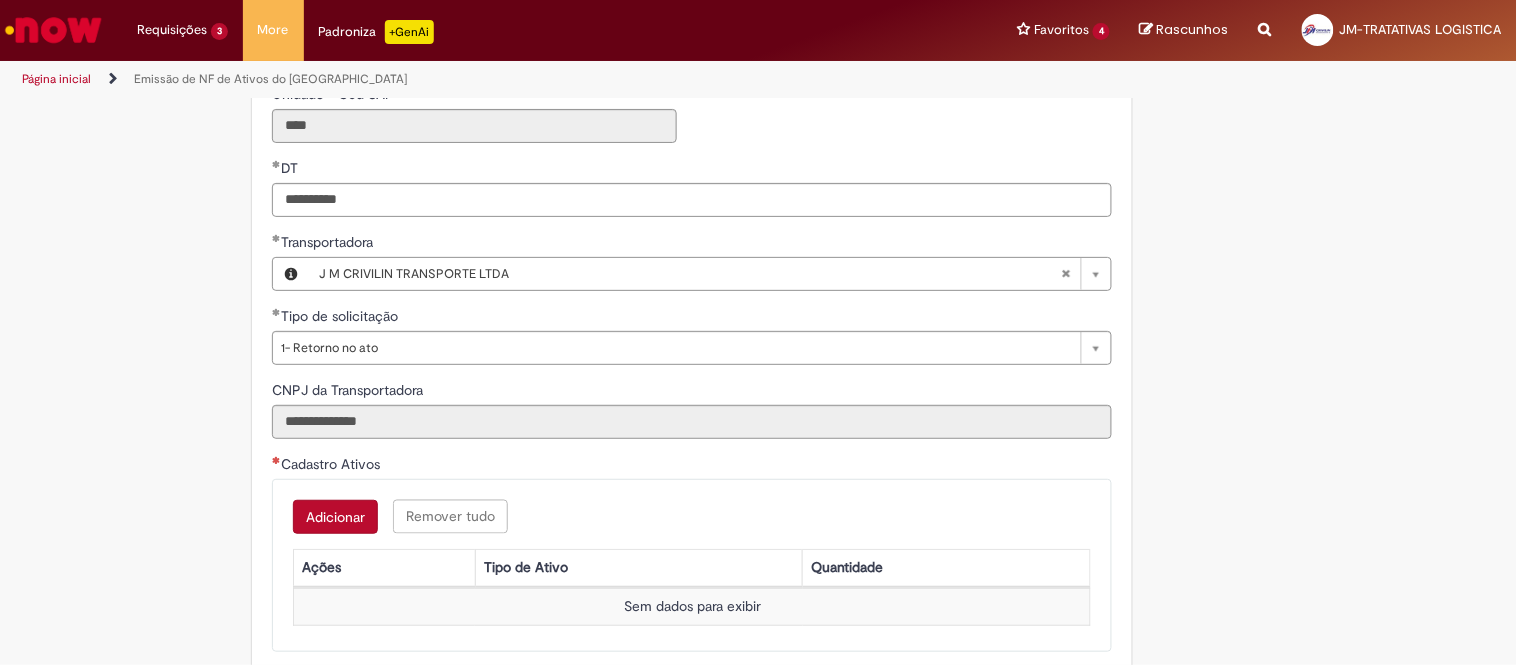 click on "Adicionar" at bounding box center (335, 517) 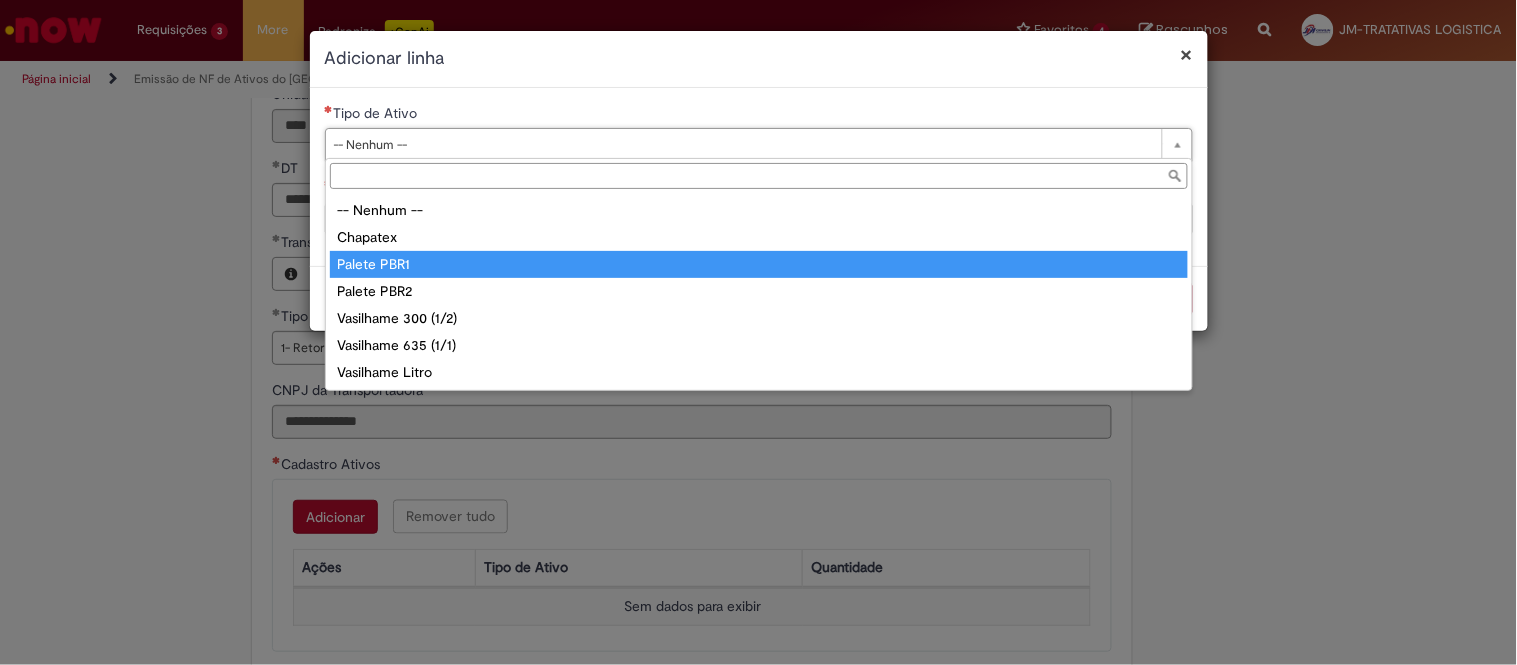 drag, startPoint x: 405, startPoint y: 255, endPoint x: 387, endPoint y: 231, distance: 30 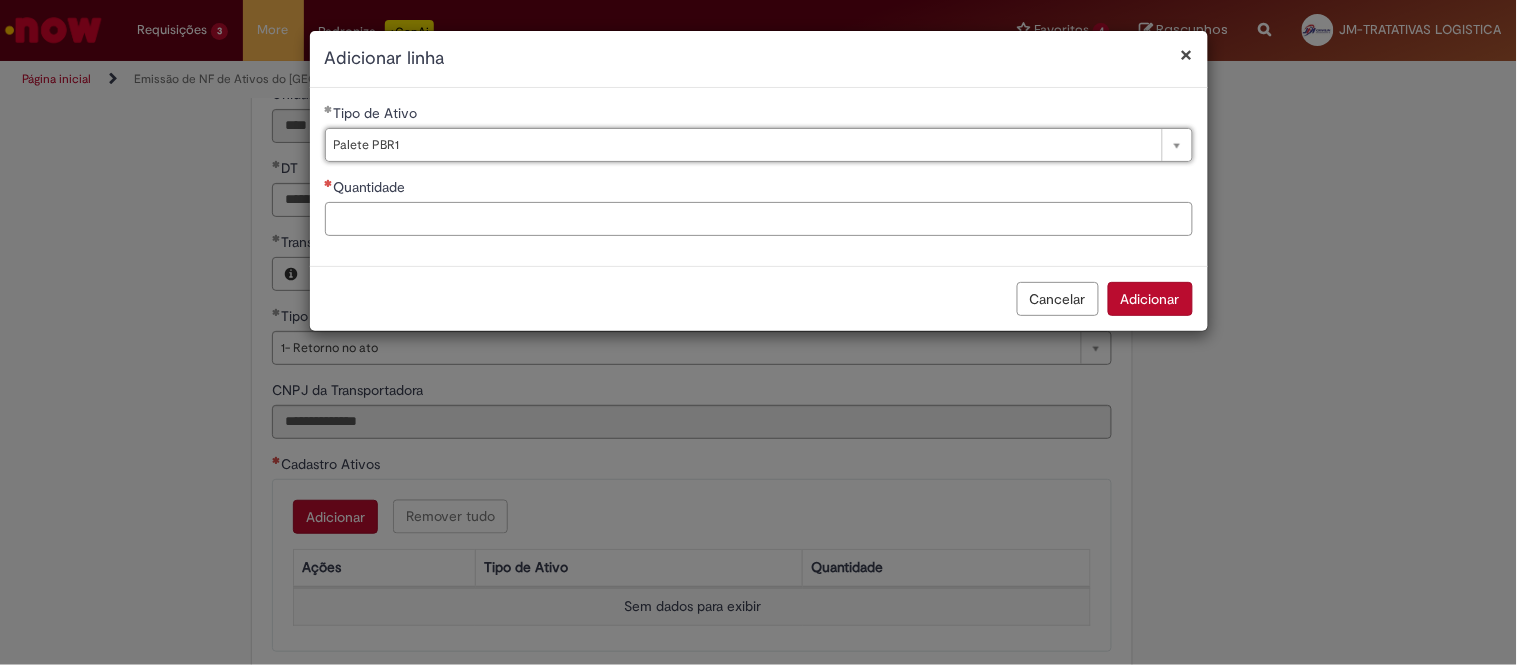 click on "Quantidade" at bounding box center (759, 219) 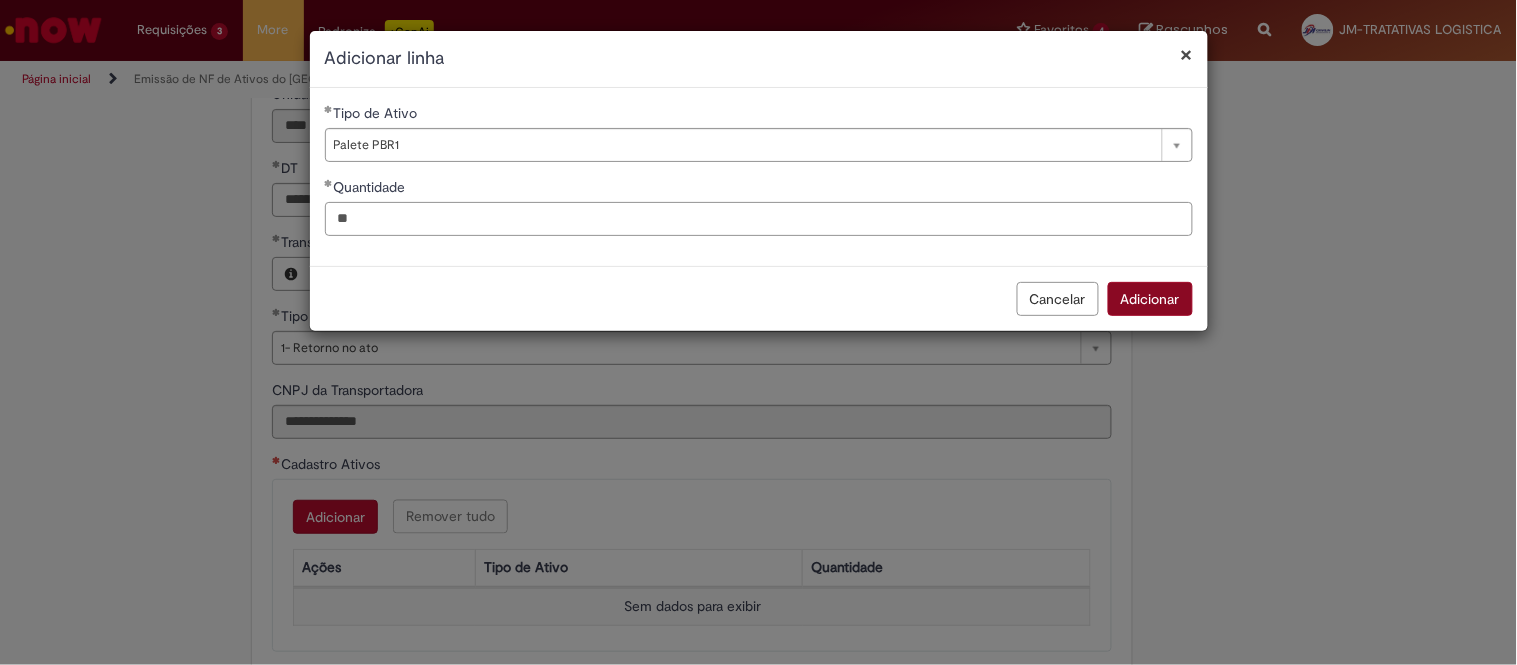 type on "**" 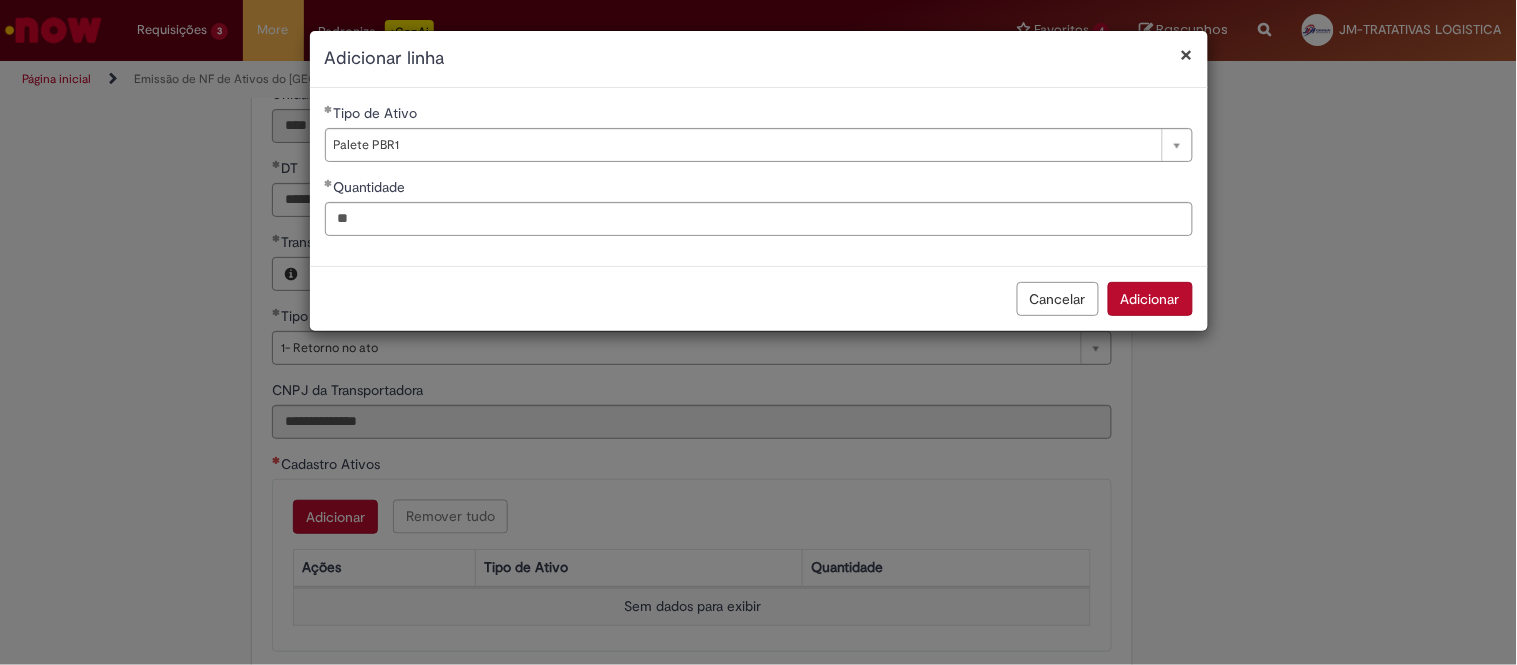drag, startPoint x: 1153, startPoint y: 300, endPoint x: 915, endPoint y: 364, distance: 246.45486 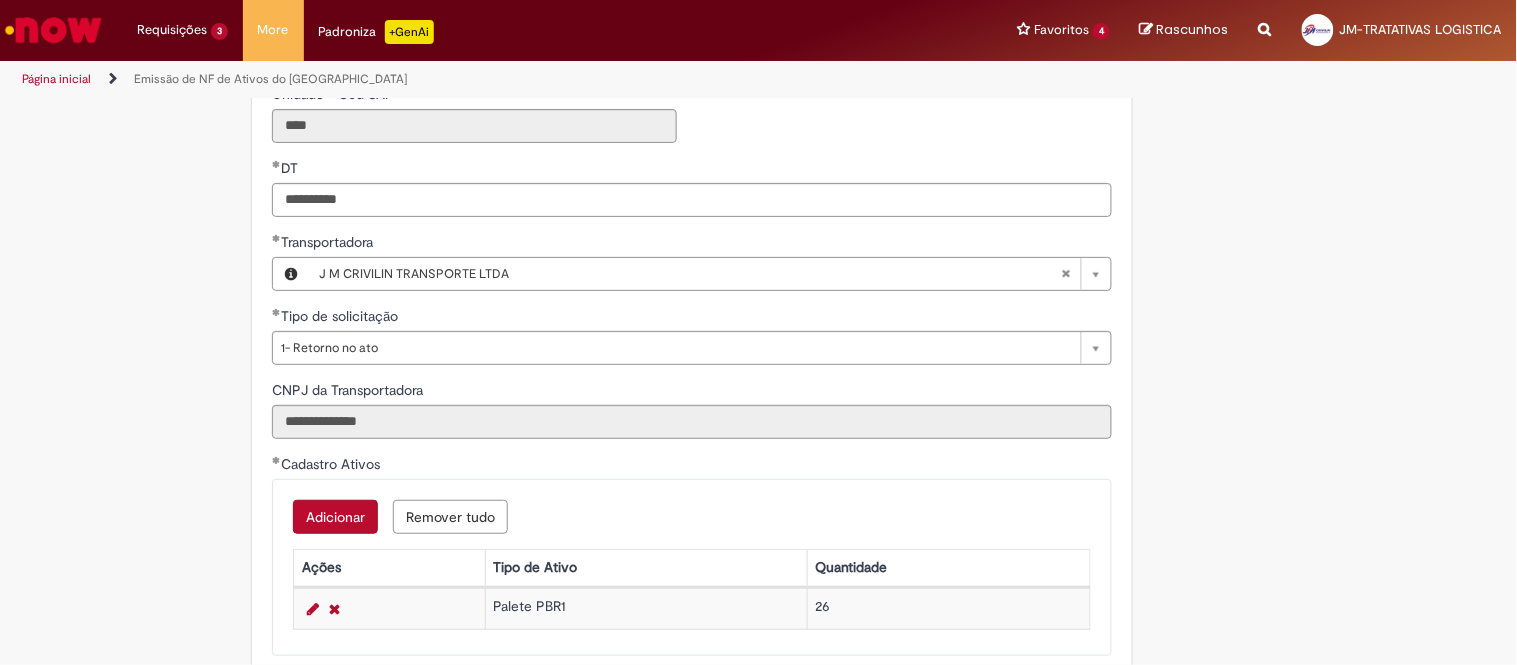 click on "Adicionar" at bounding box center [335, 517] 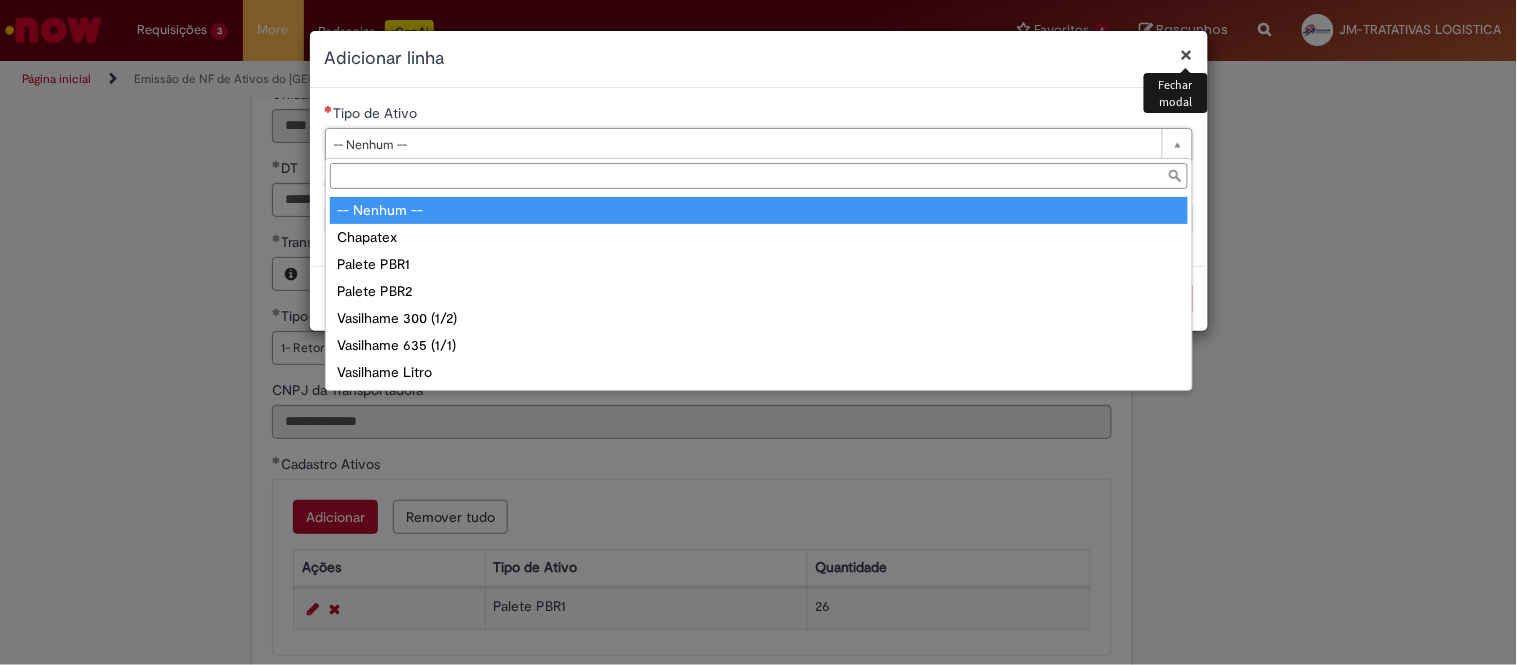 drag, startPoint x: 346, startPoint y: 153, endPoint x: 361, endPoint y: 155, distance: 15.132746 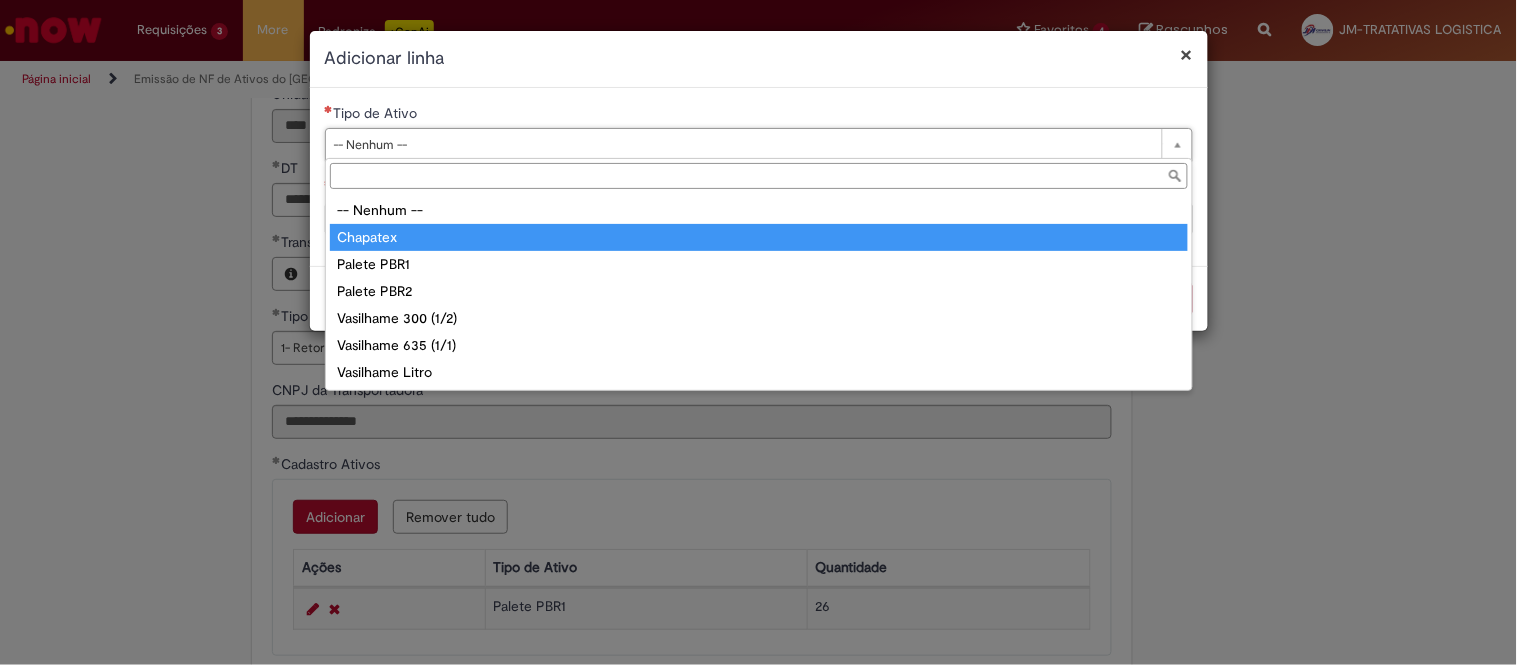 drag, startPoint x: 417, startPoint y: 228, endPoint x: 406, endPoint y: 218, distance: 14.866069 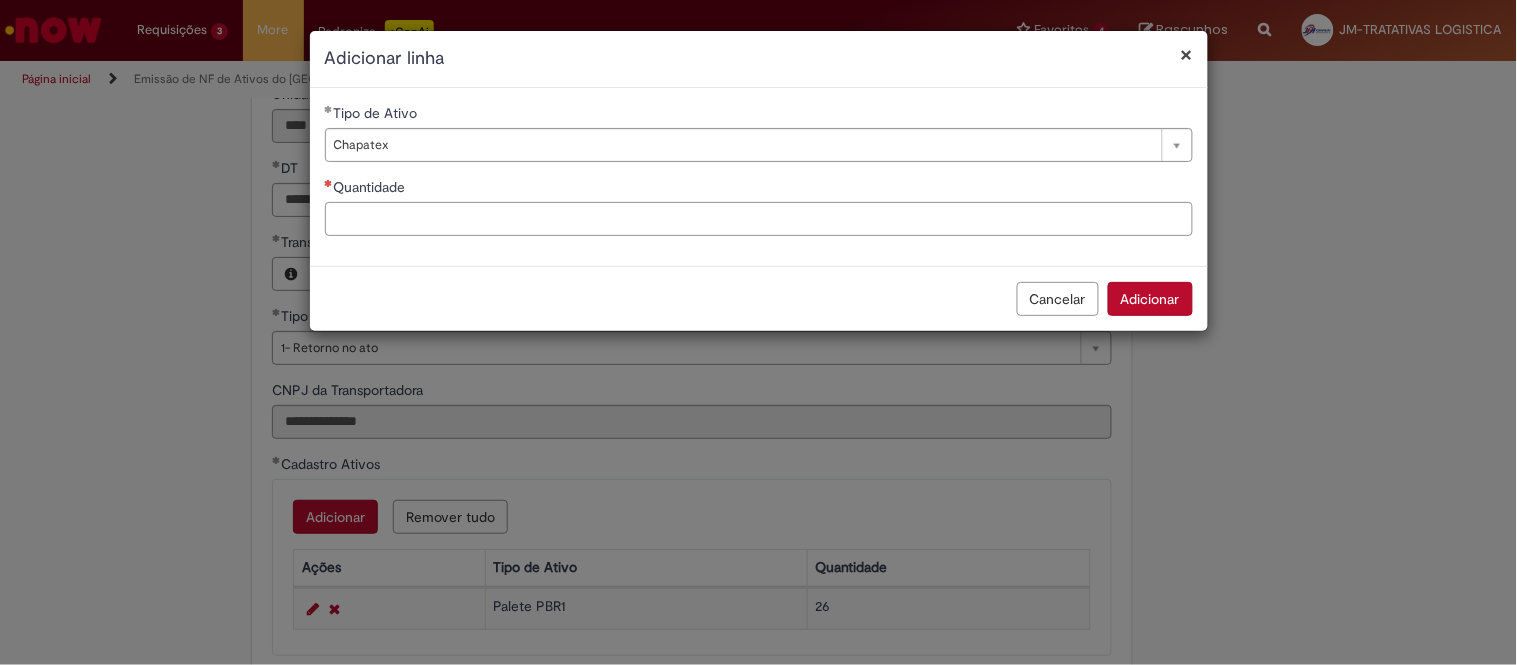 click on "Quantidade" at bounding box center [759, 219] 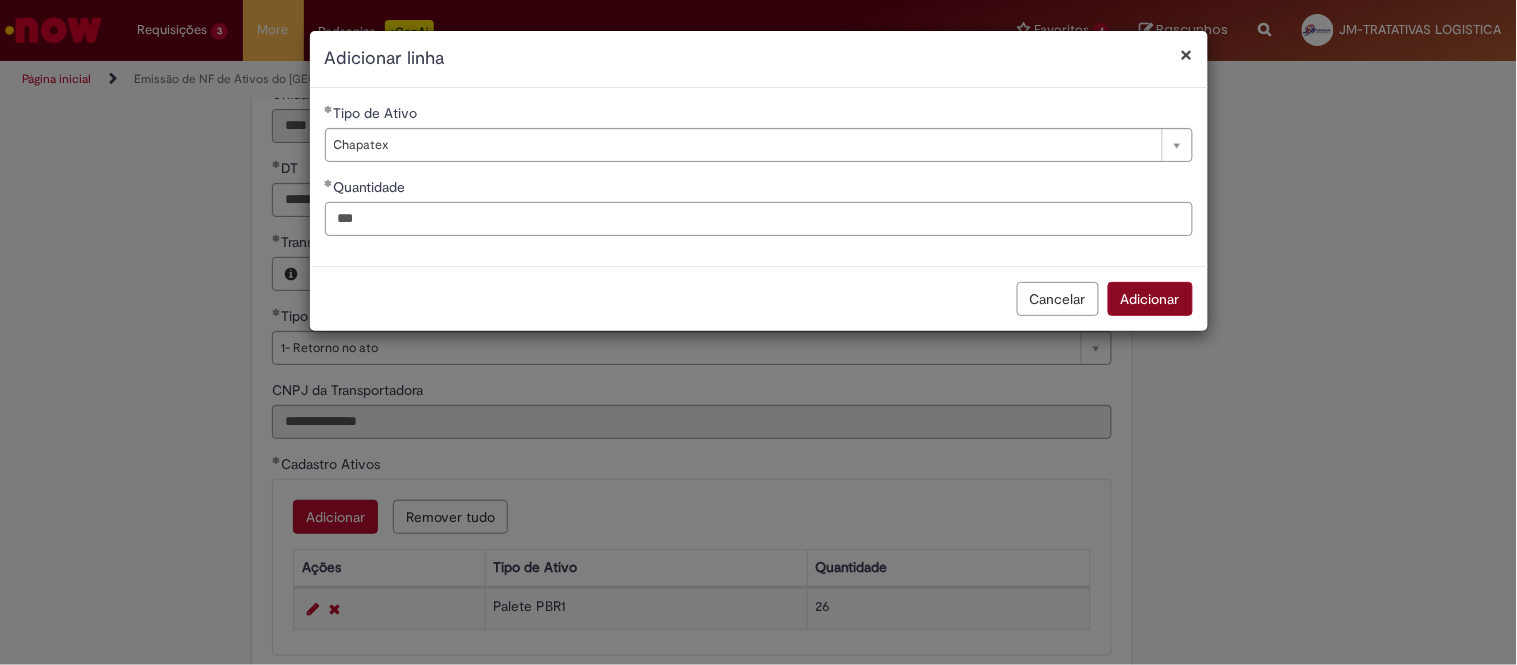 type on "***" 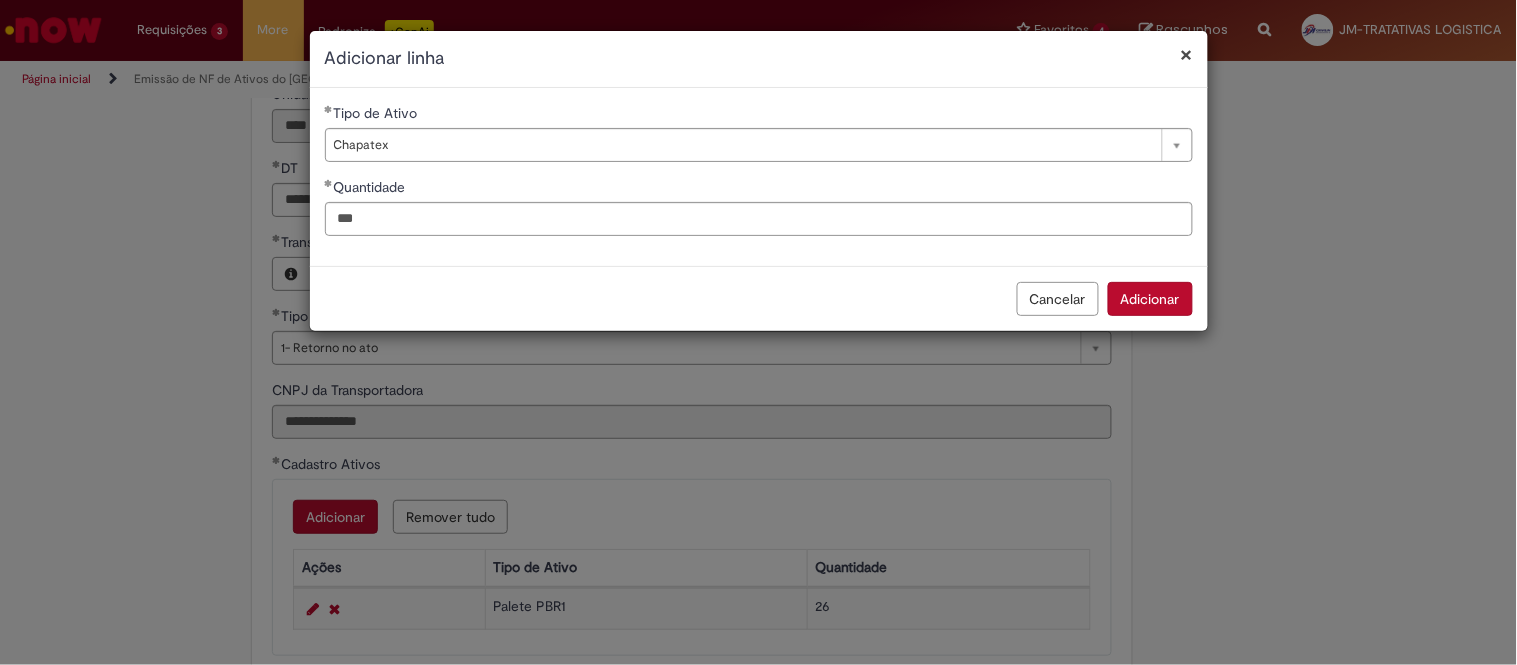 click on "Adicionar" at bounding box center (1150, 299) 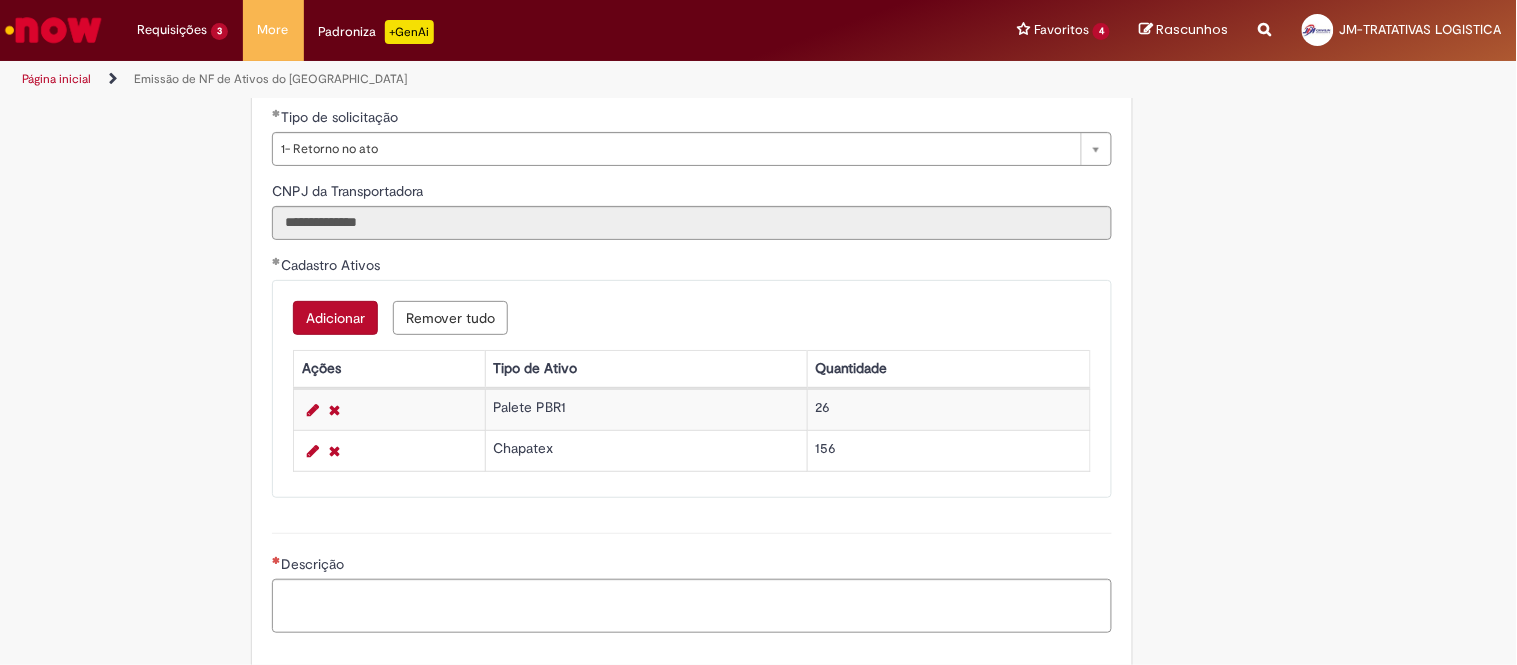 scroll, scrollTop: 888, scrollLeft: 0, axis: vertical 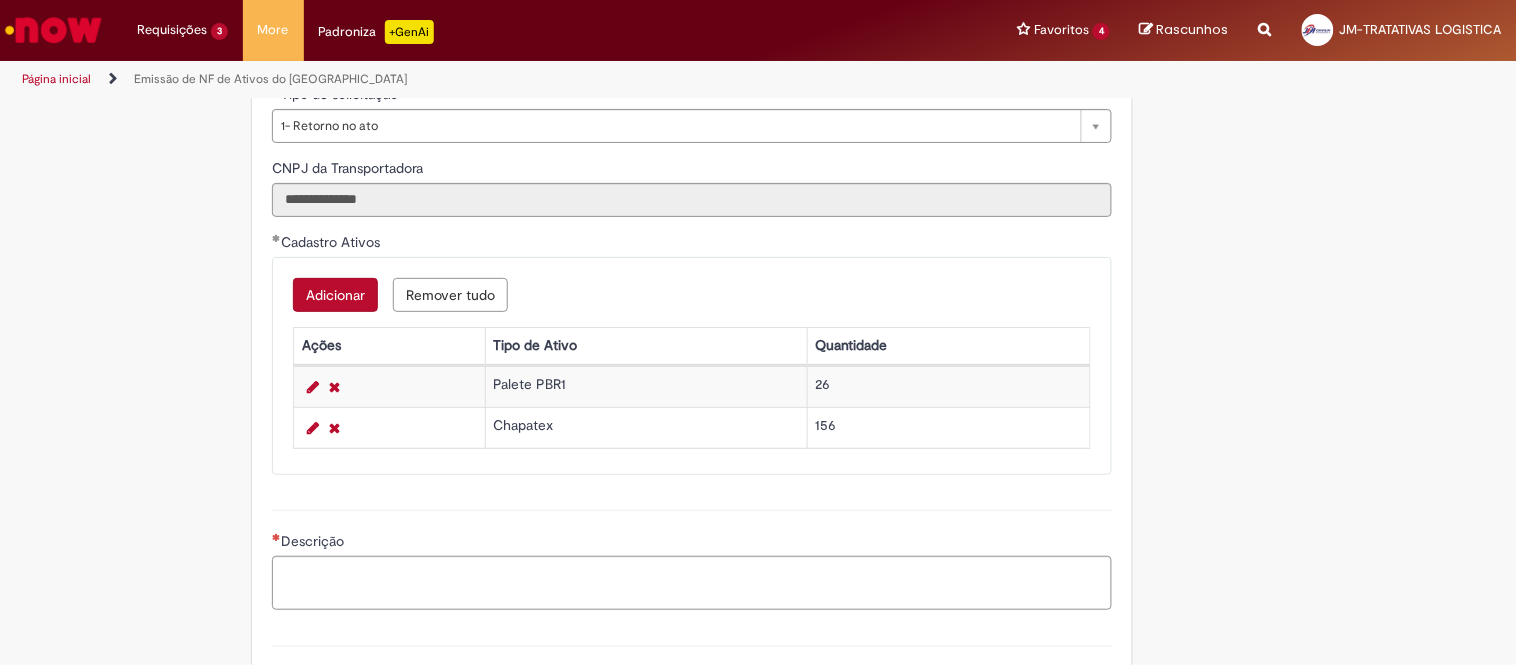 click on "Descrição" at bounding box center [692, 557] 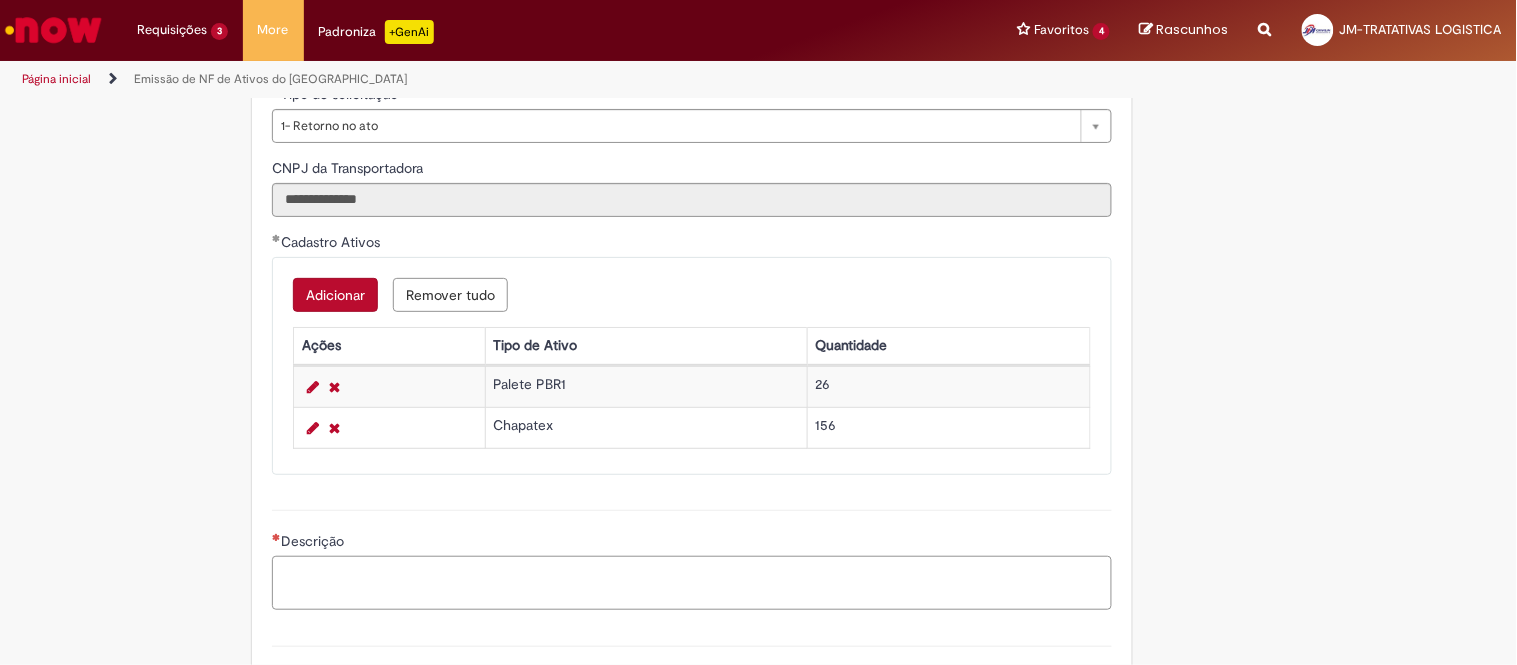 click on "Descrição" at bounding box center (692, 583) 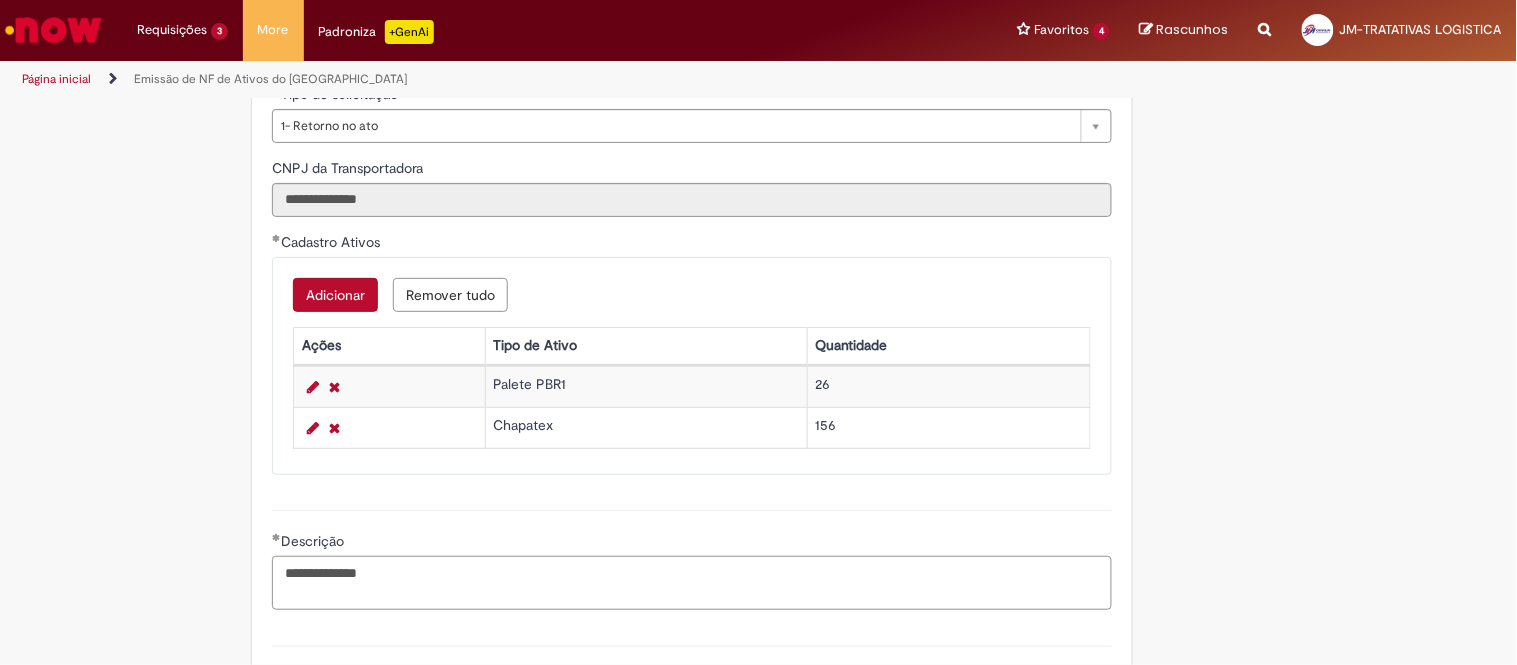 paste on "**********" 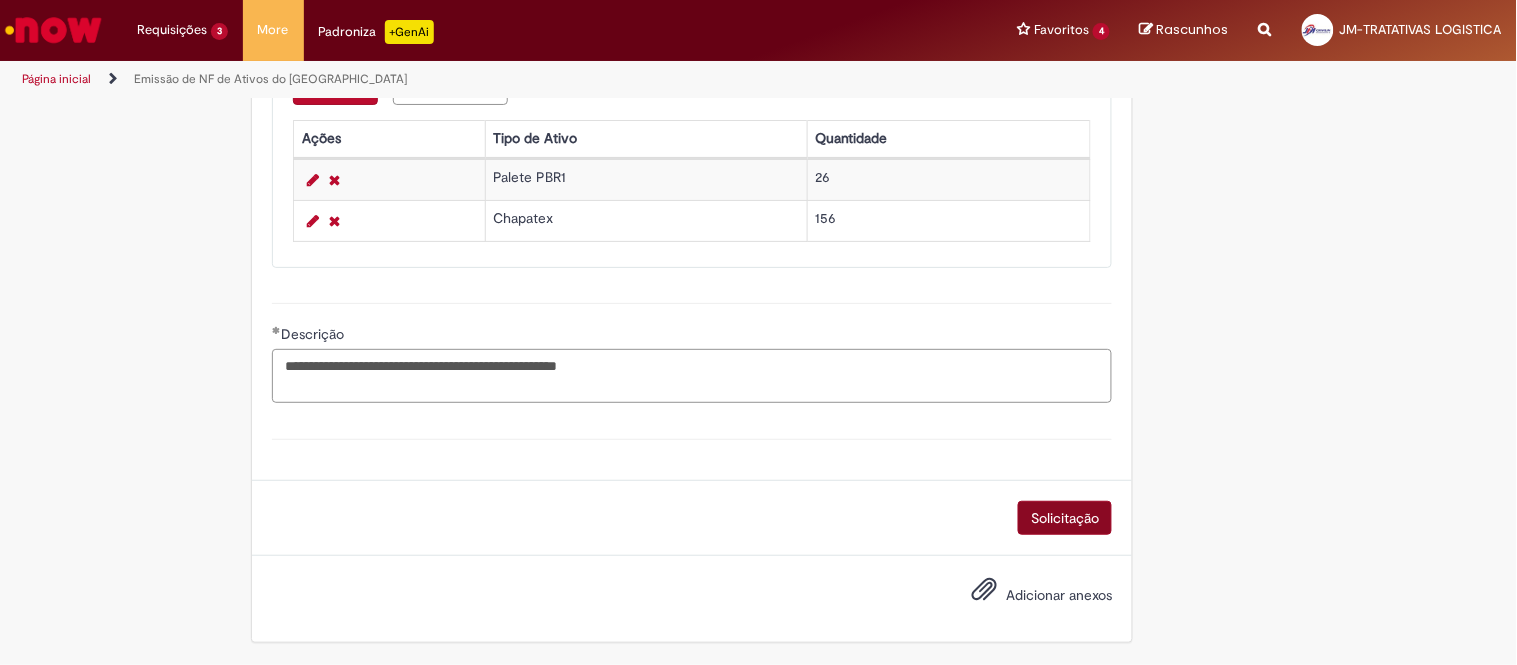 type on "**********" 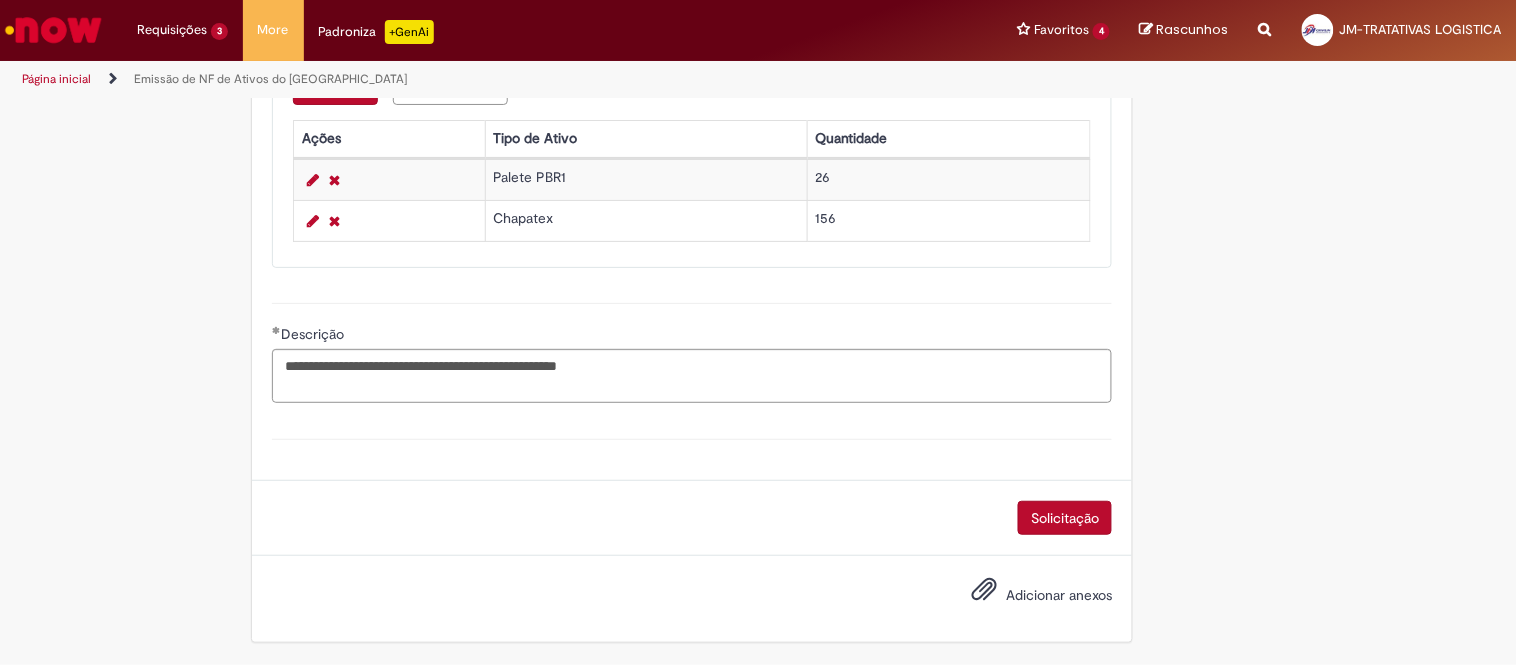 click on "Solicitação" at bounding box center (1065, 518) 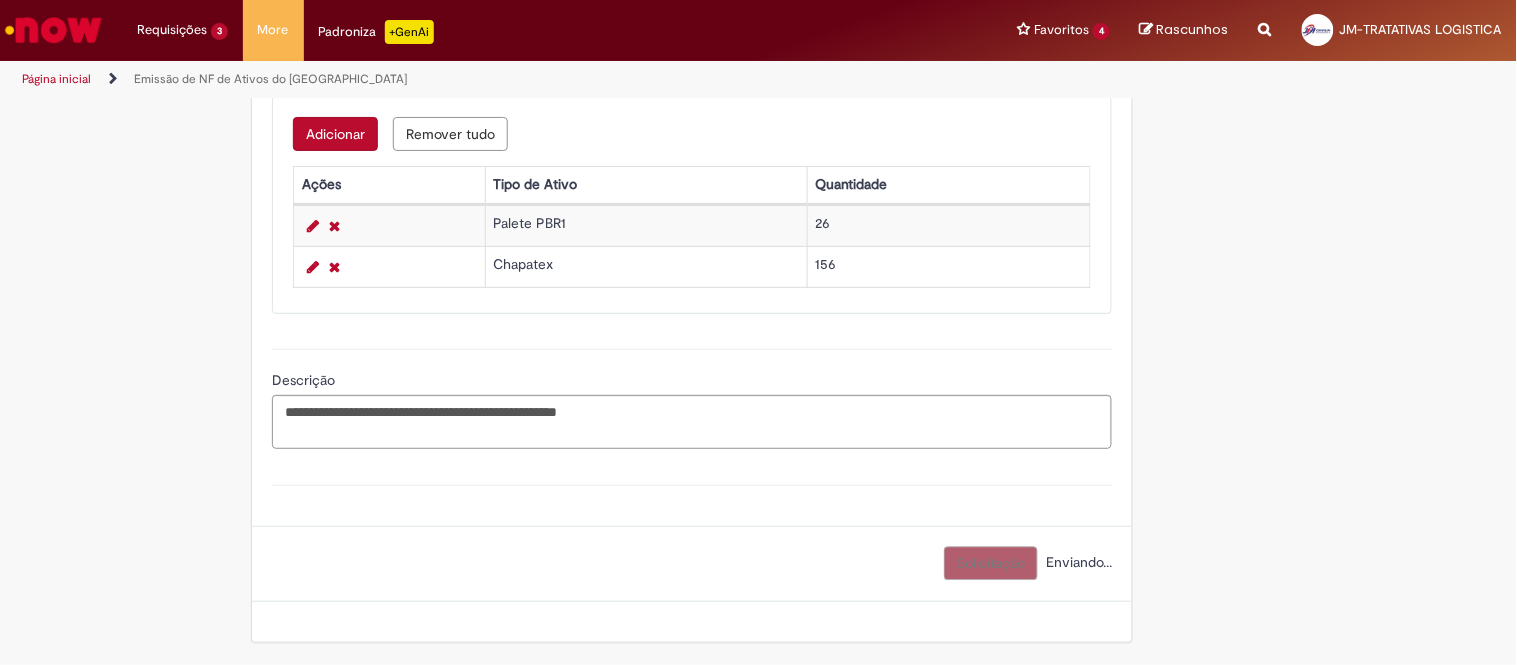 scroll, scrollTop: 1050, scrollLeft: 0, axis: vertical 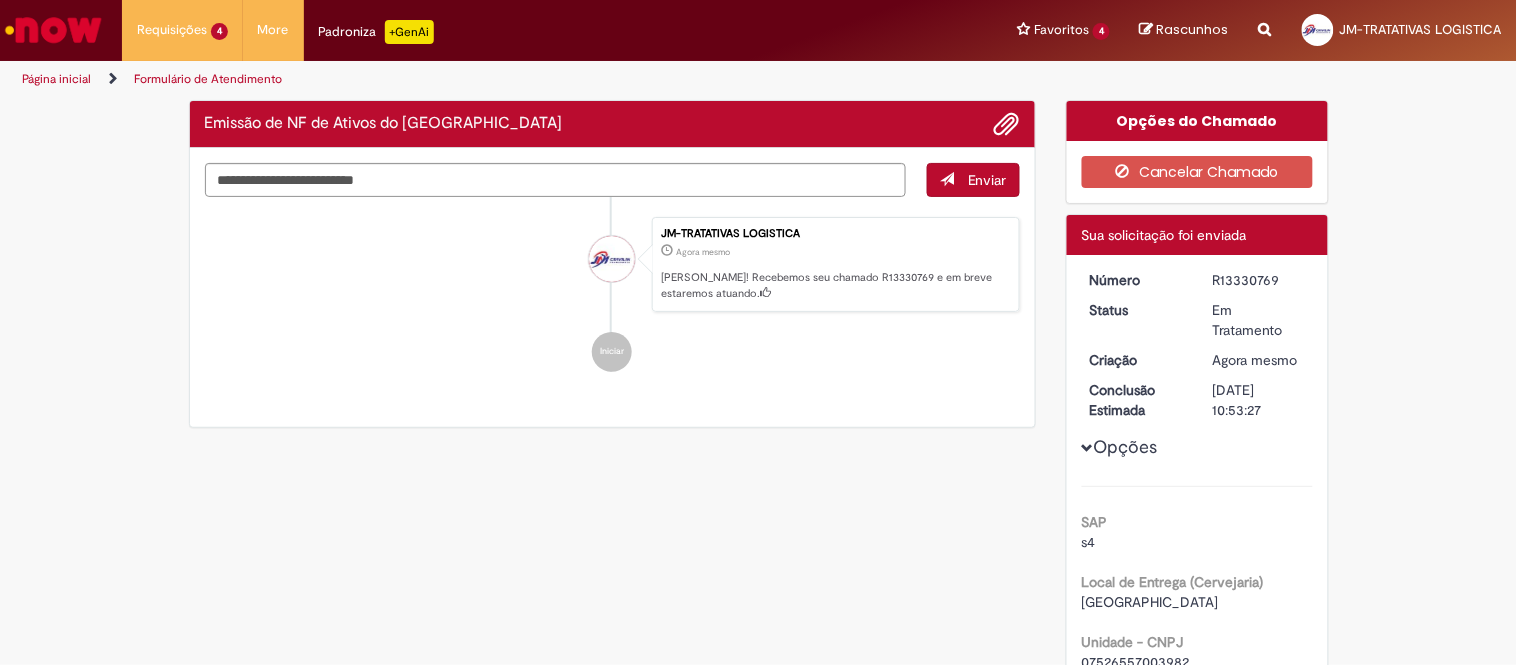 click on "R13330769" at bounding box center (1259, 280) 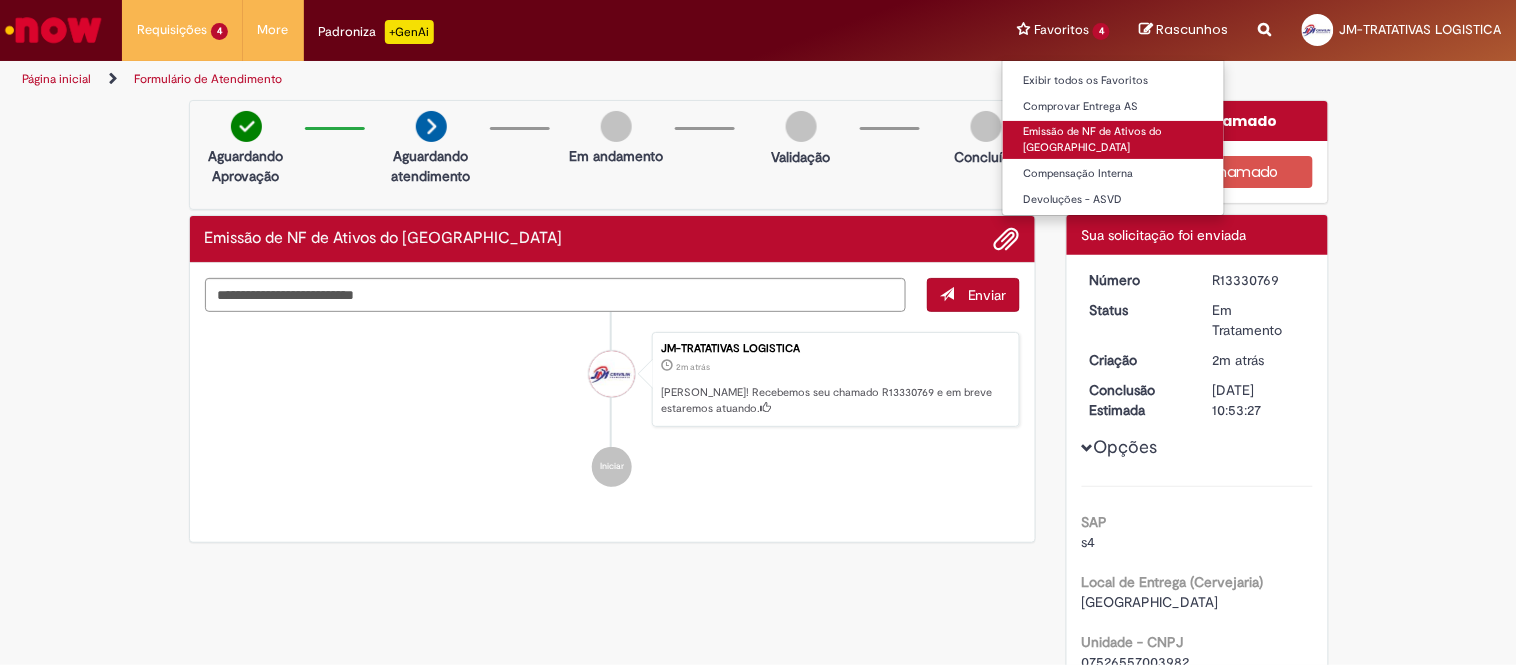 click on "Emissão de NF de Ativos do [GEOGRAPHIC_DATA]" at bounding box center (1113, 139) 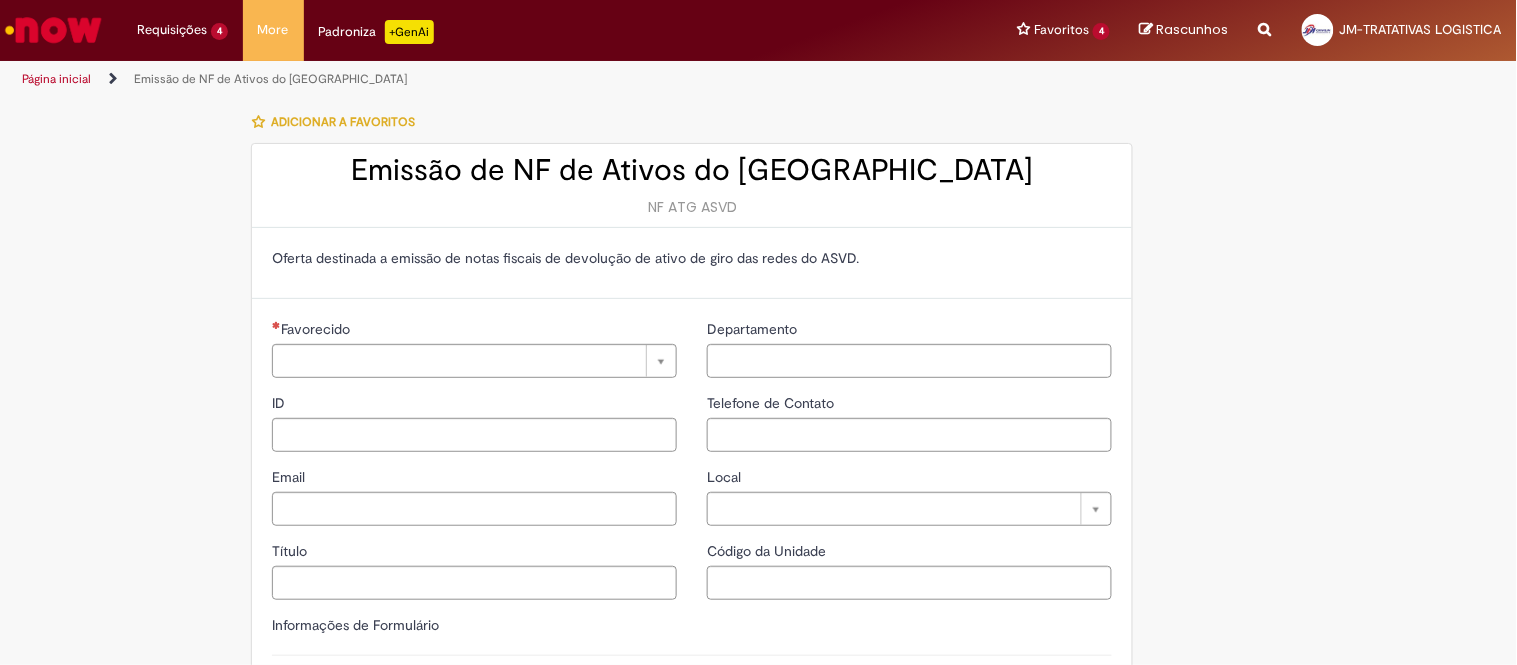 type on "**********" 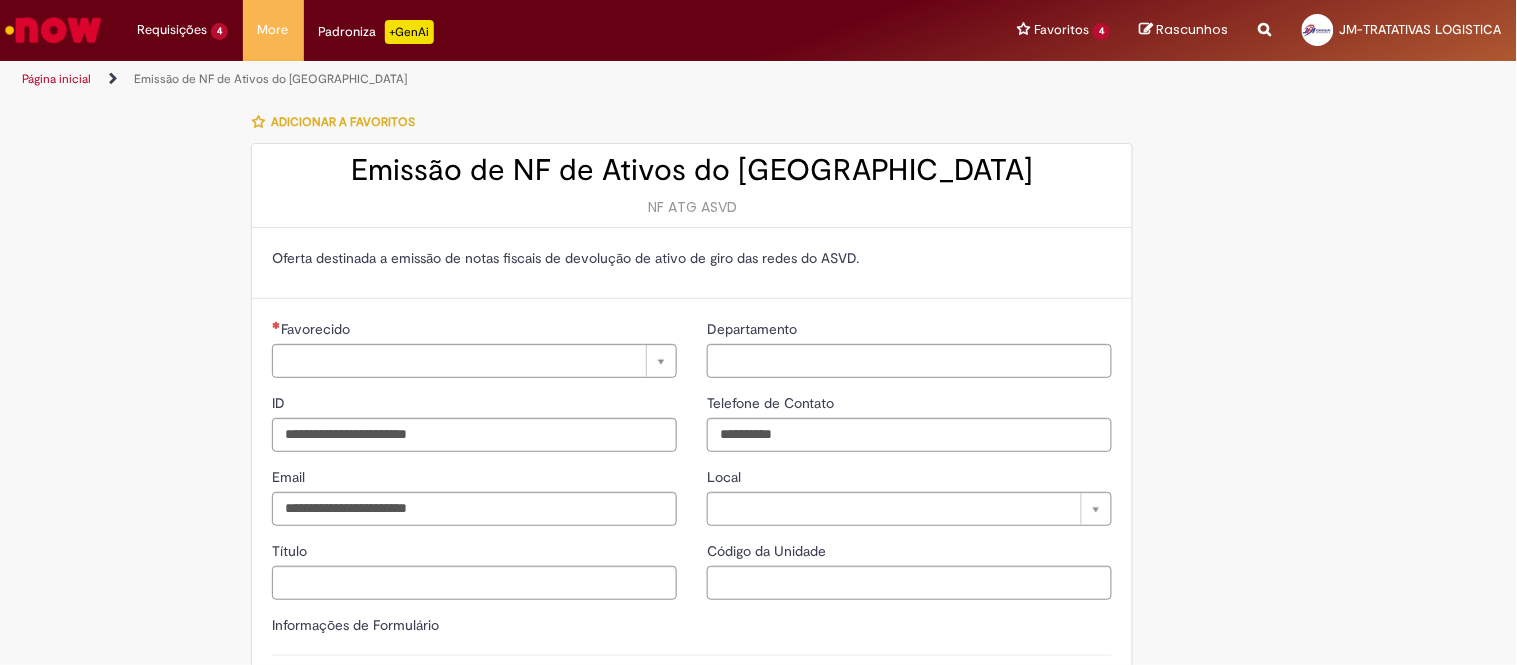 type on "**********" 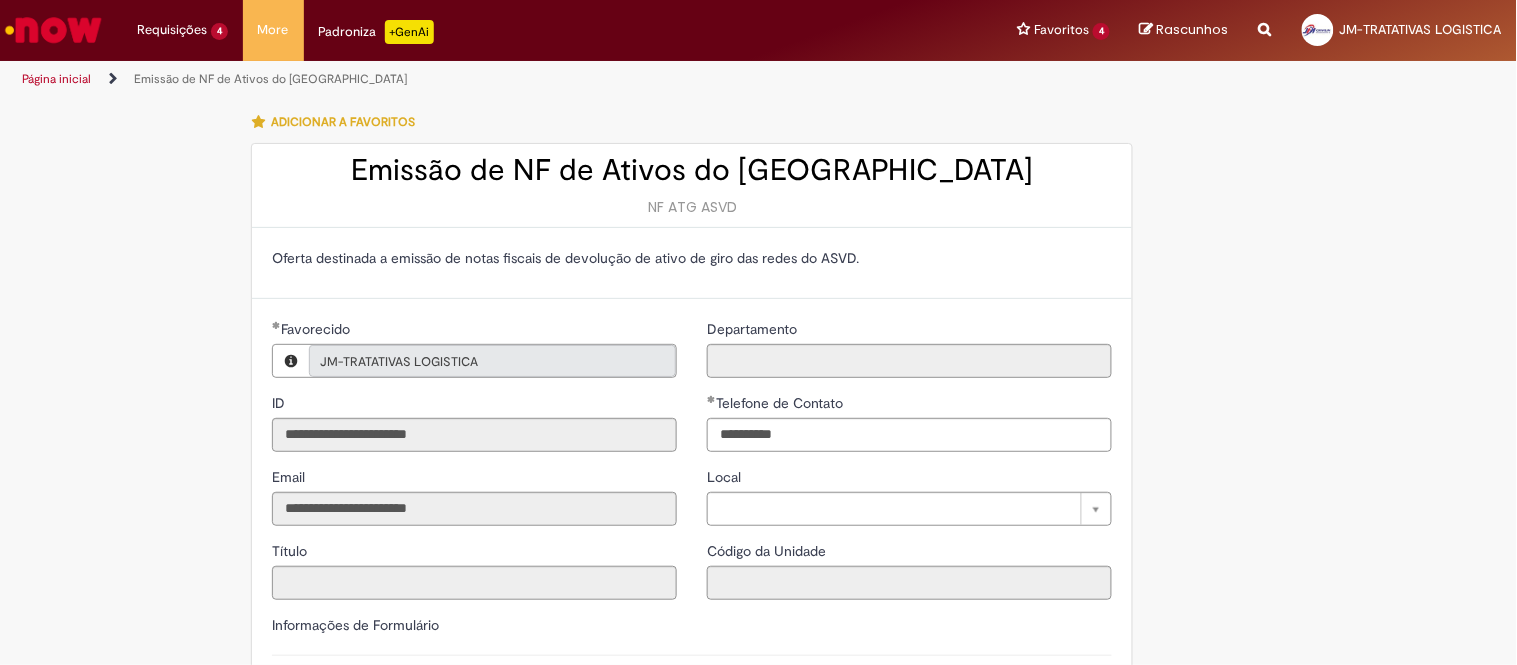 type on "**********" 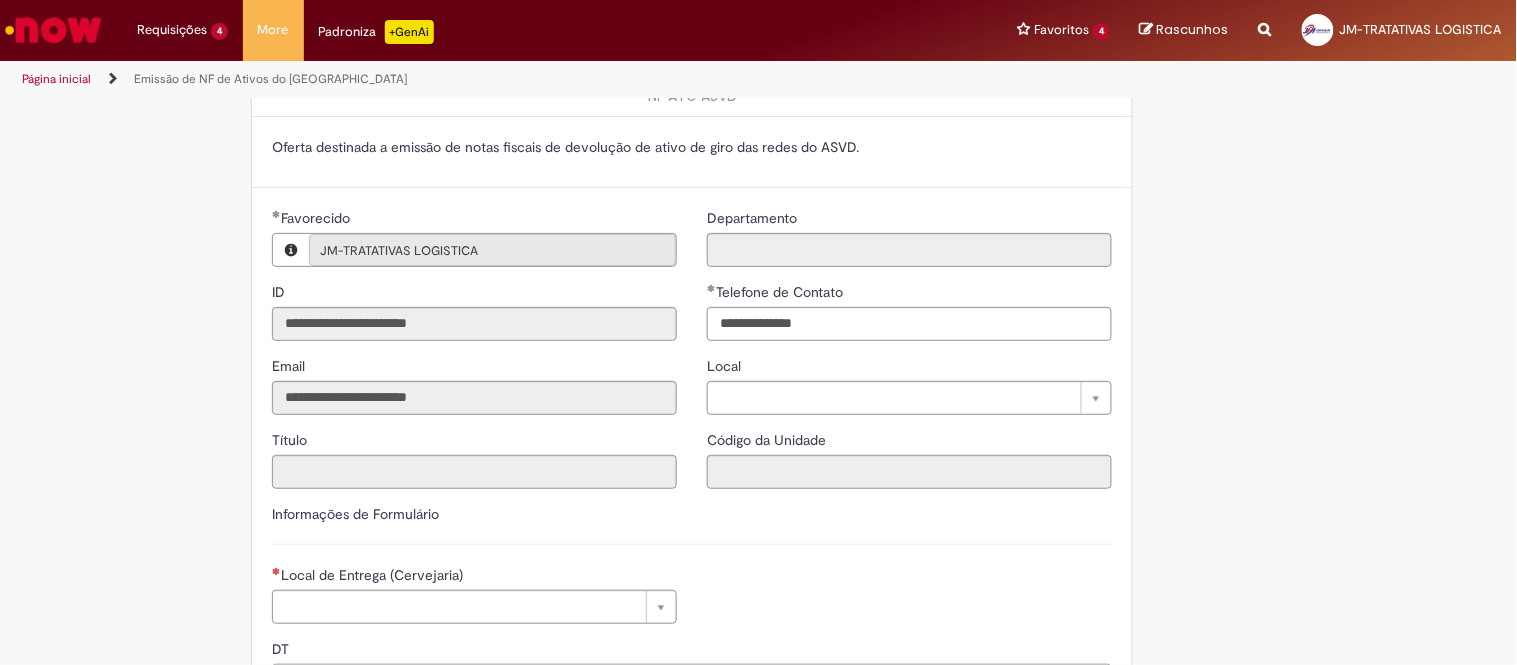 scroll, scrollTop: 222, scrollLeft: 0, axis: vertical 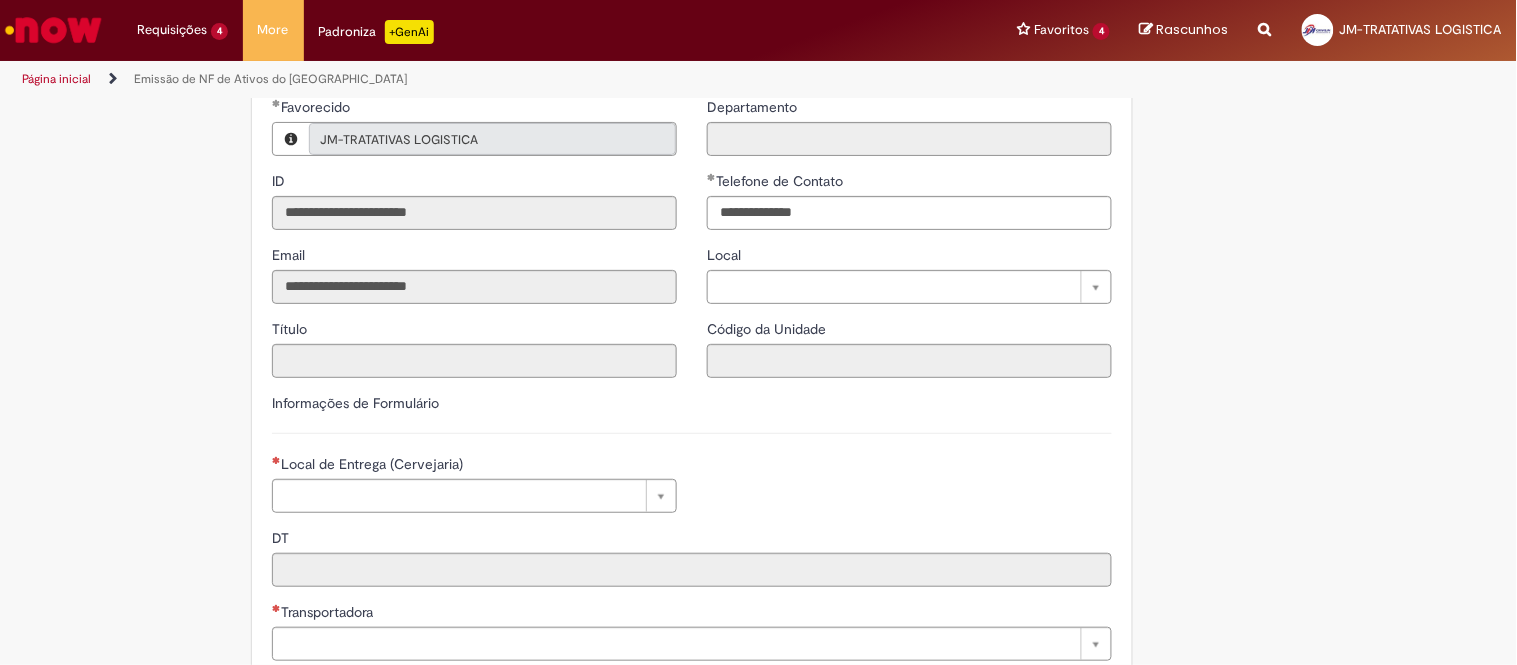 click on "Local de Entrega (Cervejaria)" at bounding box center [474, 466] 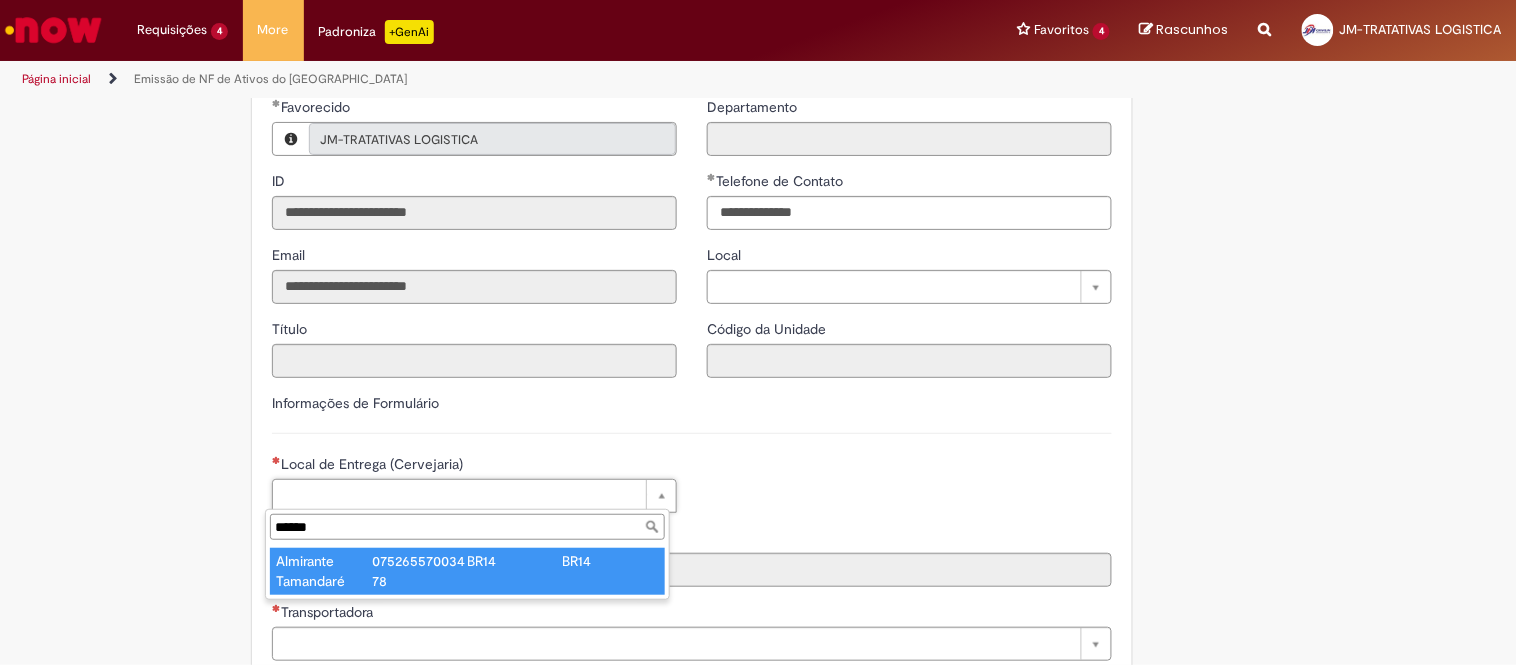 type on "******" 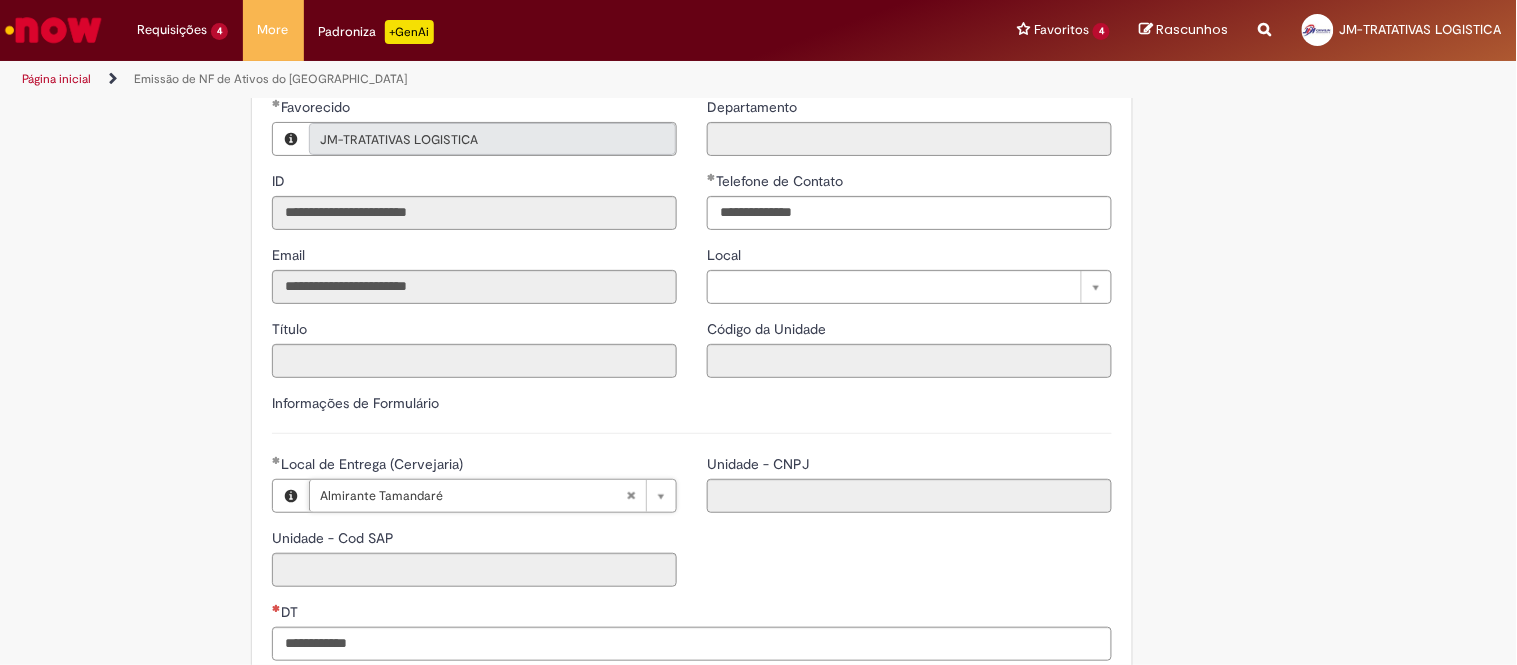 type on "****" 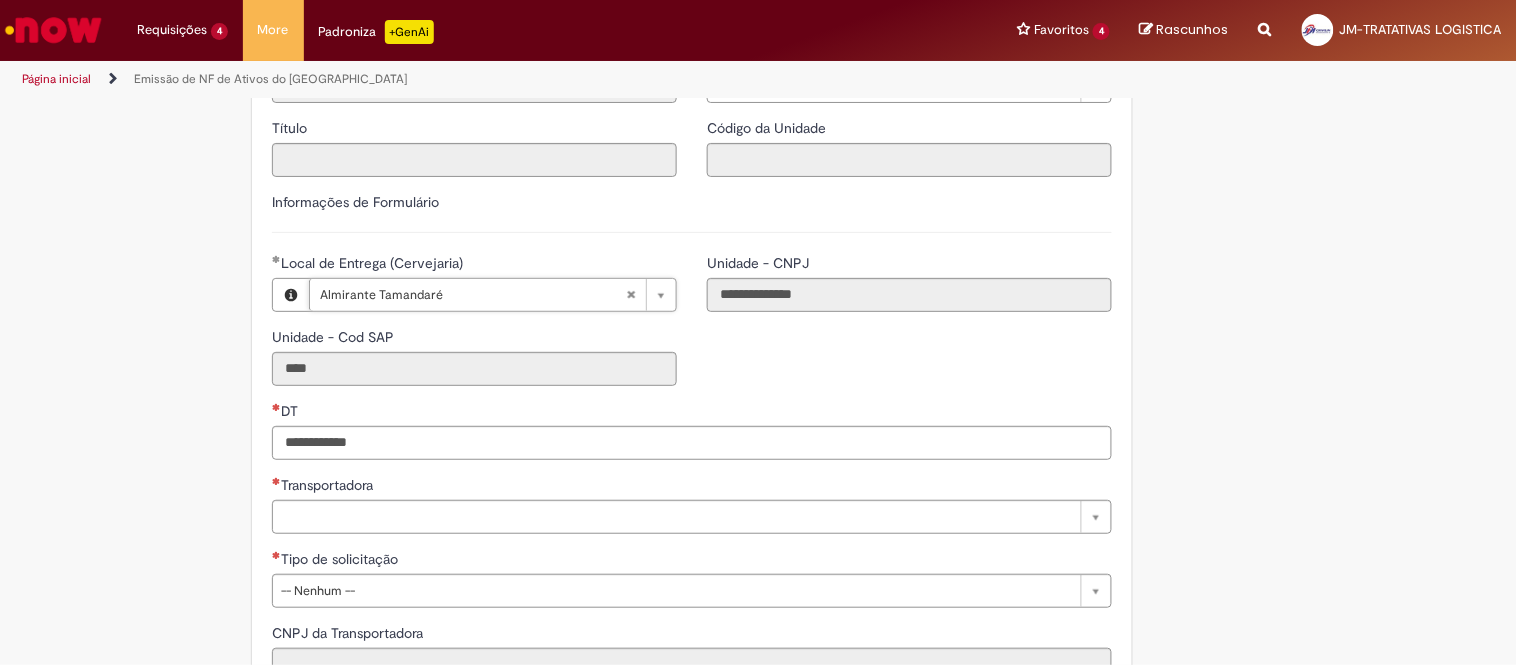 scroll, scrollTop: 444, scrollLeft: 0, axis: vertical 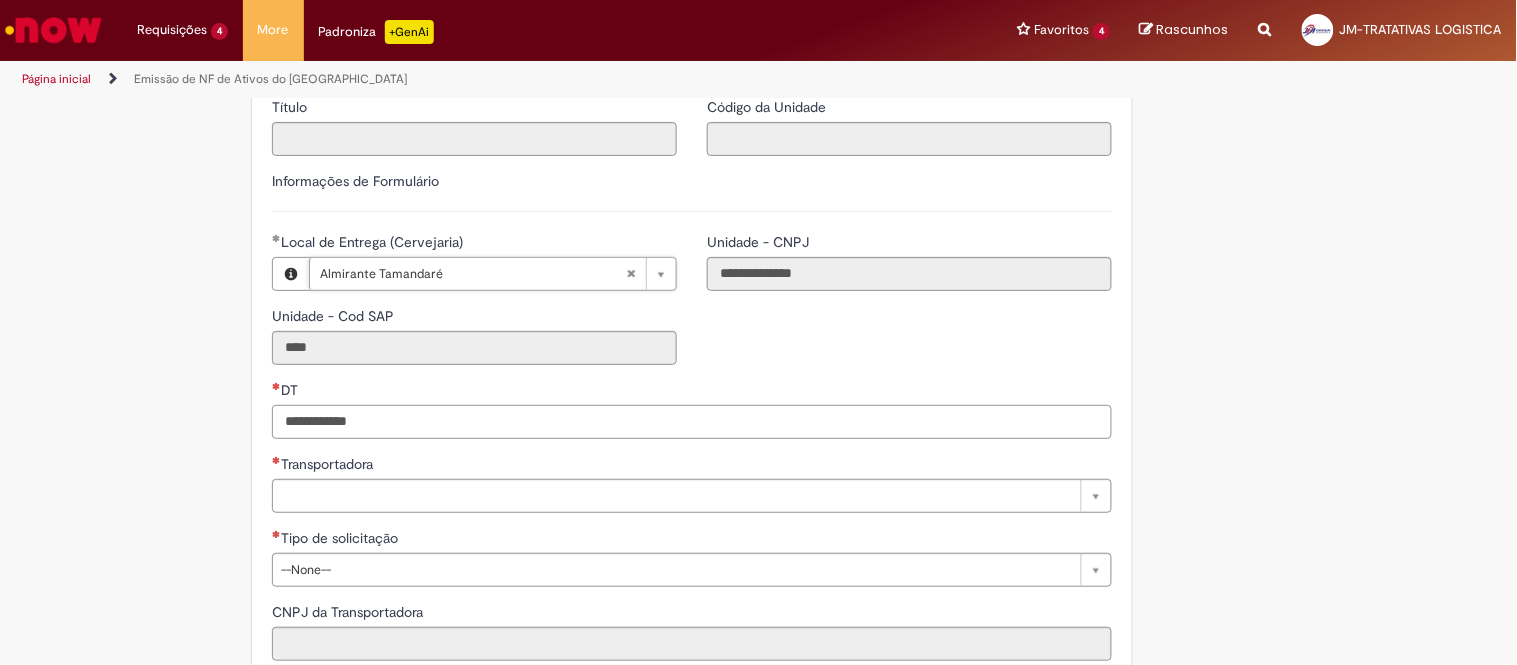 click on "DT" at bounding box center (692, 422) 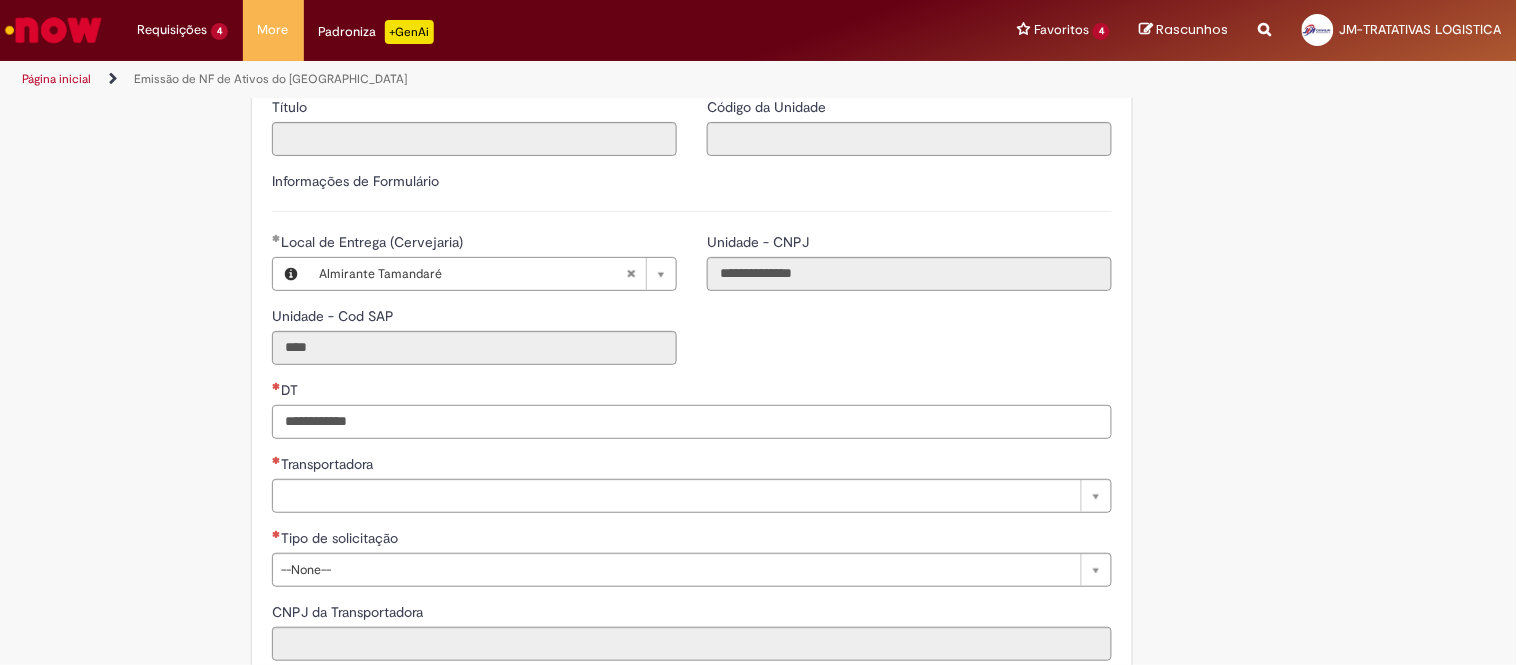 paste on "**********" 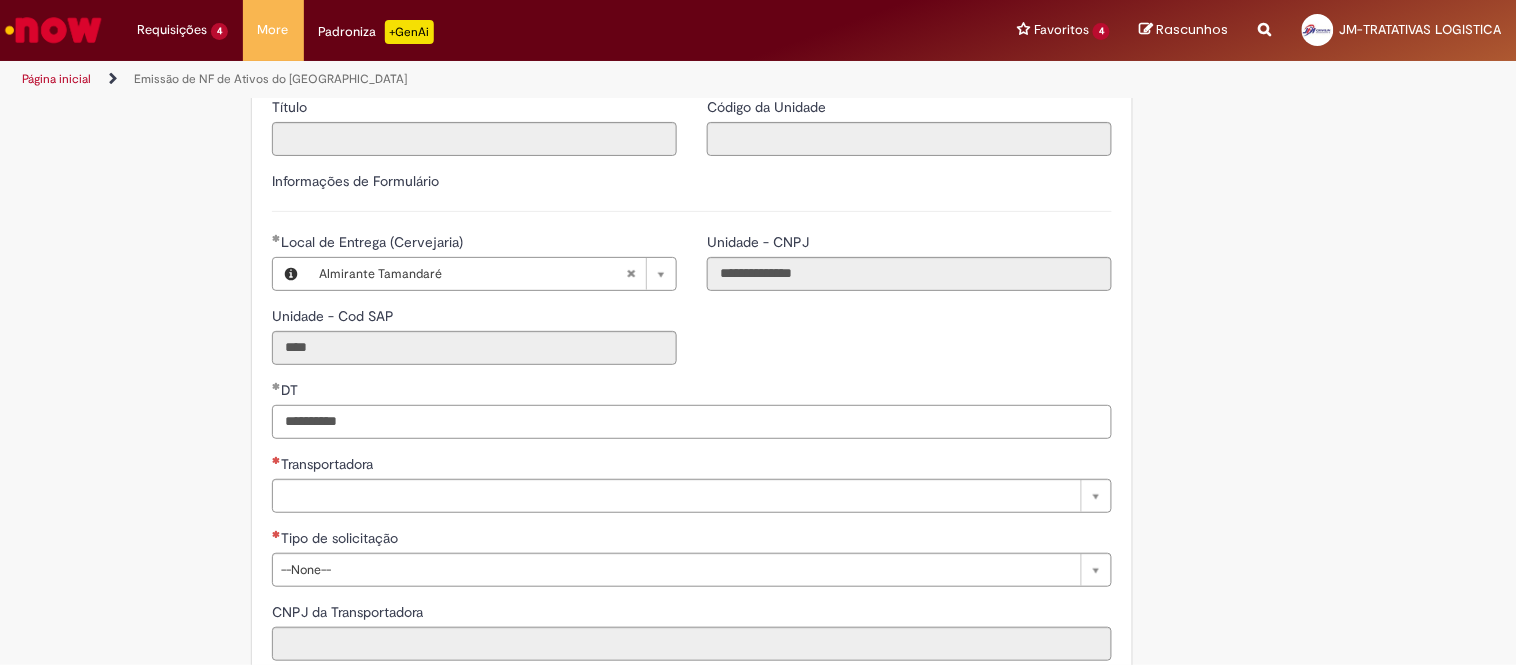 type on "**********" 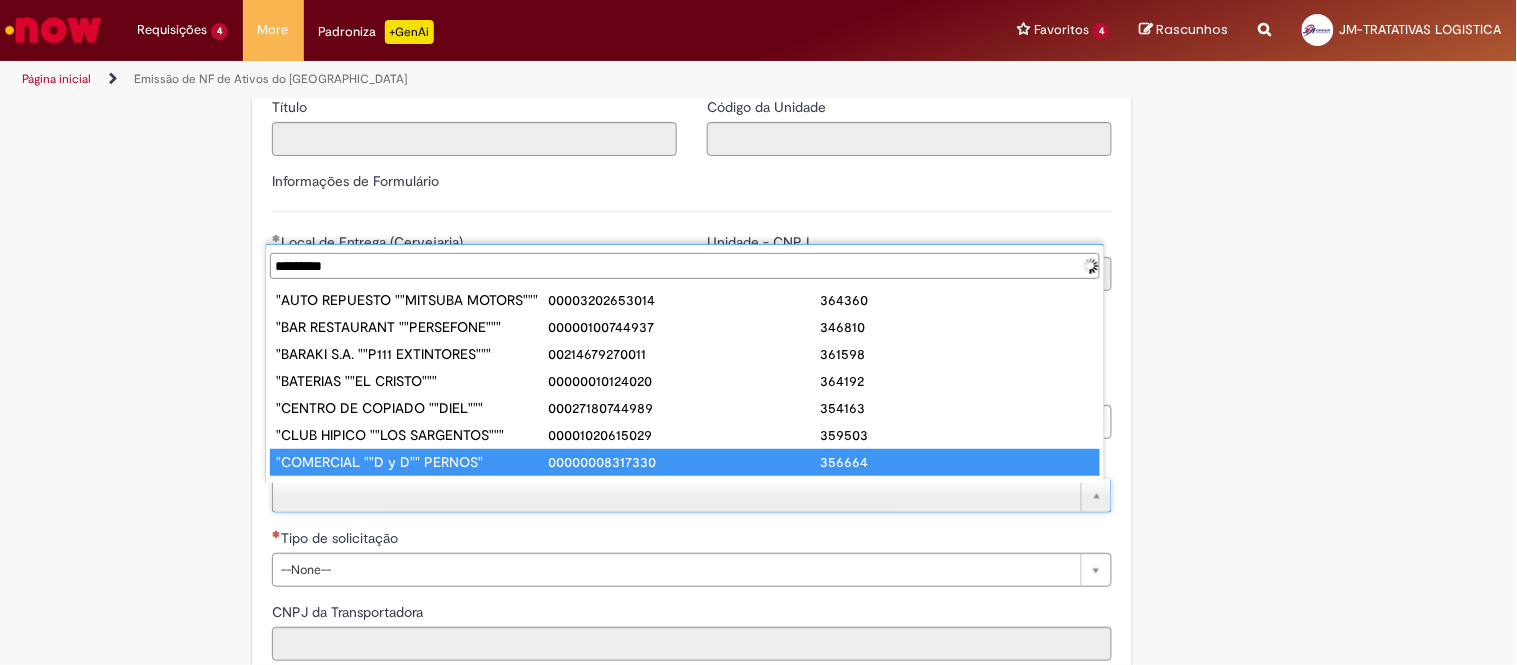 scroll, scrollTop: 0, scrollLeft: 0, axis: both 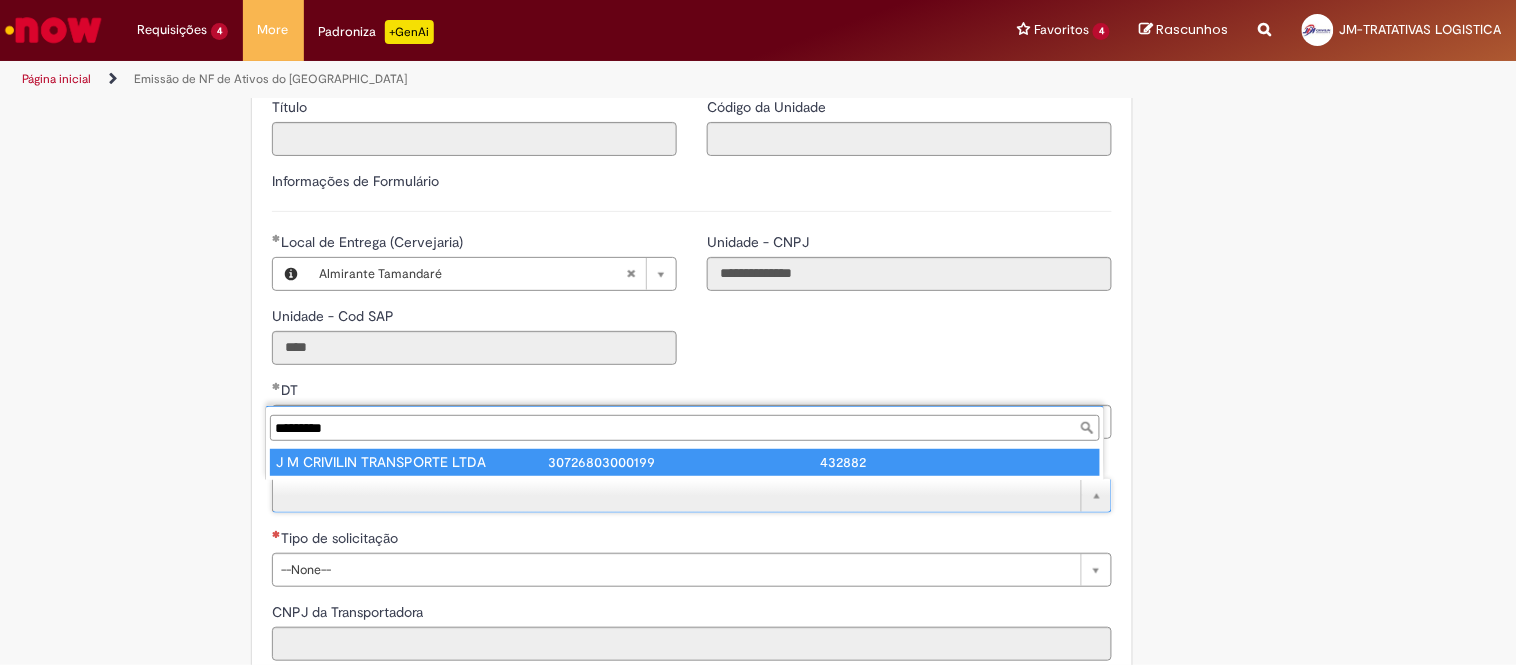 type on "*********" 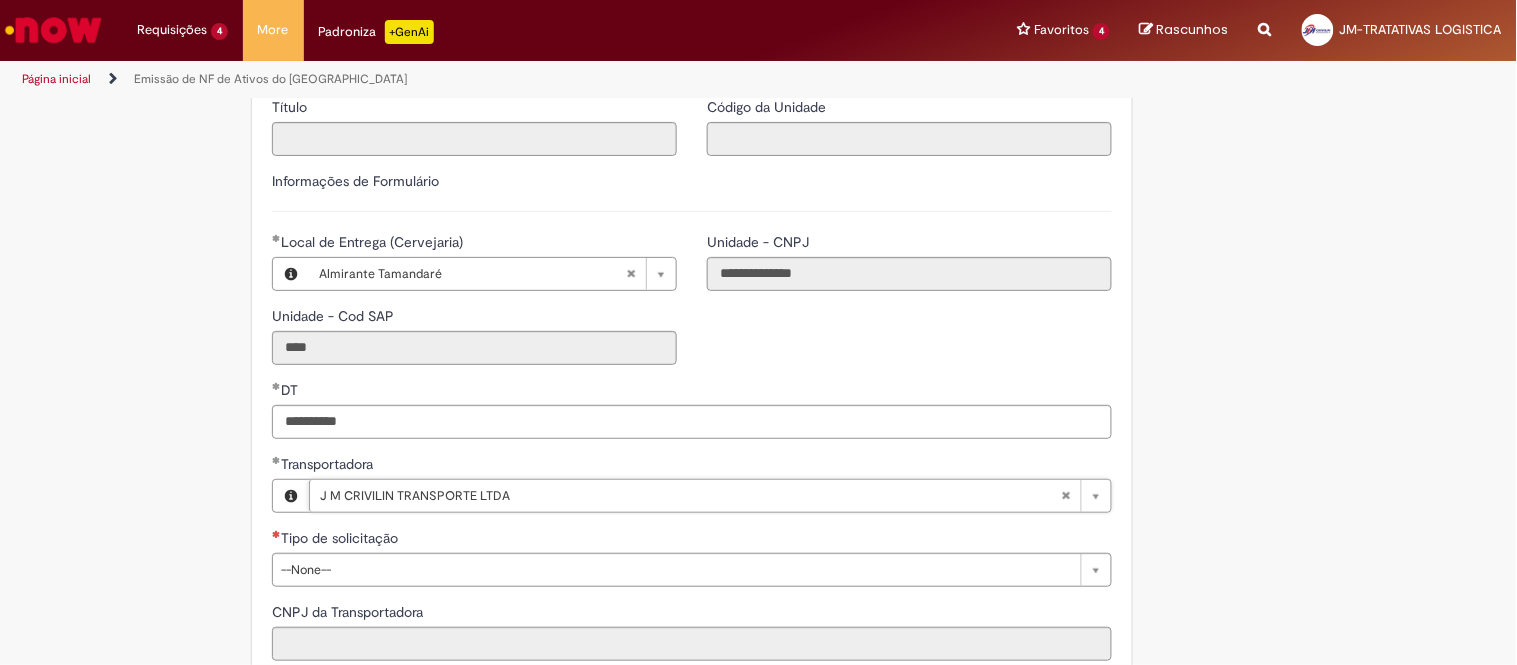 type on "**********" 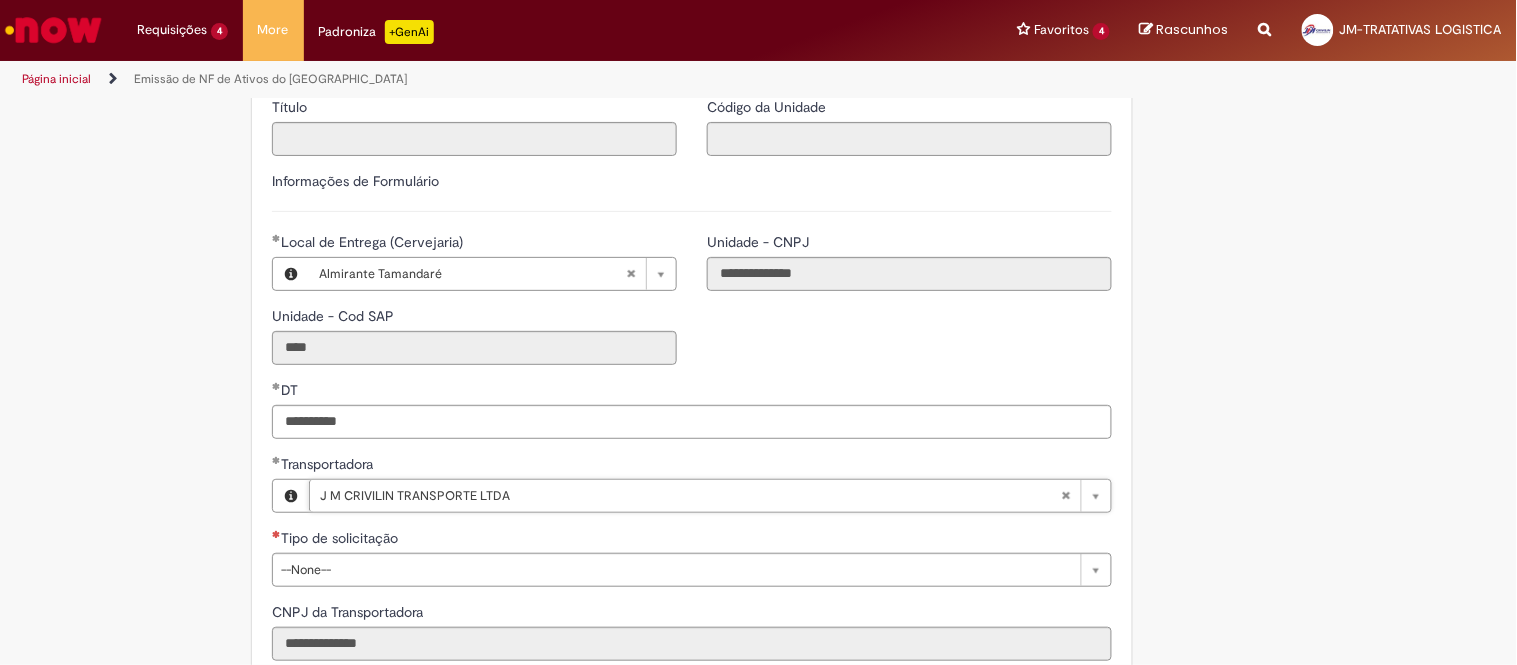 drag, startPoint x: 367, startPoint y: 564, endPoint x: 381, endPoint y: 555, distance: 16.643316 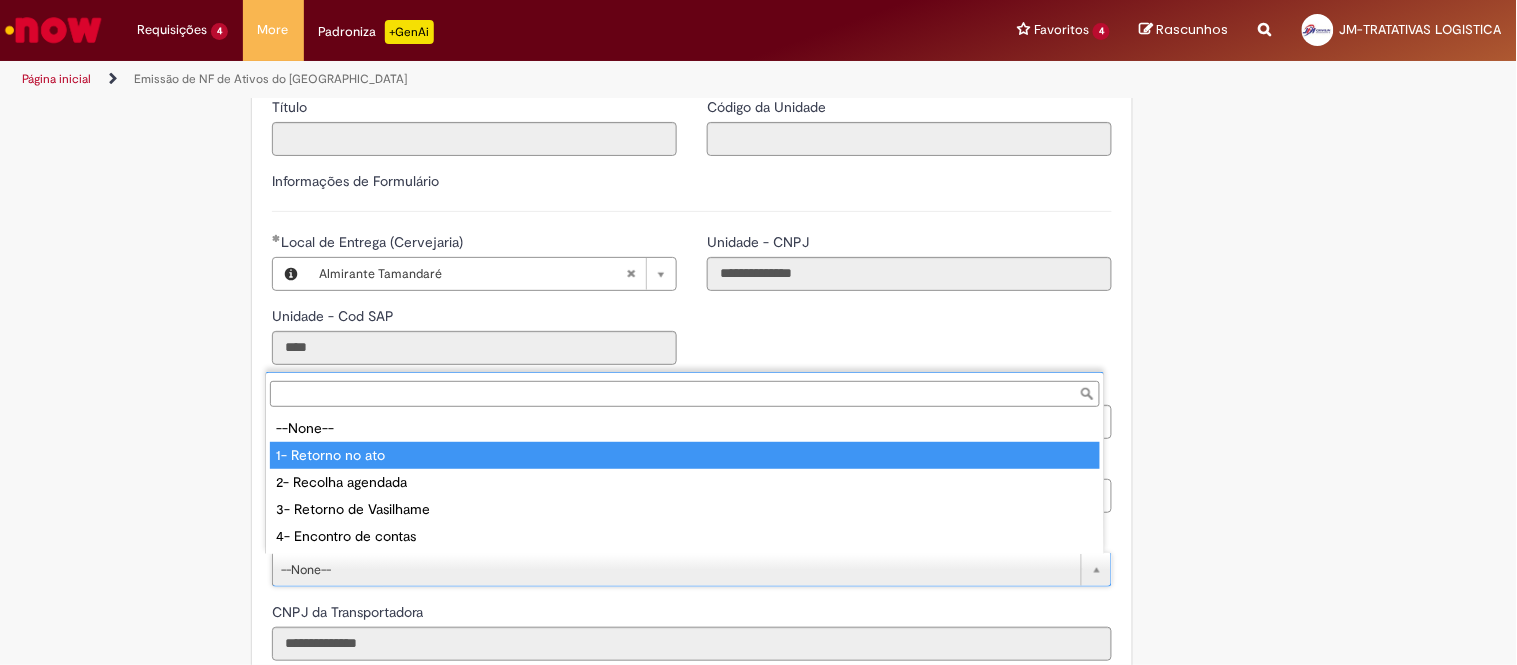 drag, startPoint x: 410, startPoint y: 442, endPoint x: 417, endPoint y: 423, distance: 20.248457 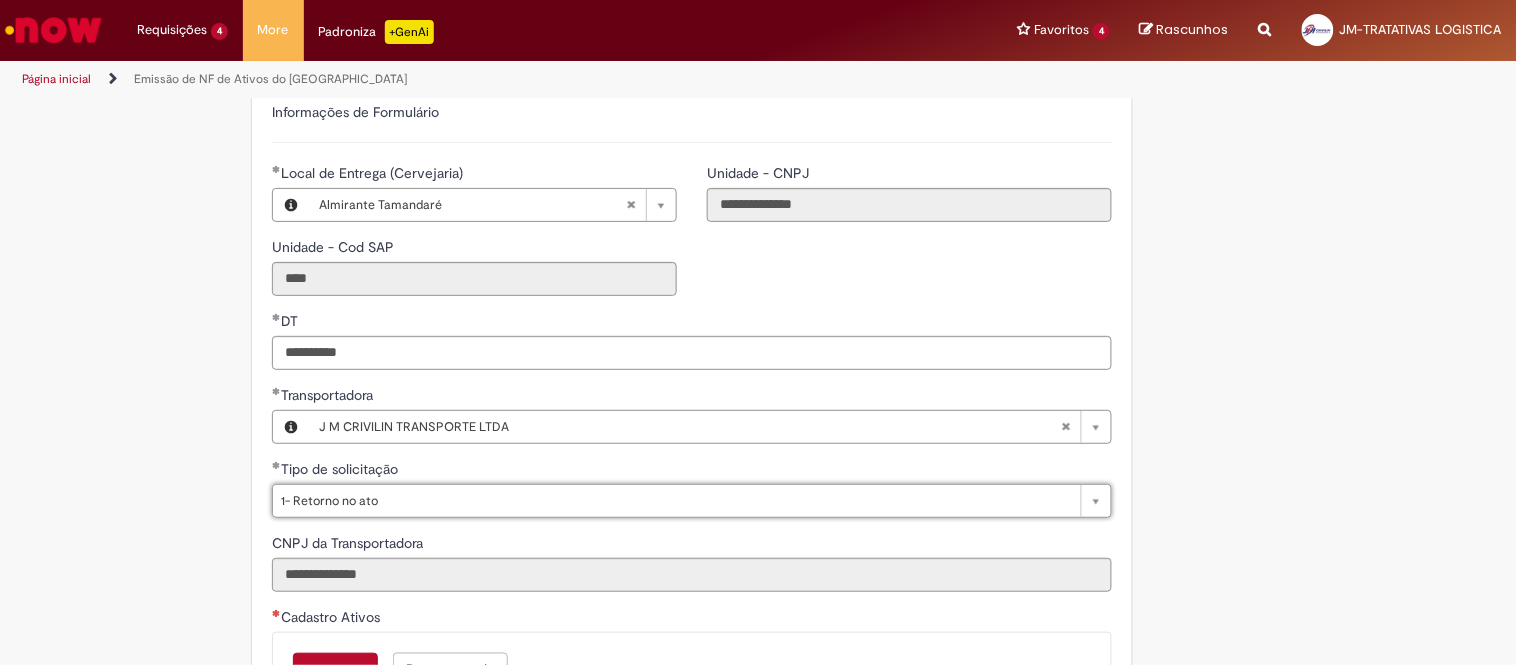 scroll, scrollTop: 666, scrollLeft: 0, axis: vertical 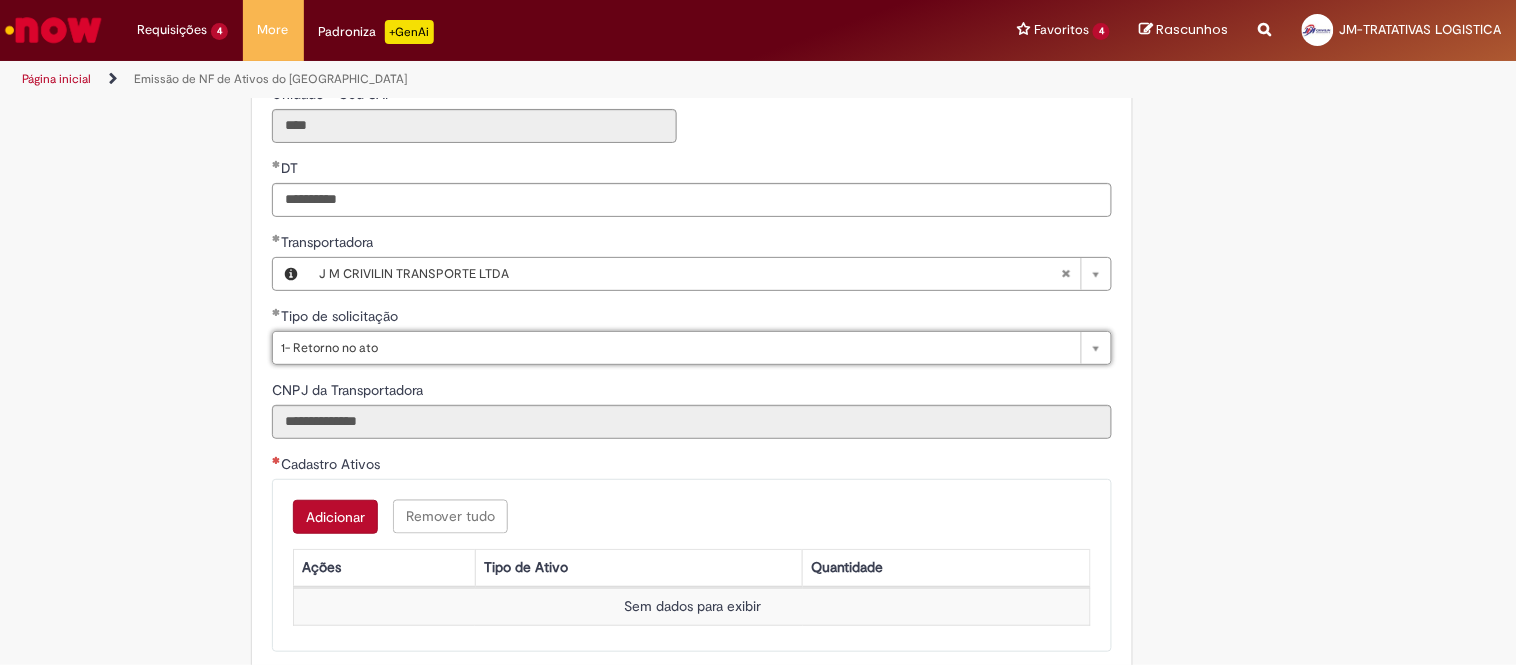 drag, startPoint x: 340, startPoint y: 514, endPoint x: 357, endPoint y: 494, distance: 26.24881 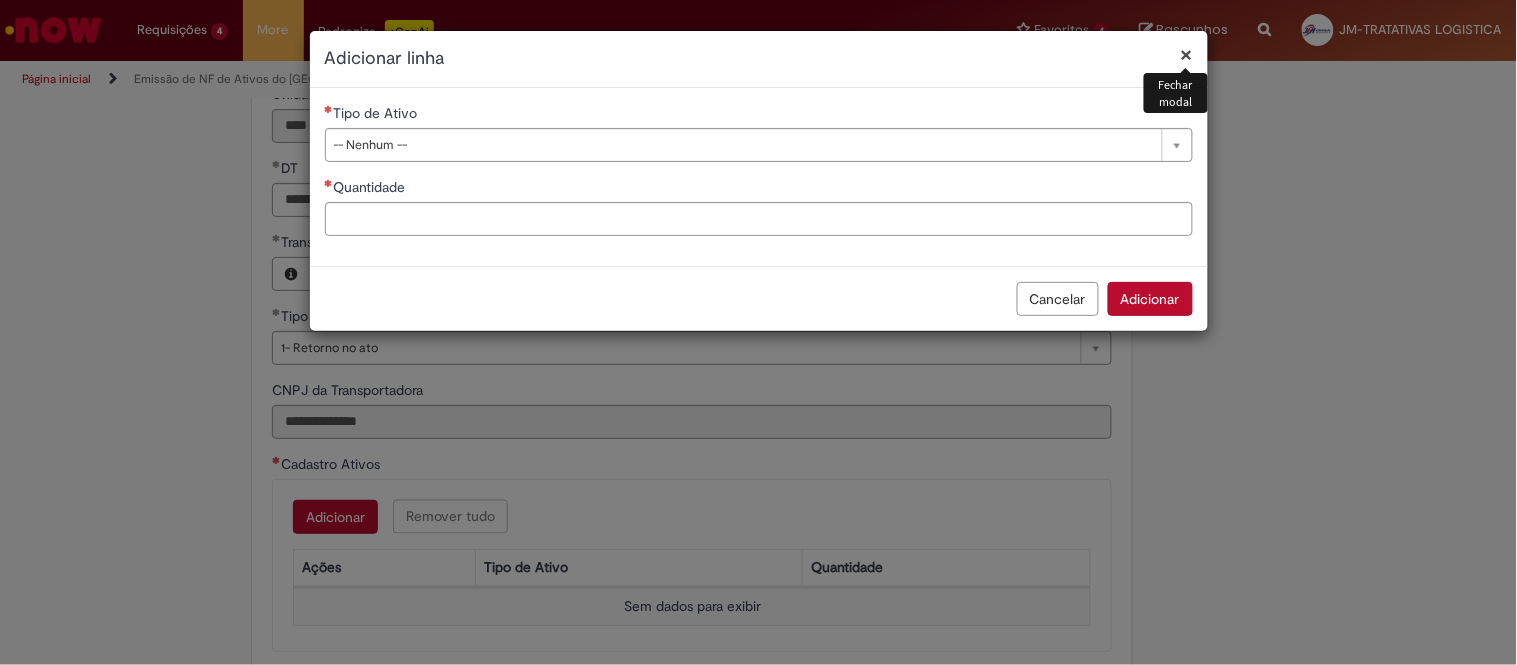 drag, startPoint x: 415, startPoint y: 148, endPoint x: 415, endPoint y: 186, distance: 38 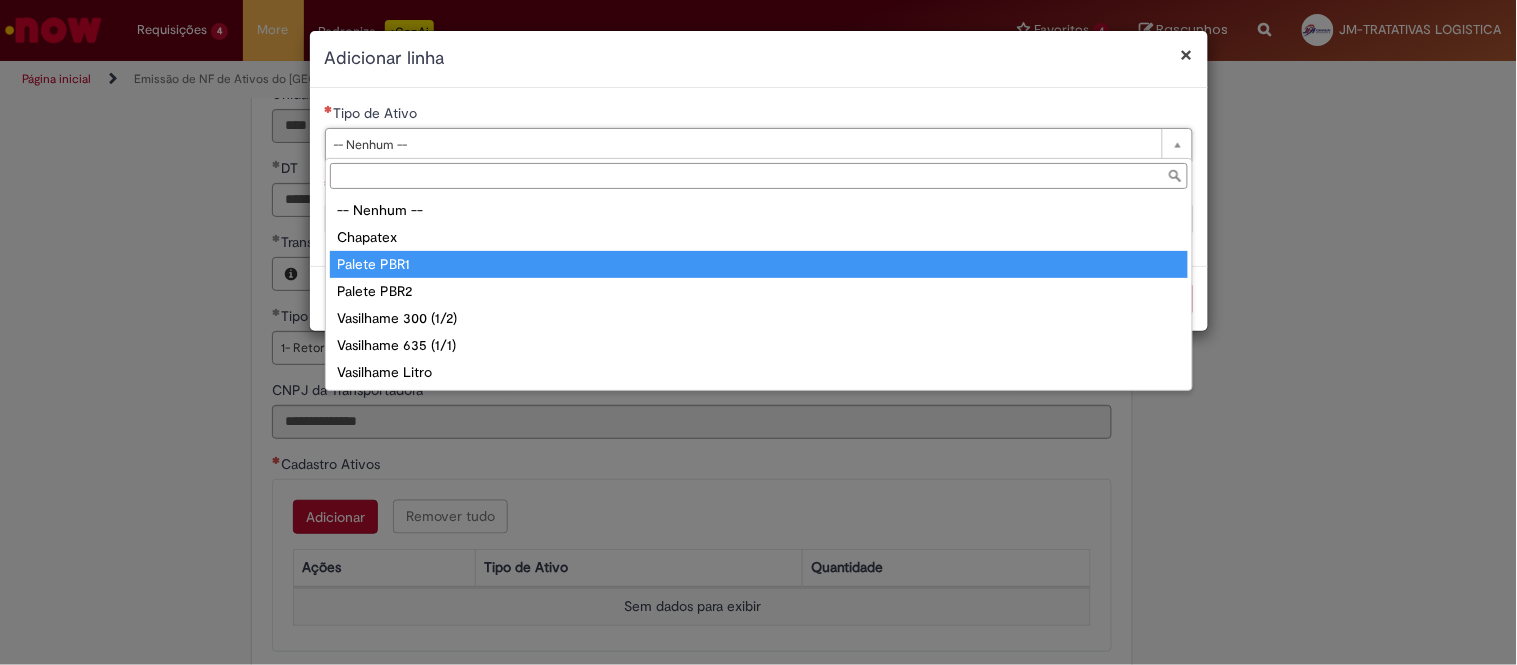 drag, startPoint x: 415, startPoint y: 253, endPoint x: 404, endPoint y: 241, distance: 16.27882 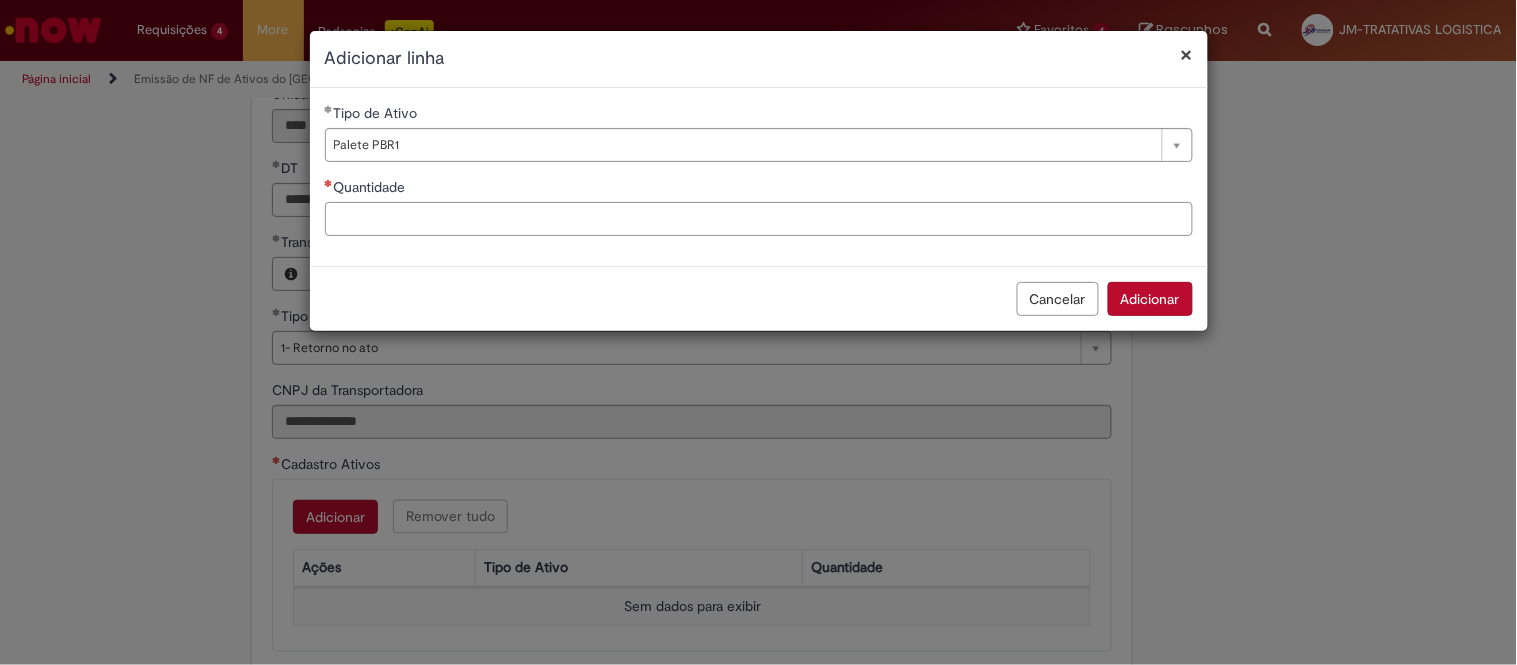click on "Quantidade" at bounding box center (759, 219) 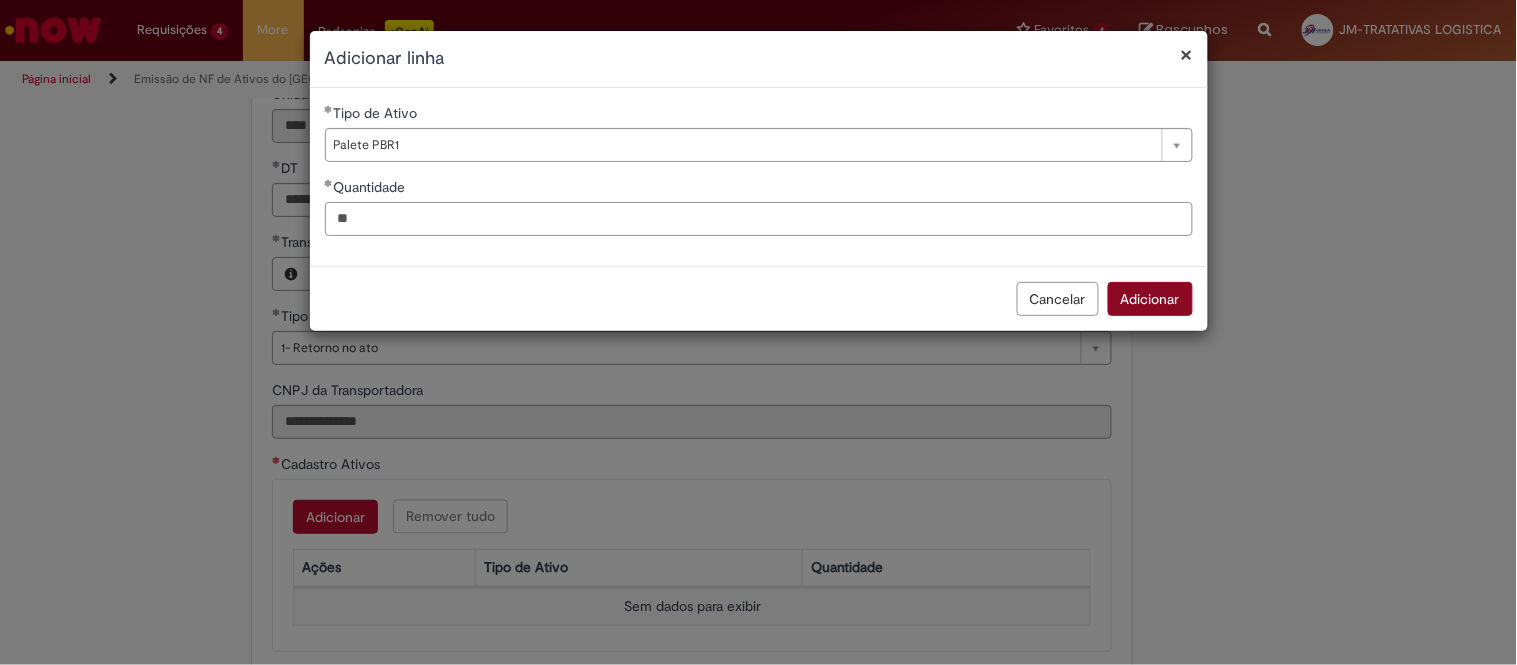 type on "**" 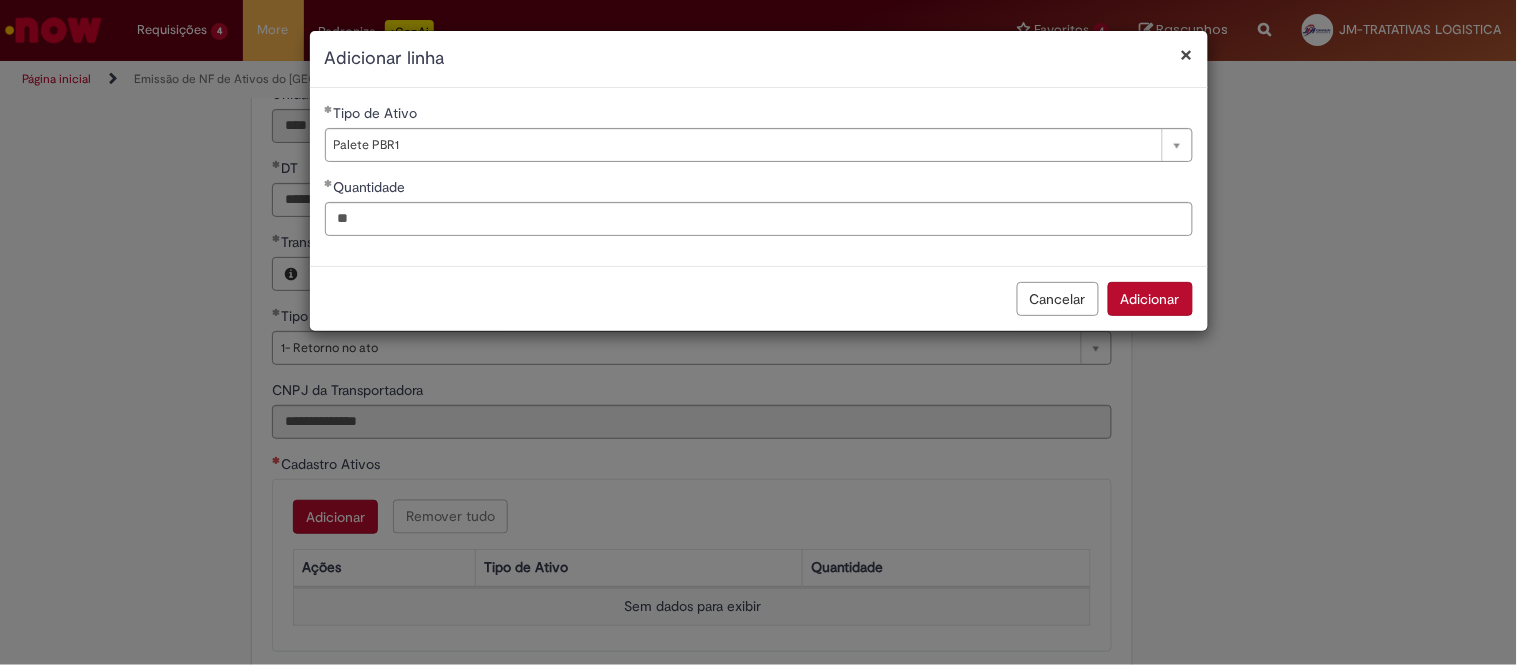 drag, startPoint x: 1150, startPoint y: 312, endPoint x: 731, endPoint y: 241, distance: 424.97293 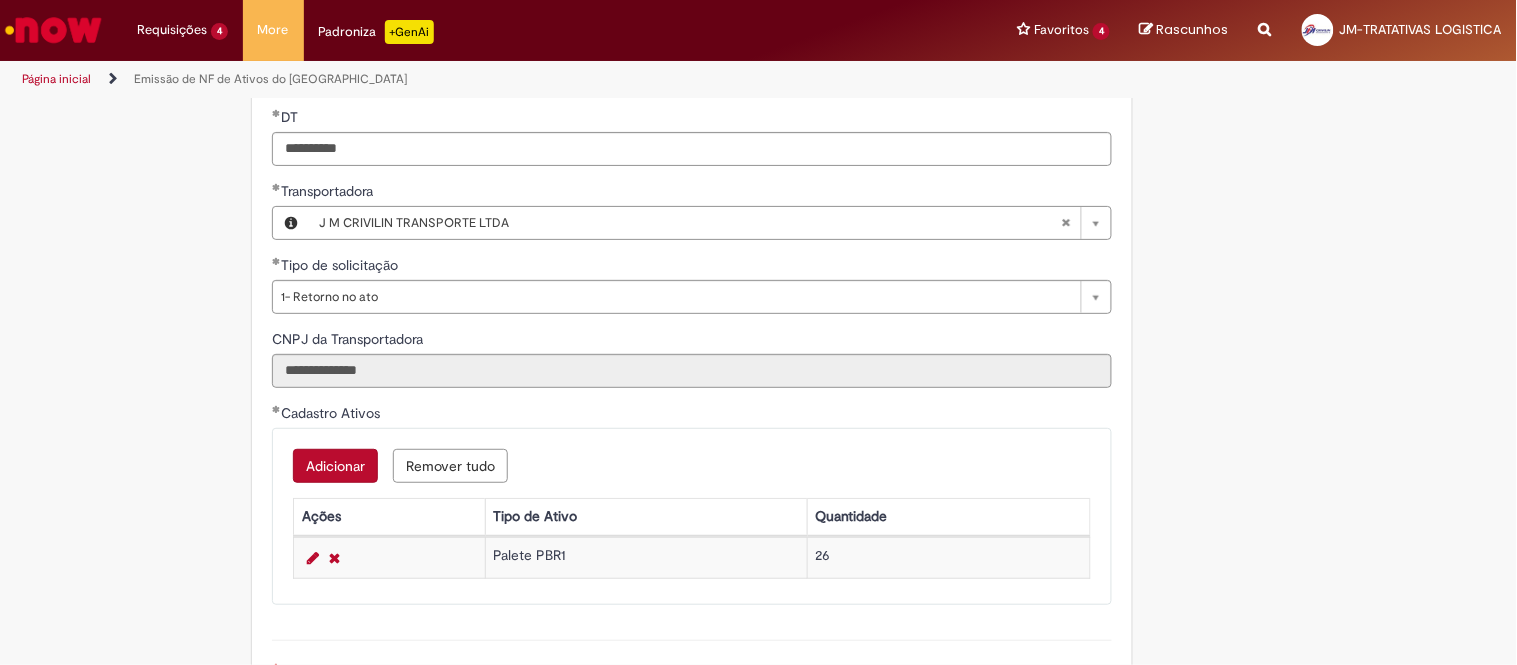 scroll, scrollTop: 777, scrollLeft: 0, axis: vertical 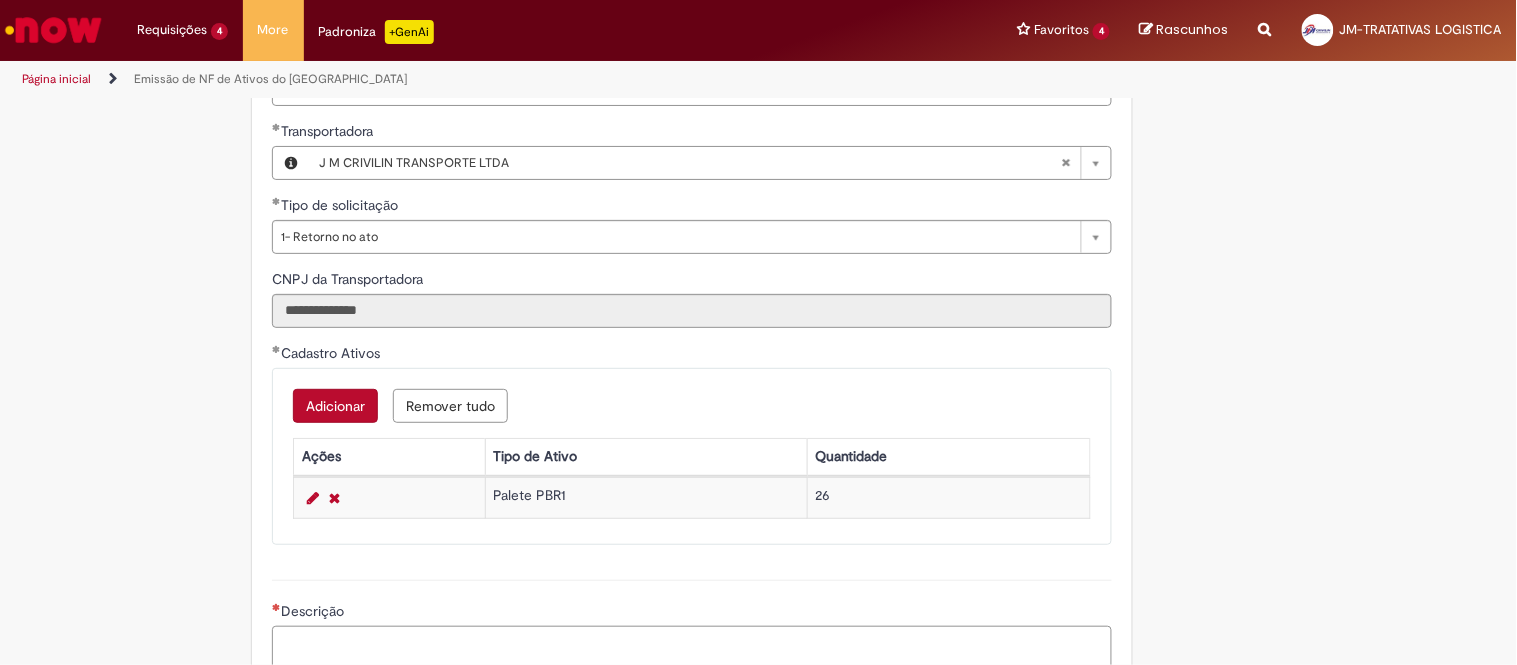 click on "Descrição" at bounding box center [692, 653] 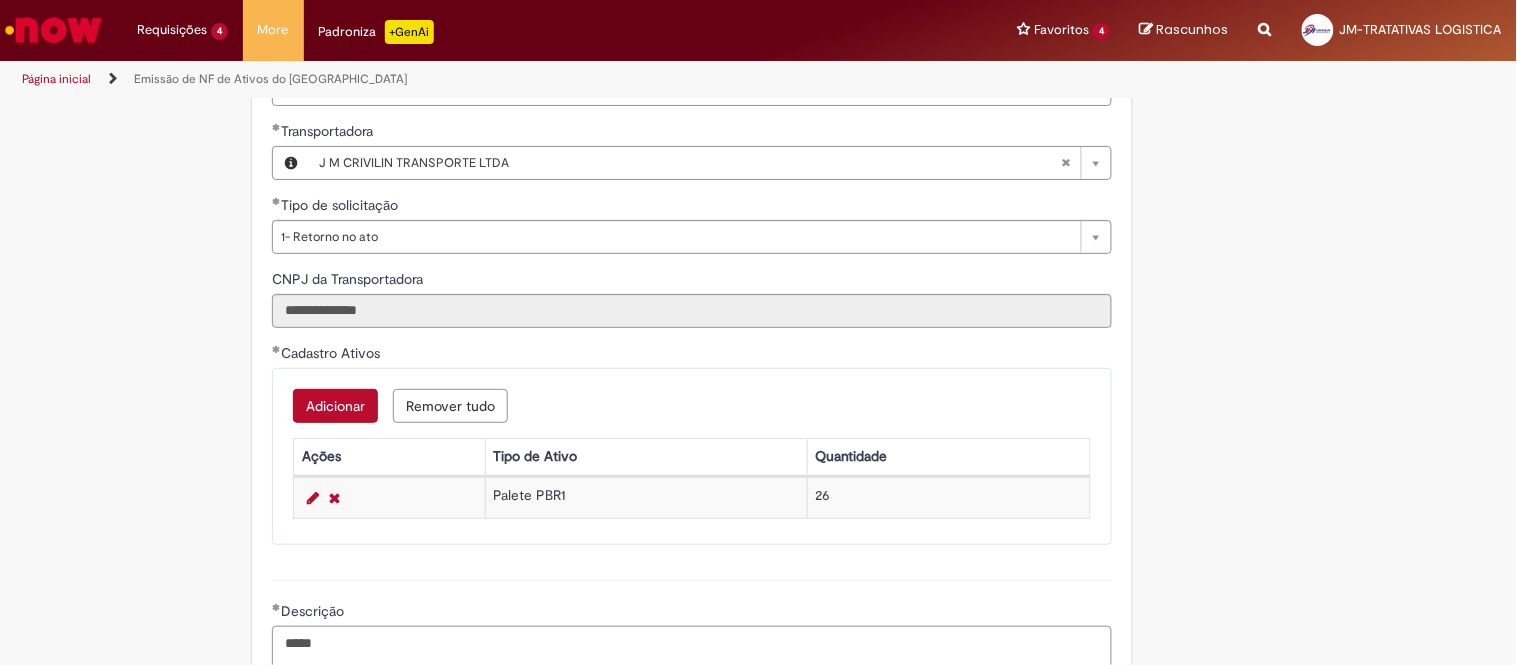 paste on "**********" 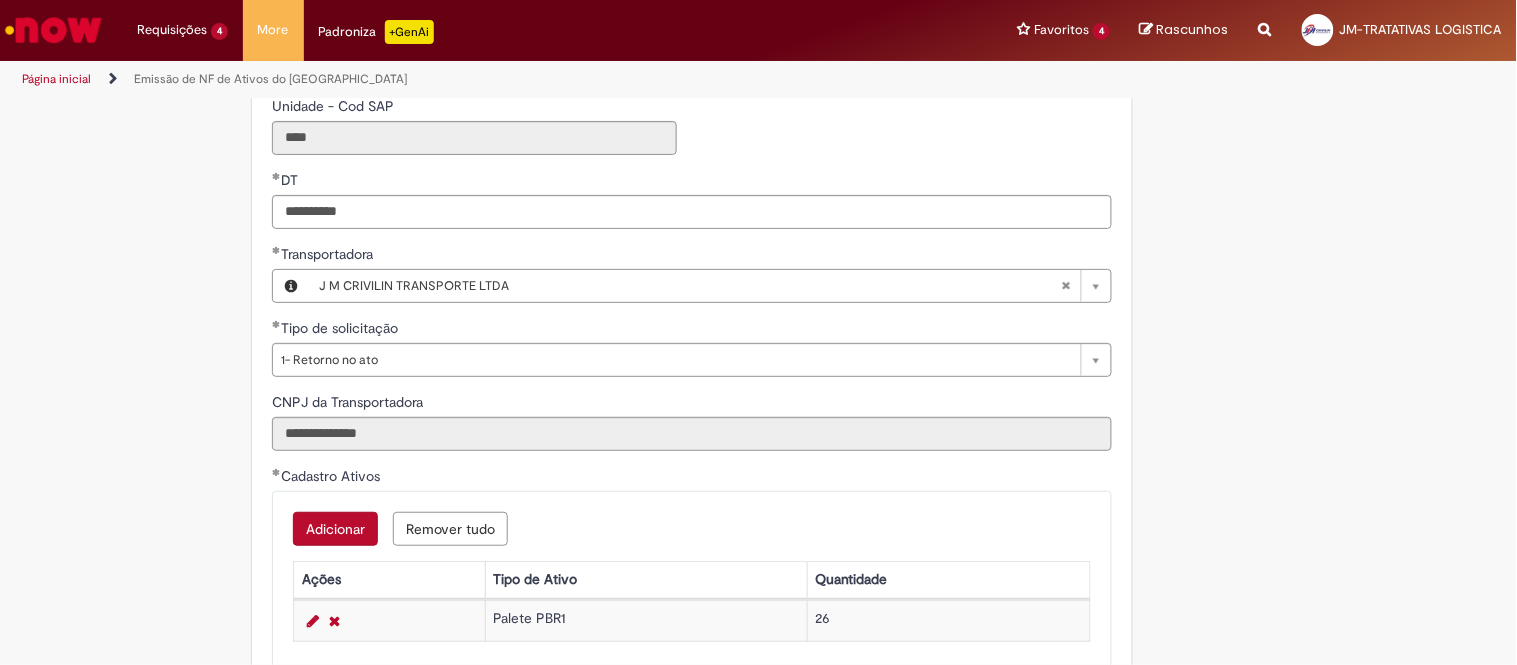scroll, scrollTop: 1054, scrollLeft: 0, axis: vertical 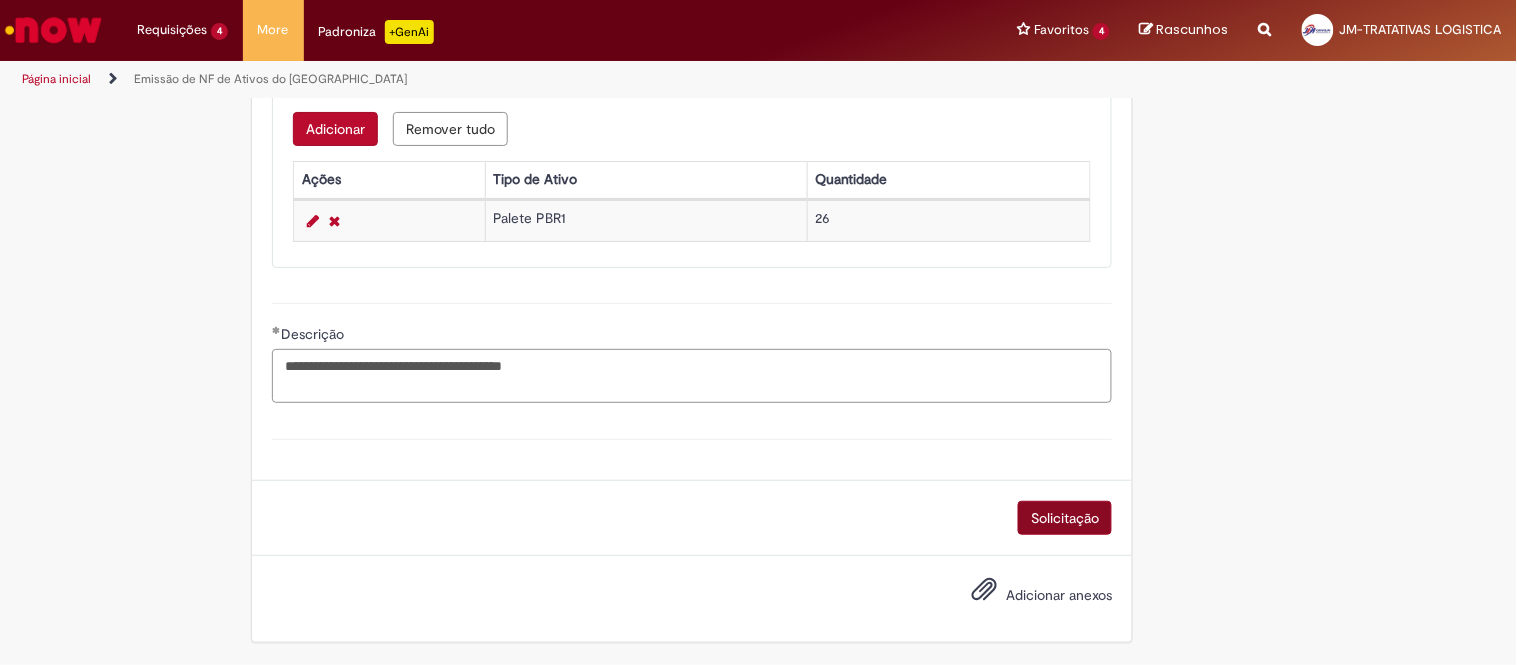 type on "**********" 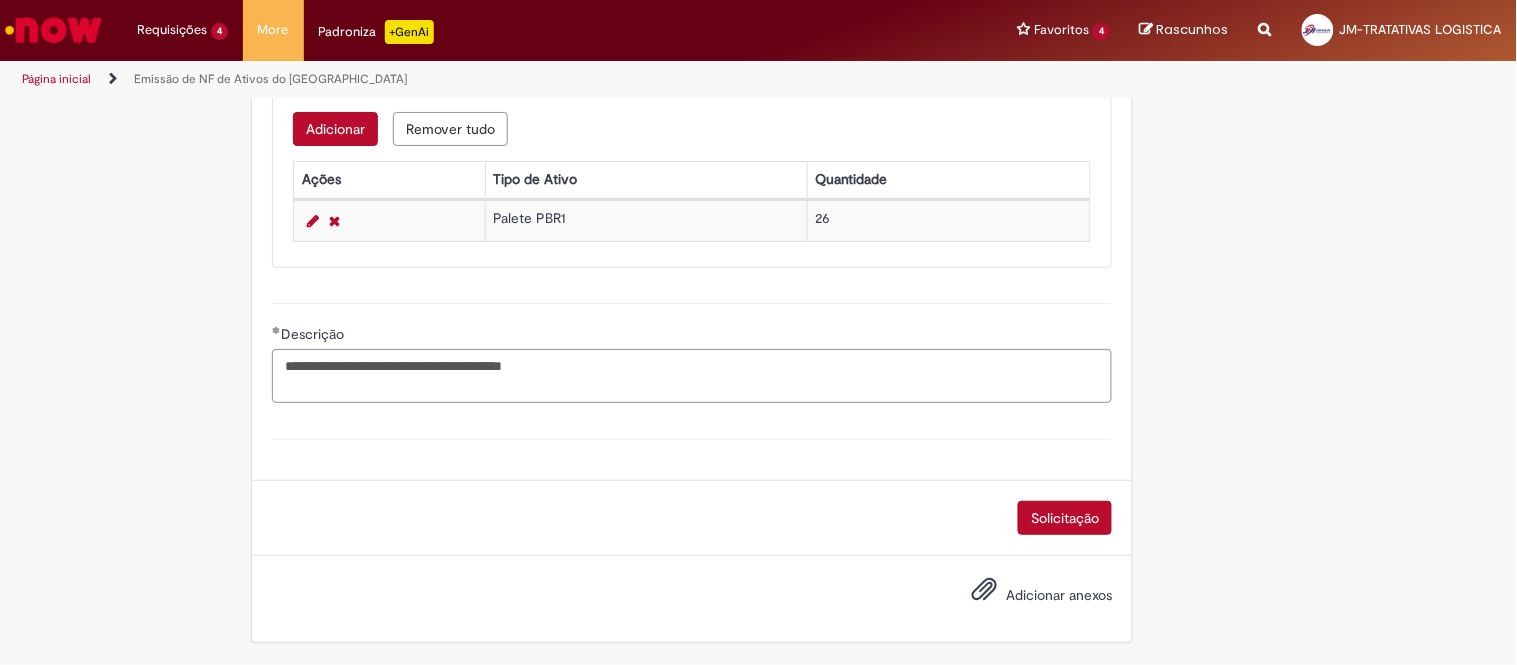click on "Solicitação" at bounding box center (1065, 518) 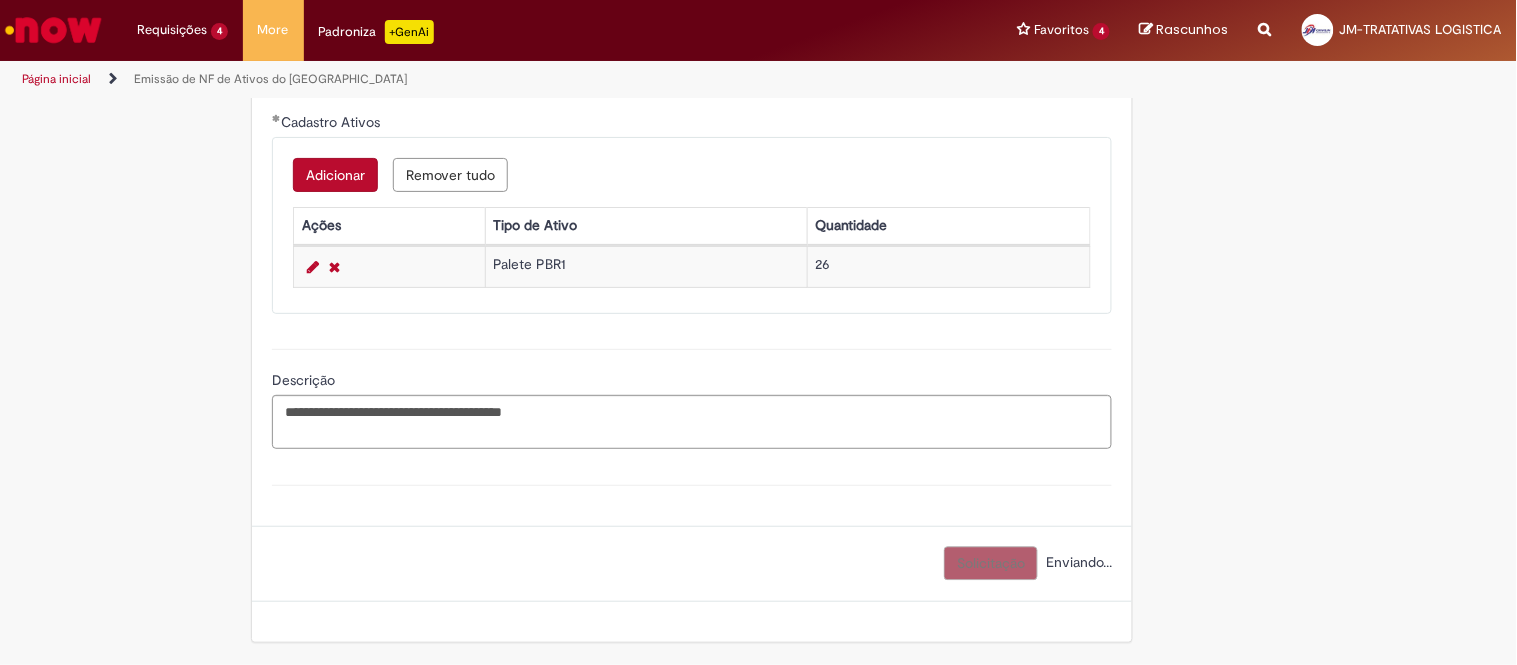 scroll, scrollTop: 1008, scrollLeft: 0, axis: vertical 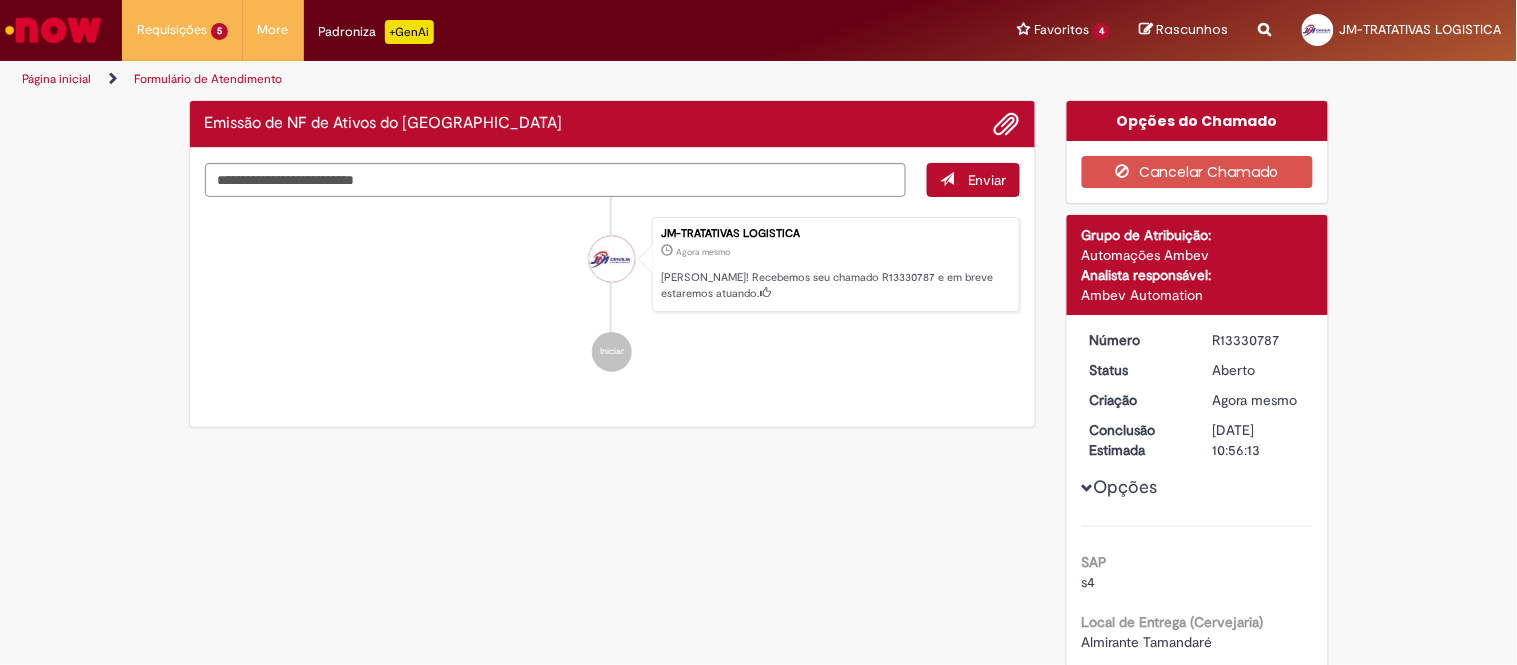click on "R13330787" at bounding box center (1259, 340) 